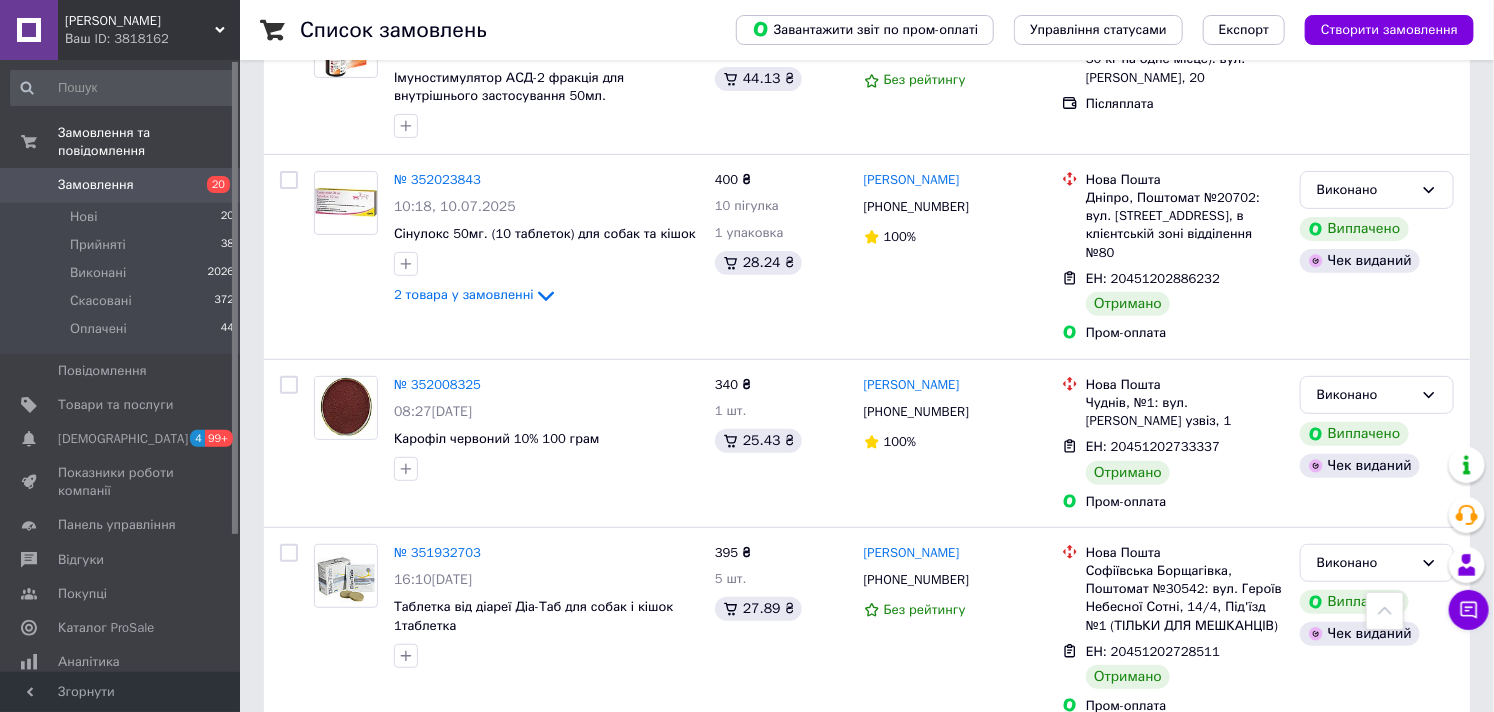 scroll, scrollTop: 7000, scrollLeft: 0, axis: vertical 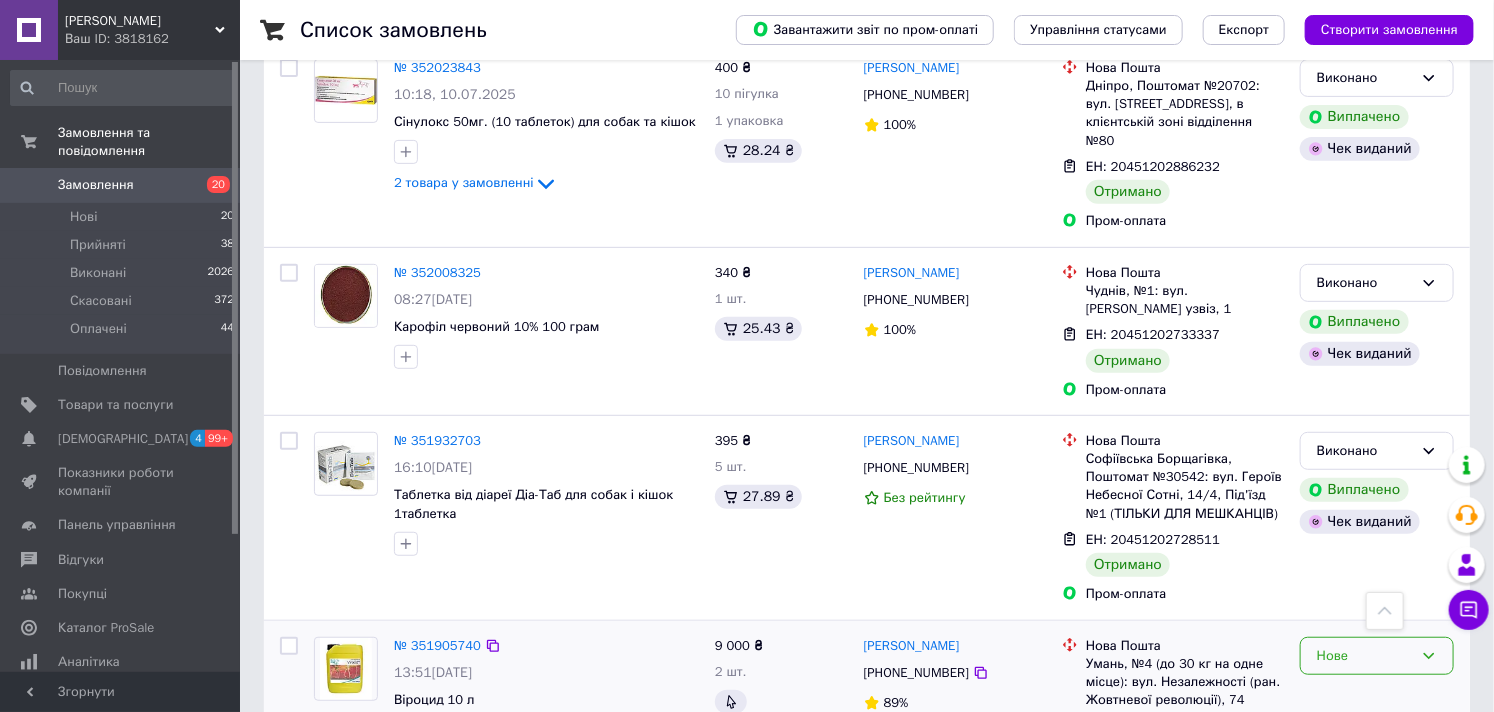 click on "Нове" at bounding box center [1377, 656] 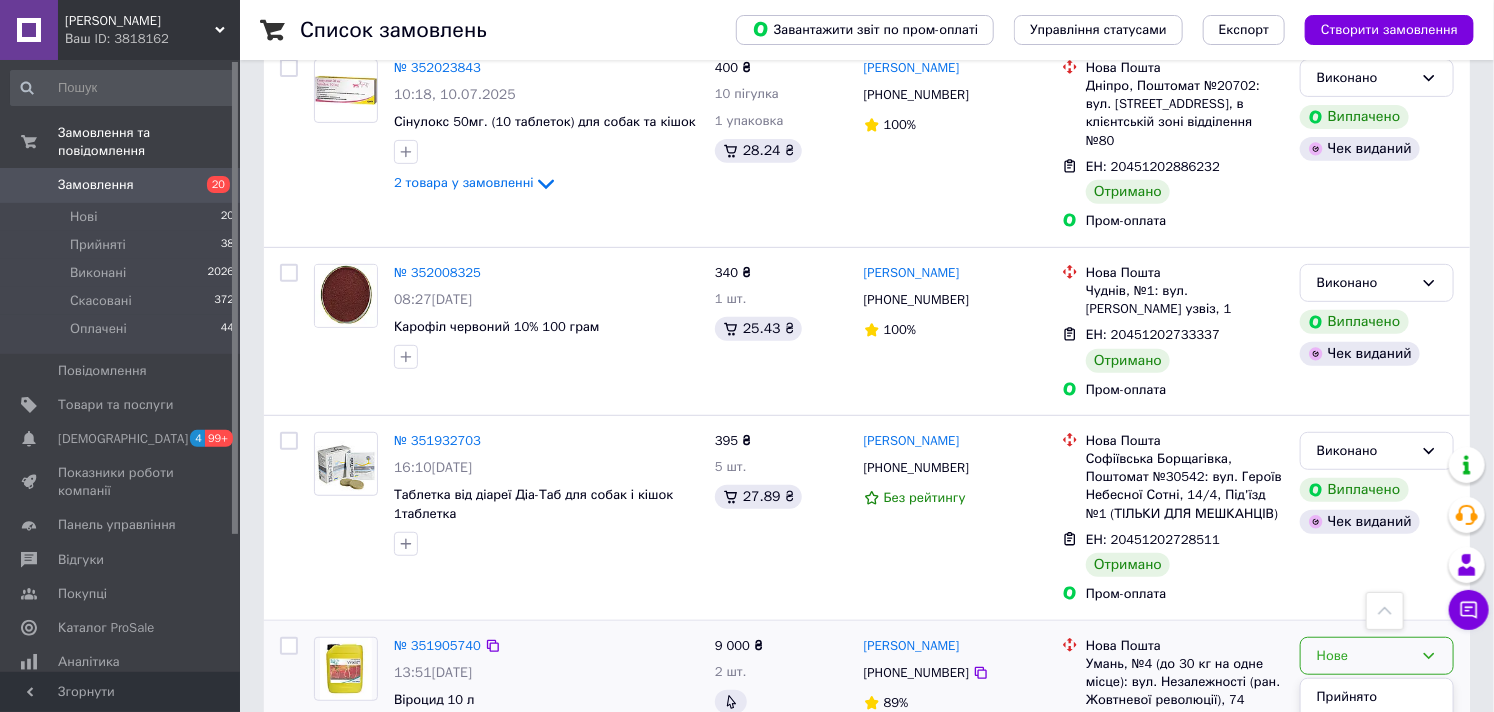 click on "Скасовано" at bounding box center [1377, 770] 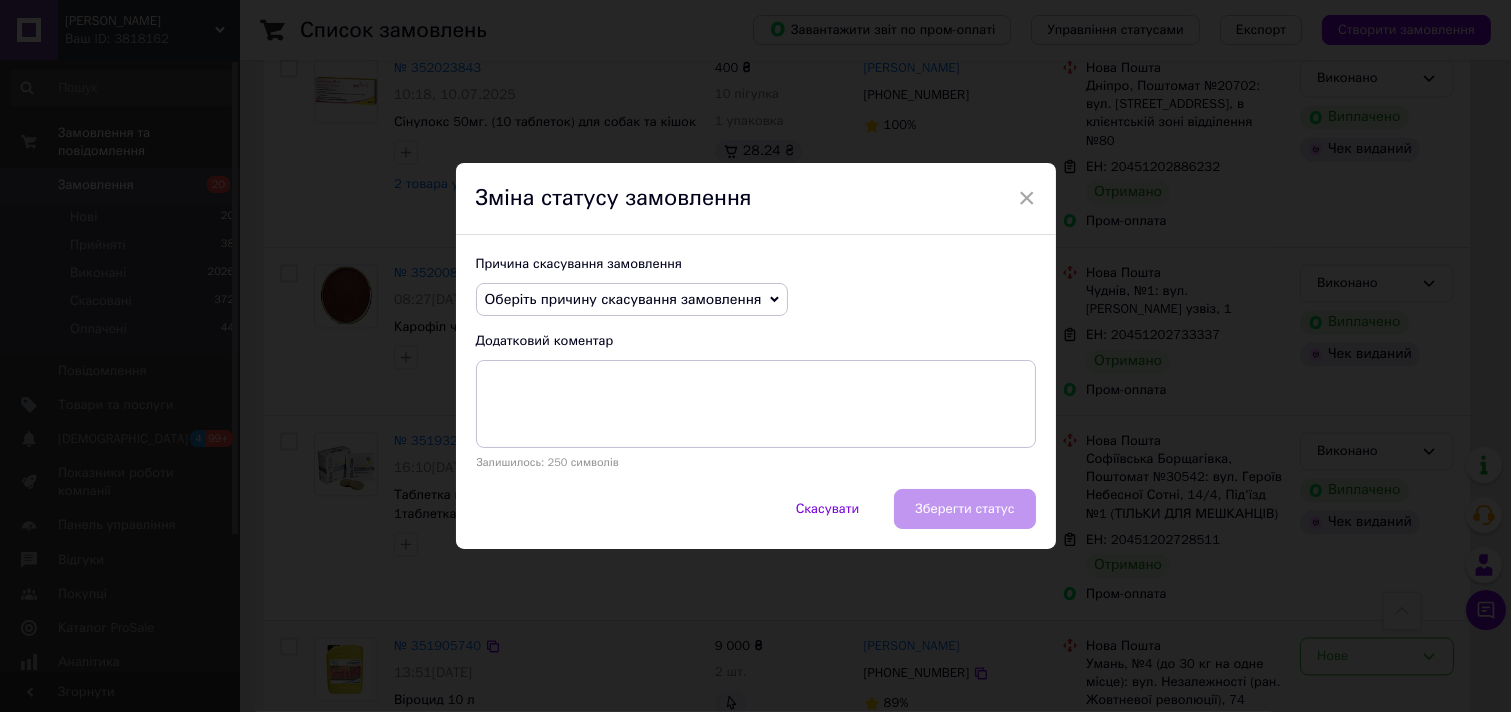 click on "Оберіть причину скасування замовлення" at bounding box center (632, 300) 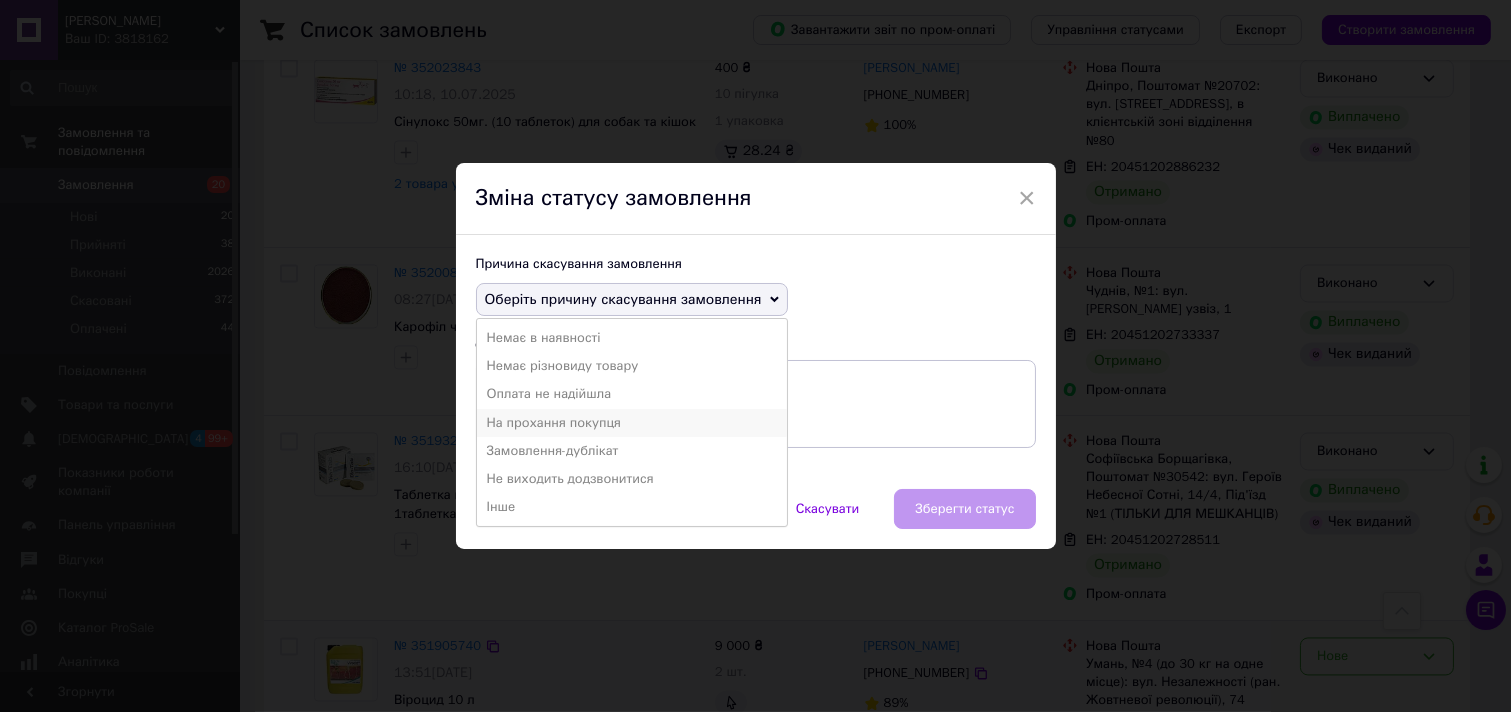 click on "На прохання покупця" at bounding box center (632, 423) 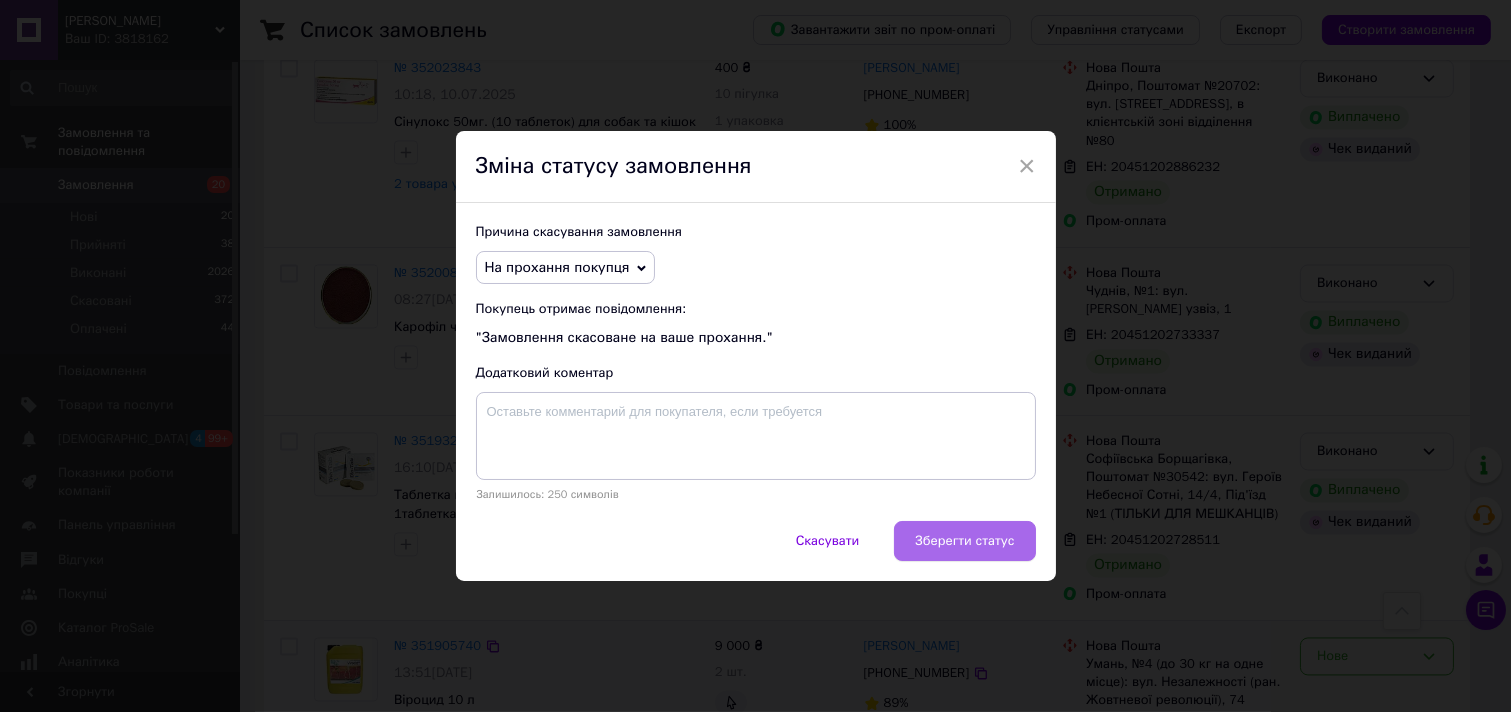 click on "Зберегти статус" at bounding box center (964, 541) 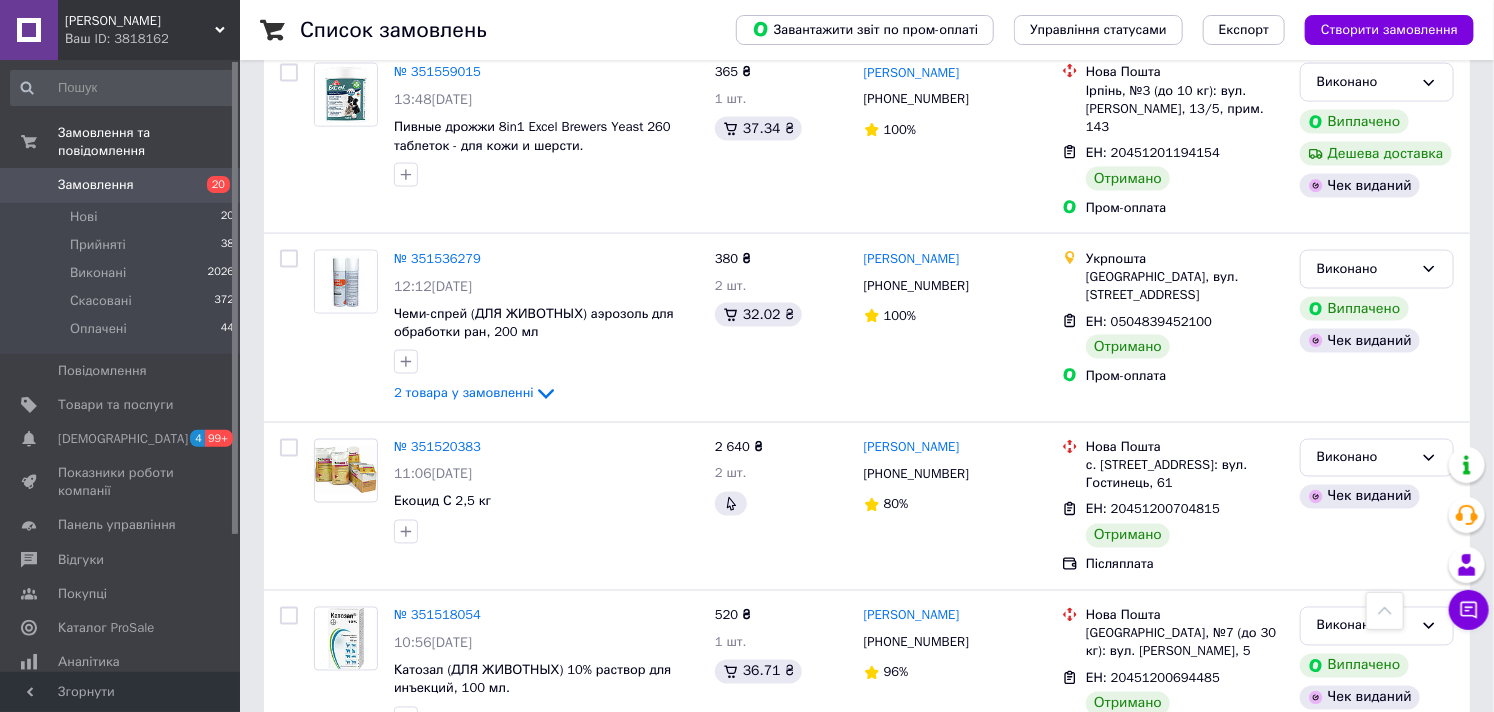 scroll, scrollTop: 11333, scrollLeft: 0, axis: vertical 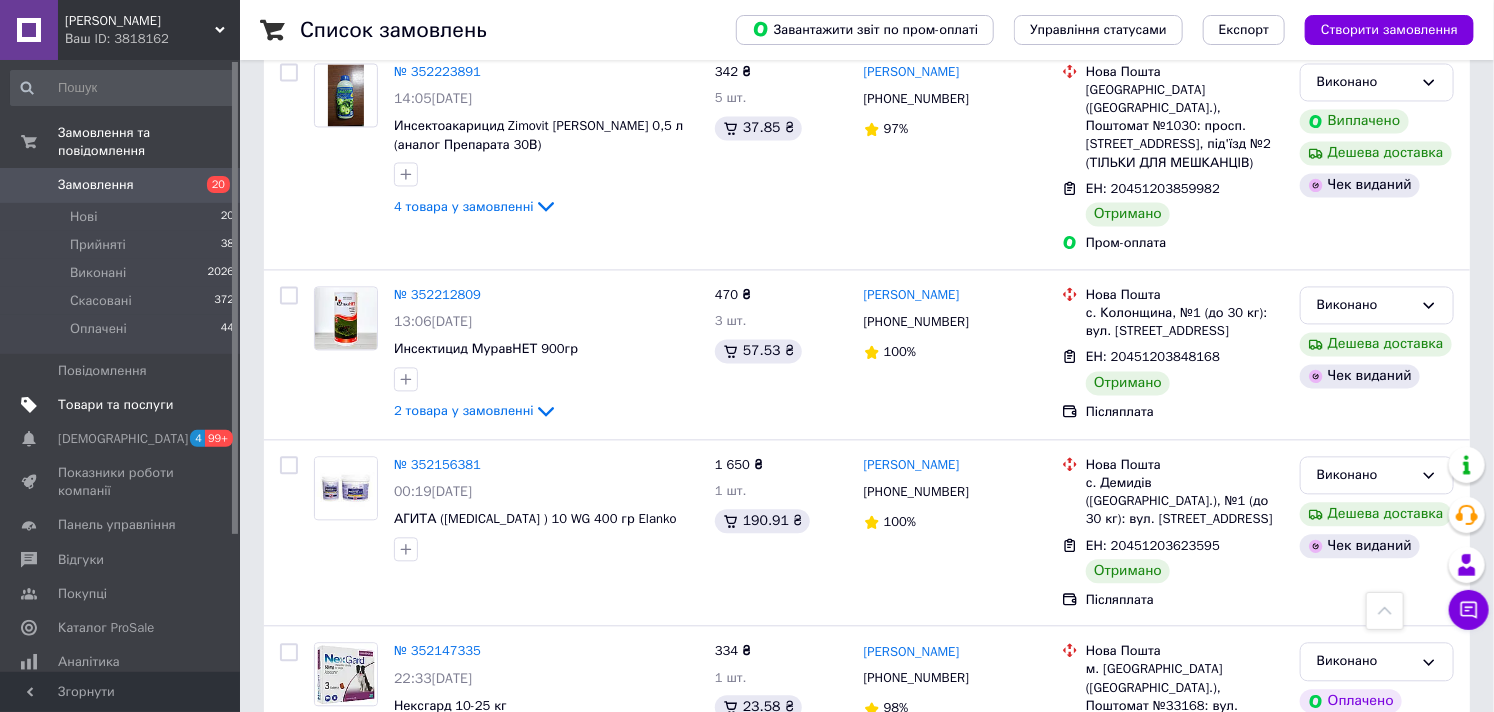 click on "Товари та послуги" at bounding box center (123, 405) 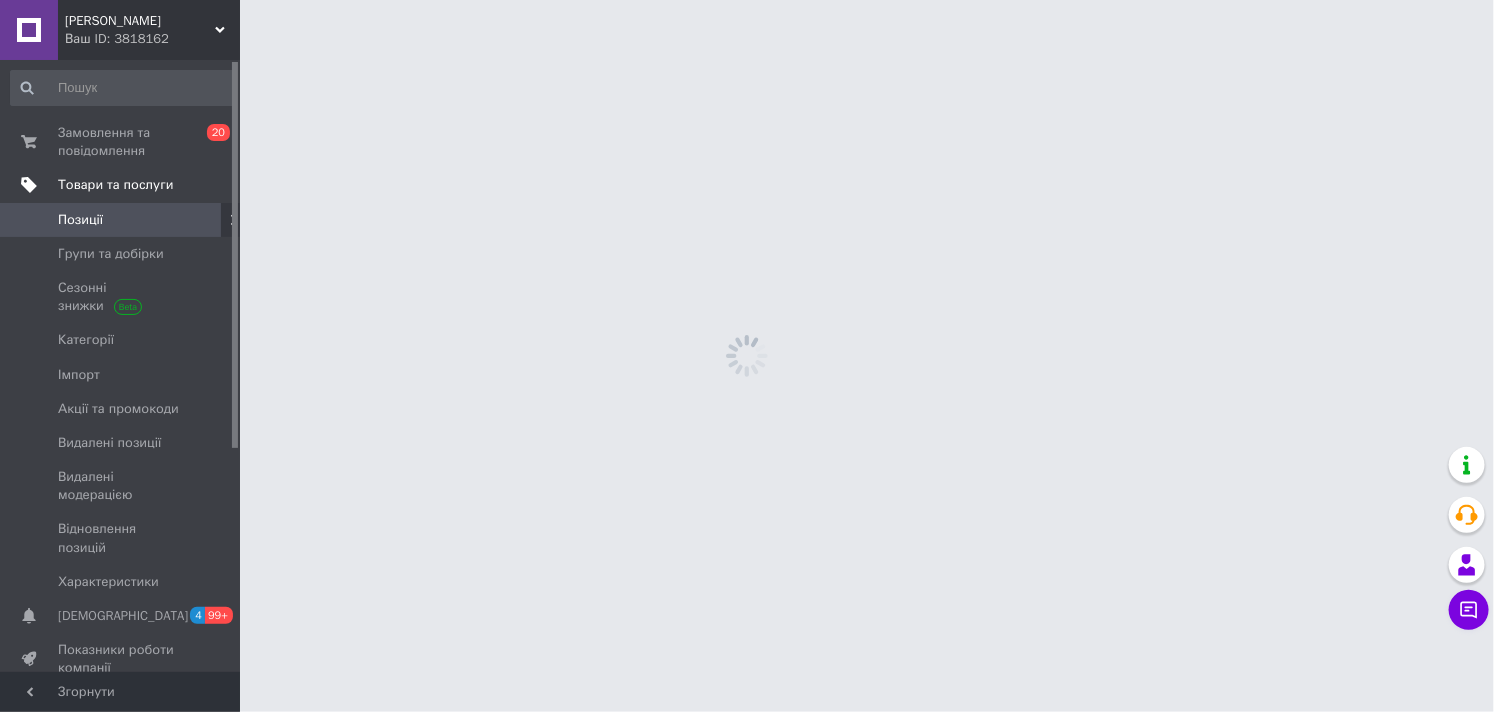 scroll, scrollTop: 0, scrollLeft: 0, axis: both 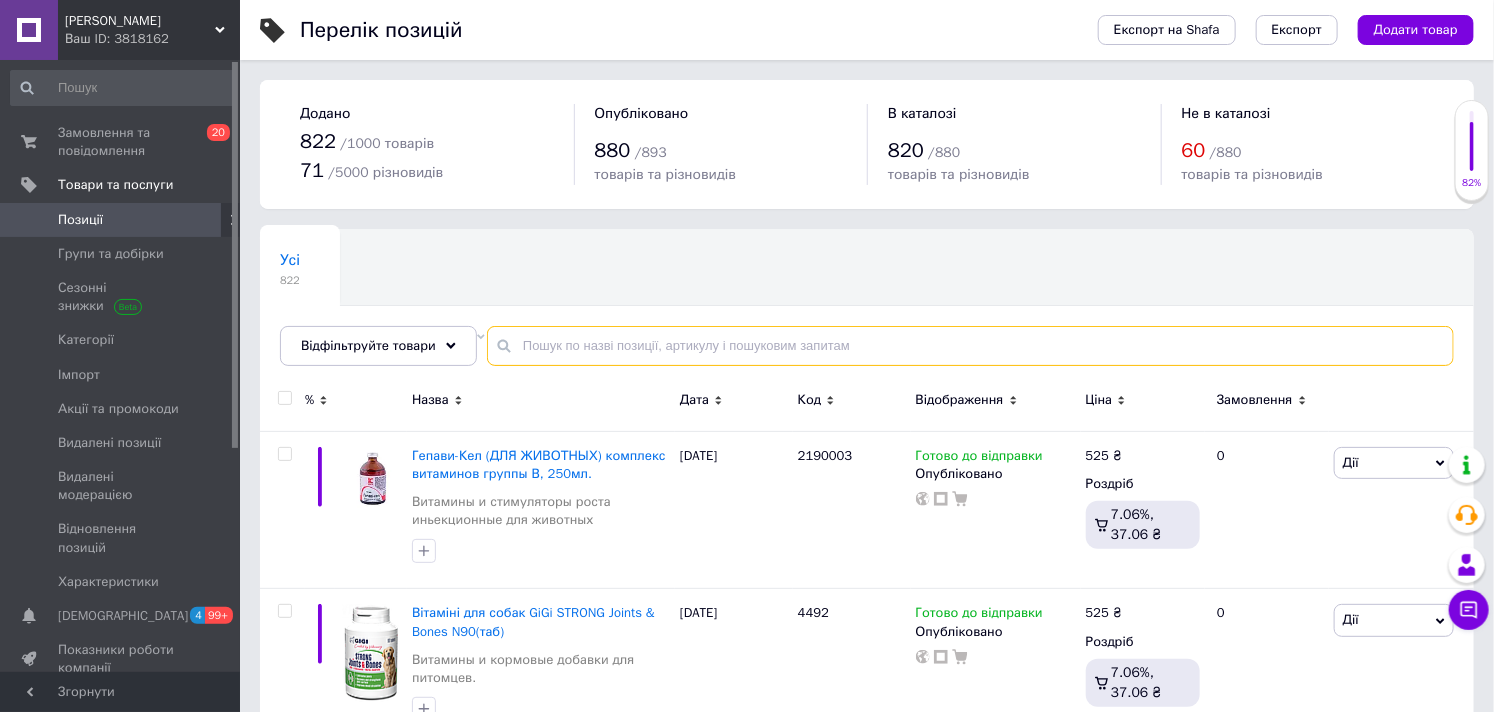 click at bounding box center [970, 346] 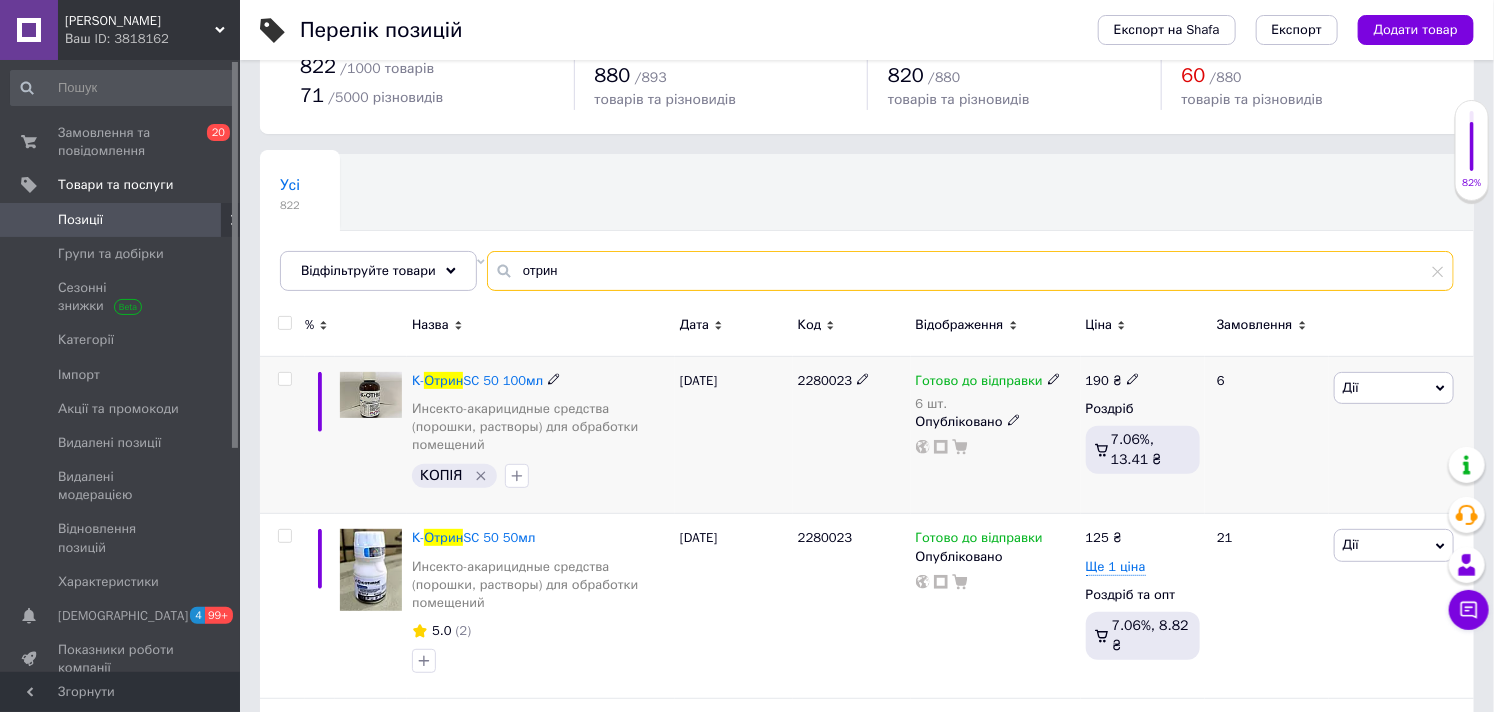 scroll, scrollTop: 111, scrollLeft: 0, axis: vertical 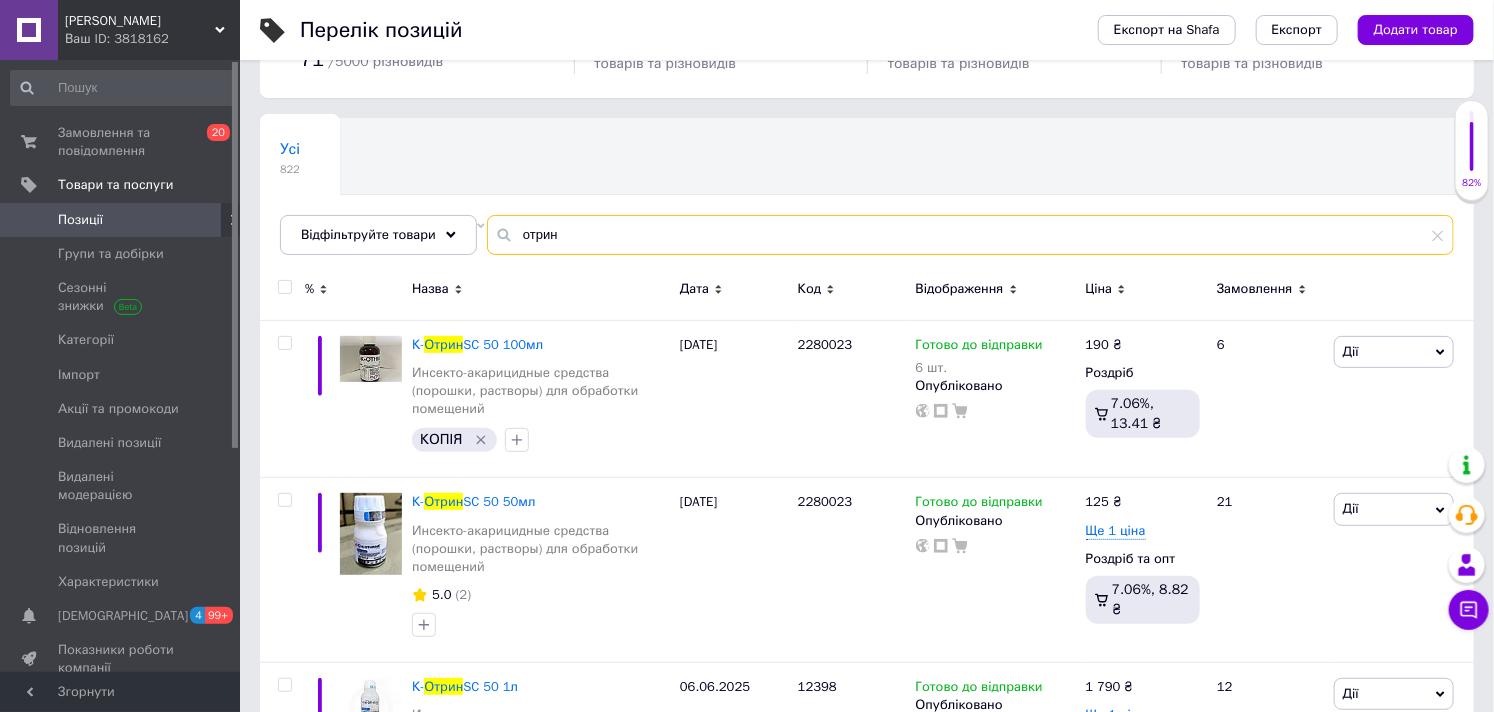 drag, startPoint x: 611, startPoint y: 226, endPoint x: 470, endPoint y: 233, distance: 141.17365 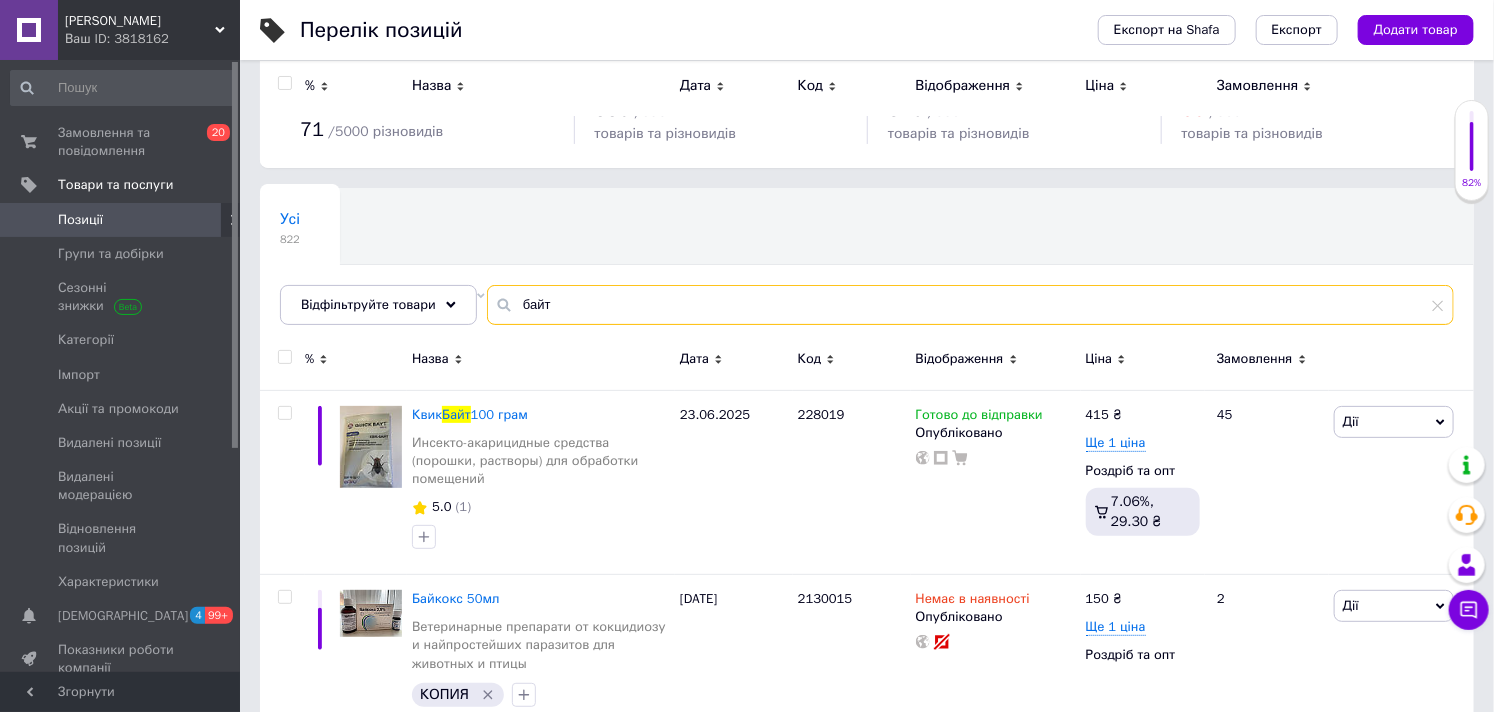 scroll, scrollTop: 0, scrollLeft: 0, axis: both 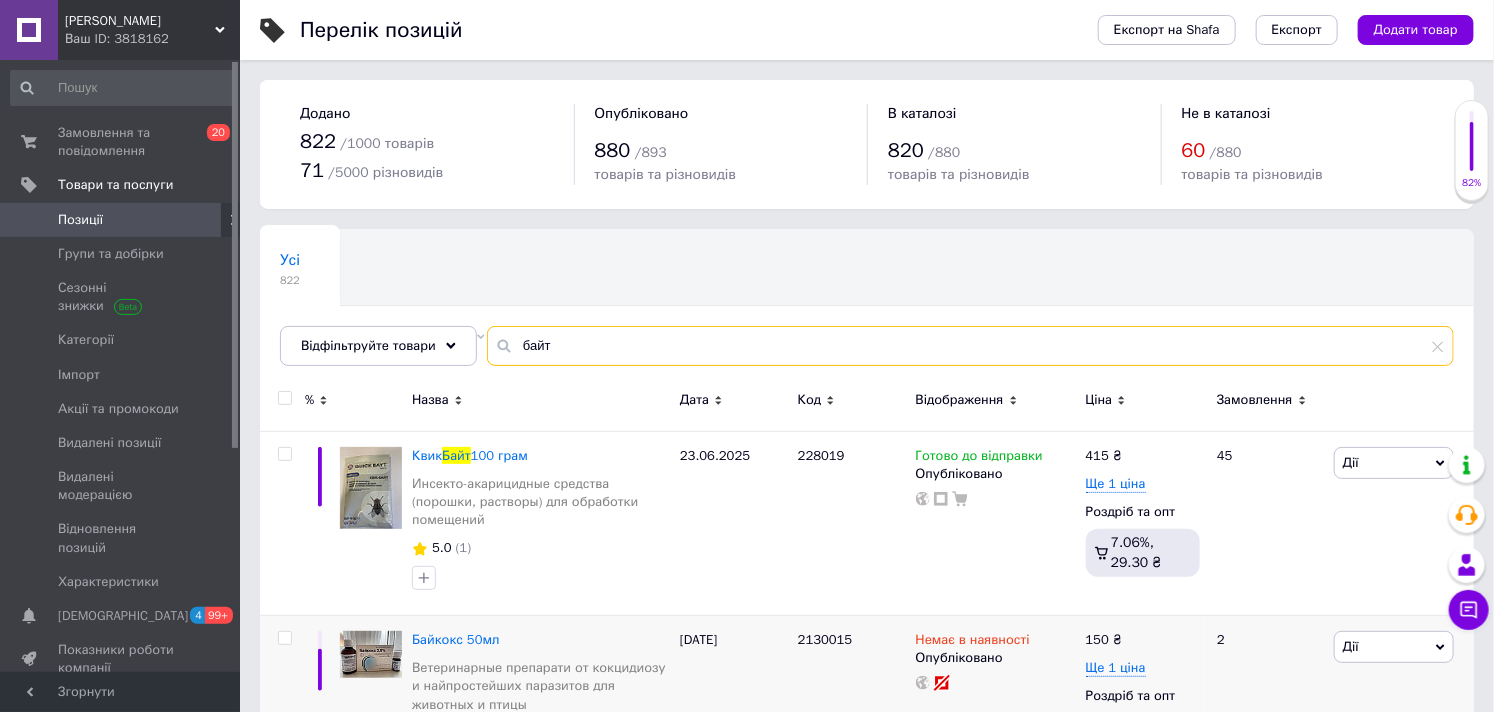 type on "байт" 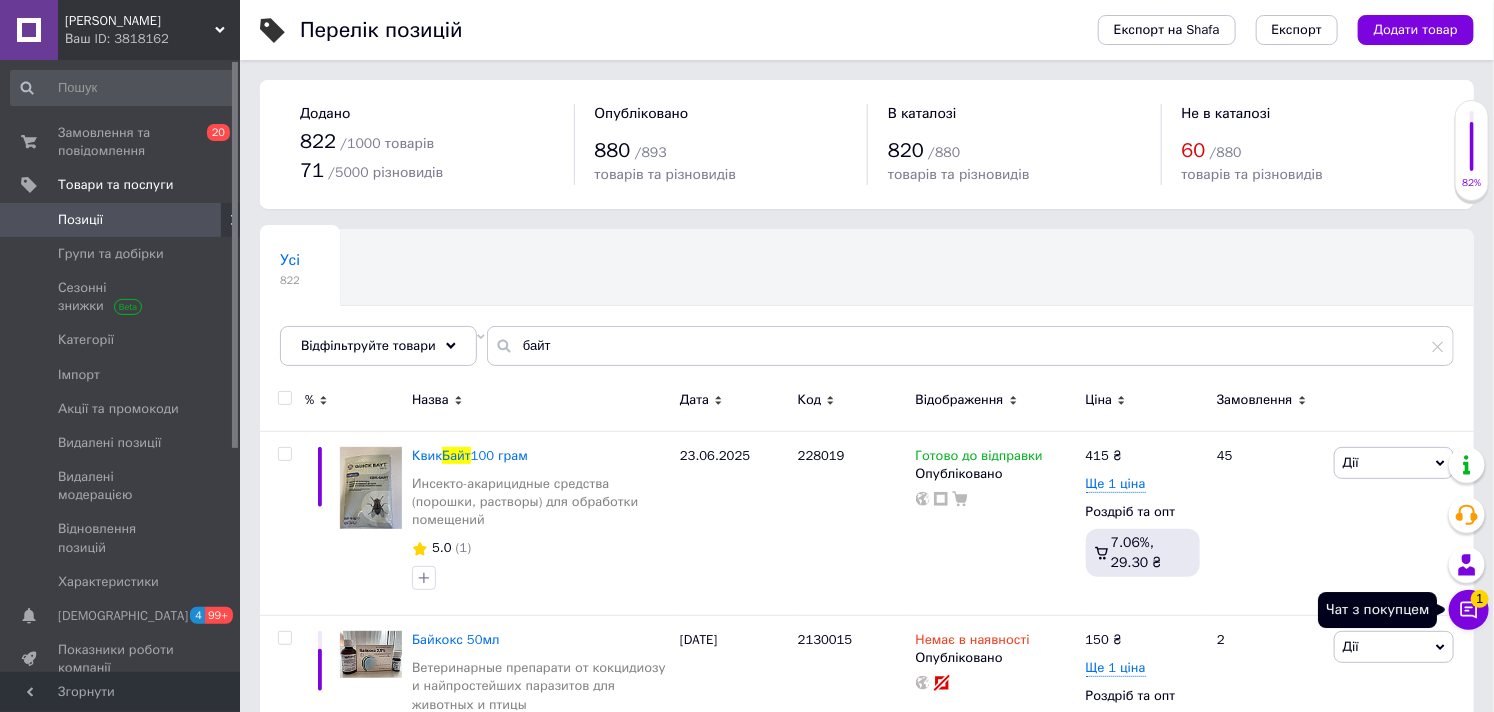 click 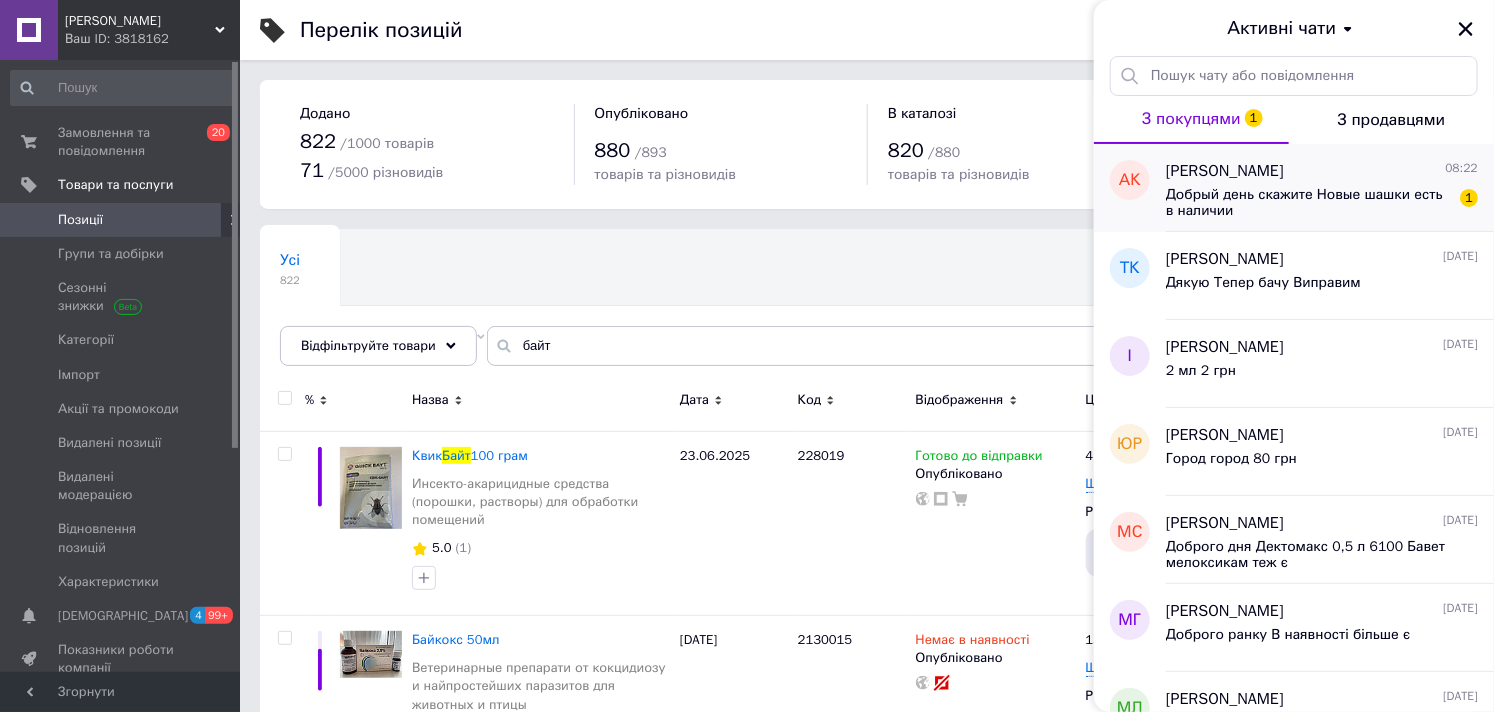 click on "Добрый день скажите Новые шашки есть в наличии" at bounding box center [1308, 203] 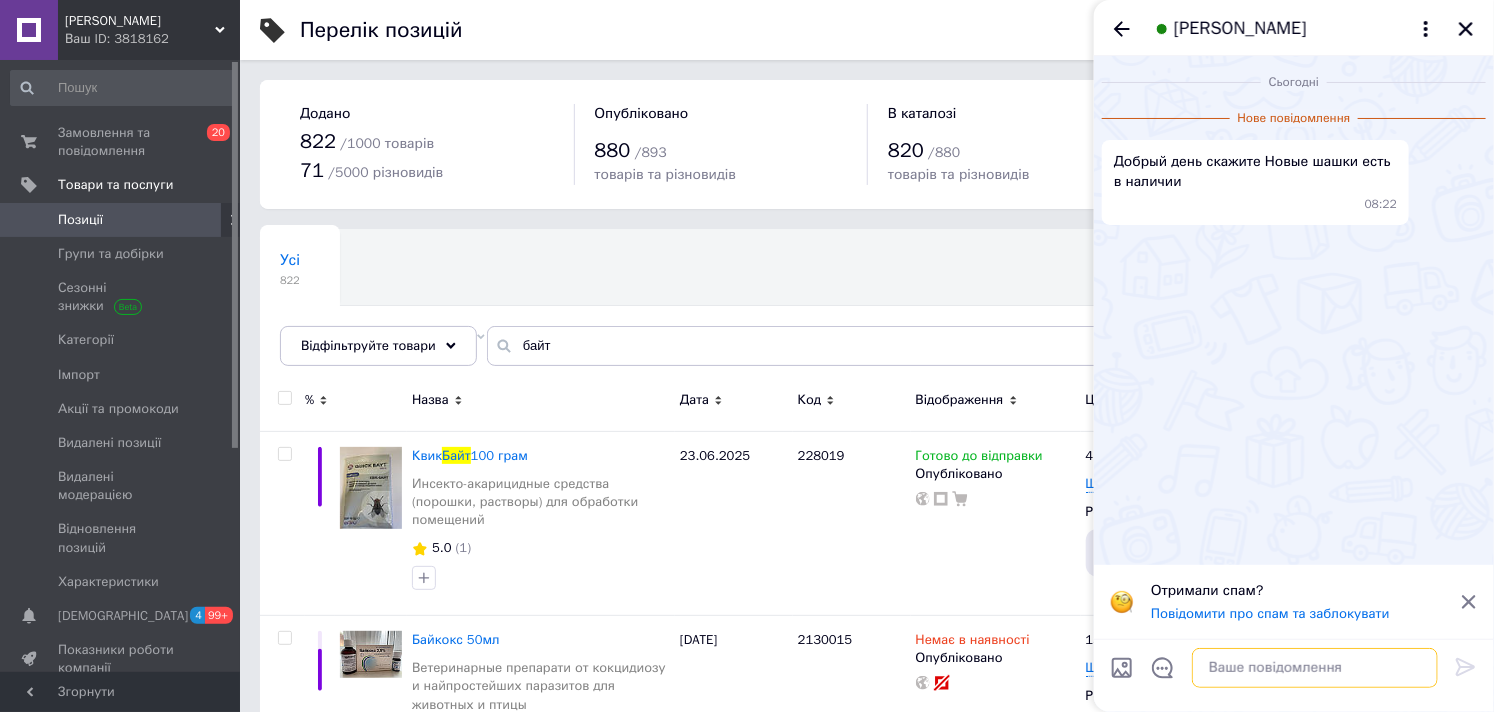 click at bounding box center [1315, 668] 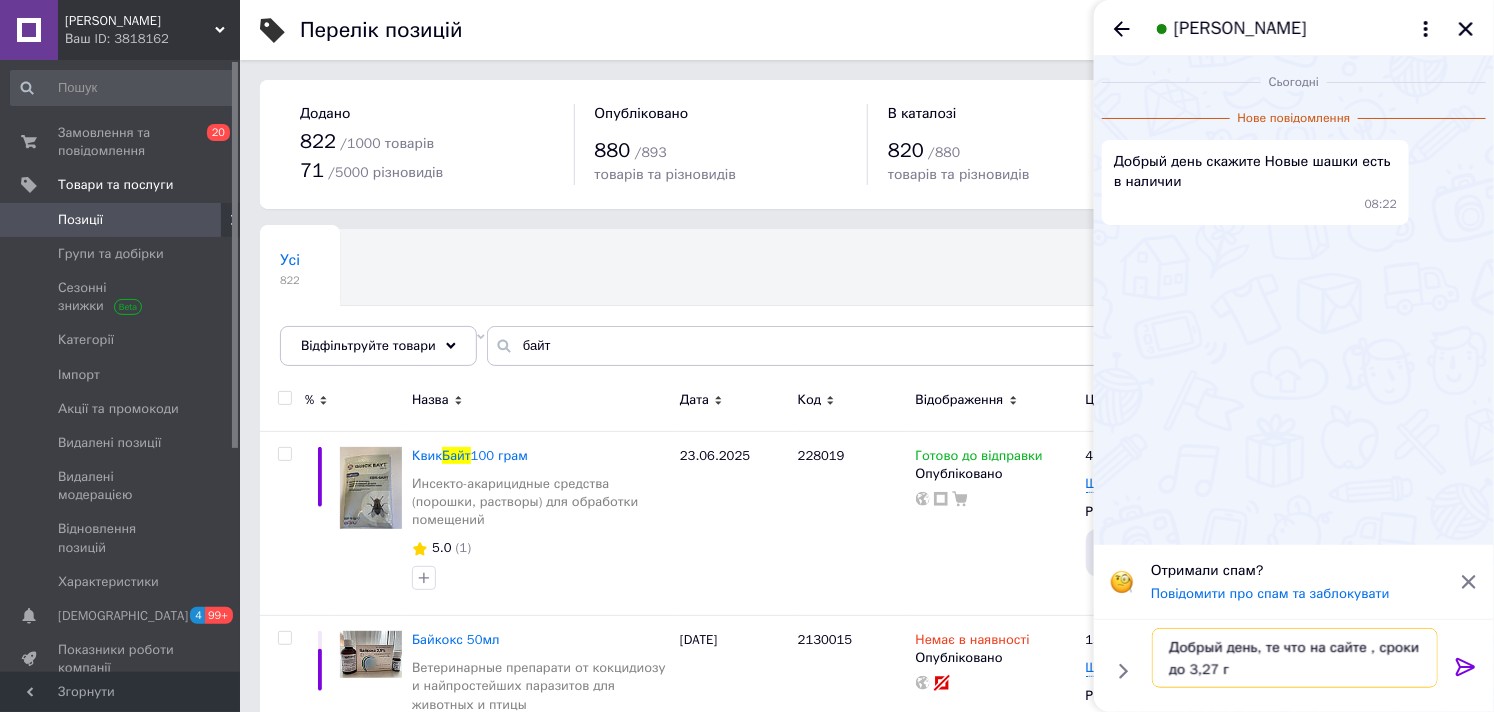 type on "Добрый день, те что на сайте , сроки до 3,27 г" 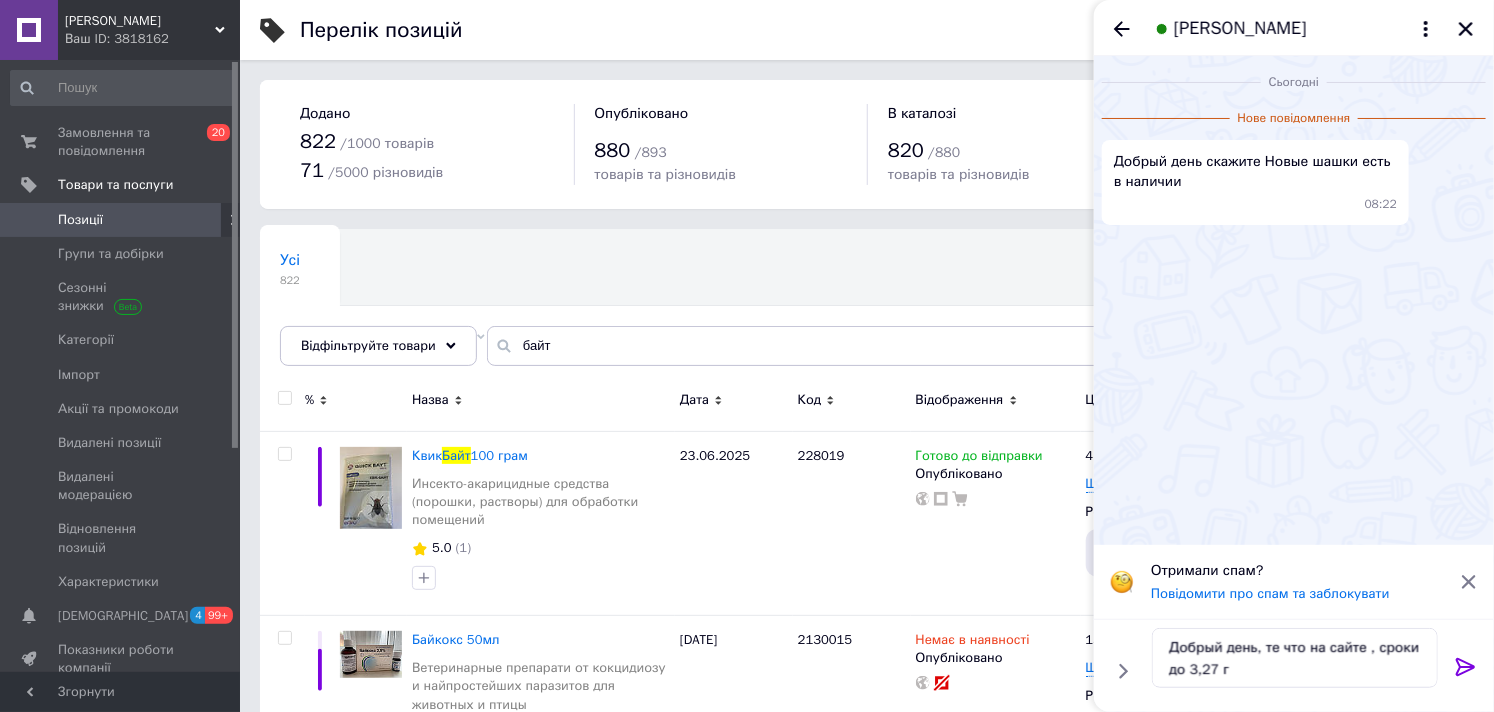 click 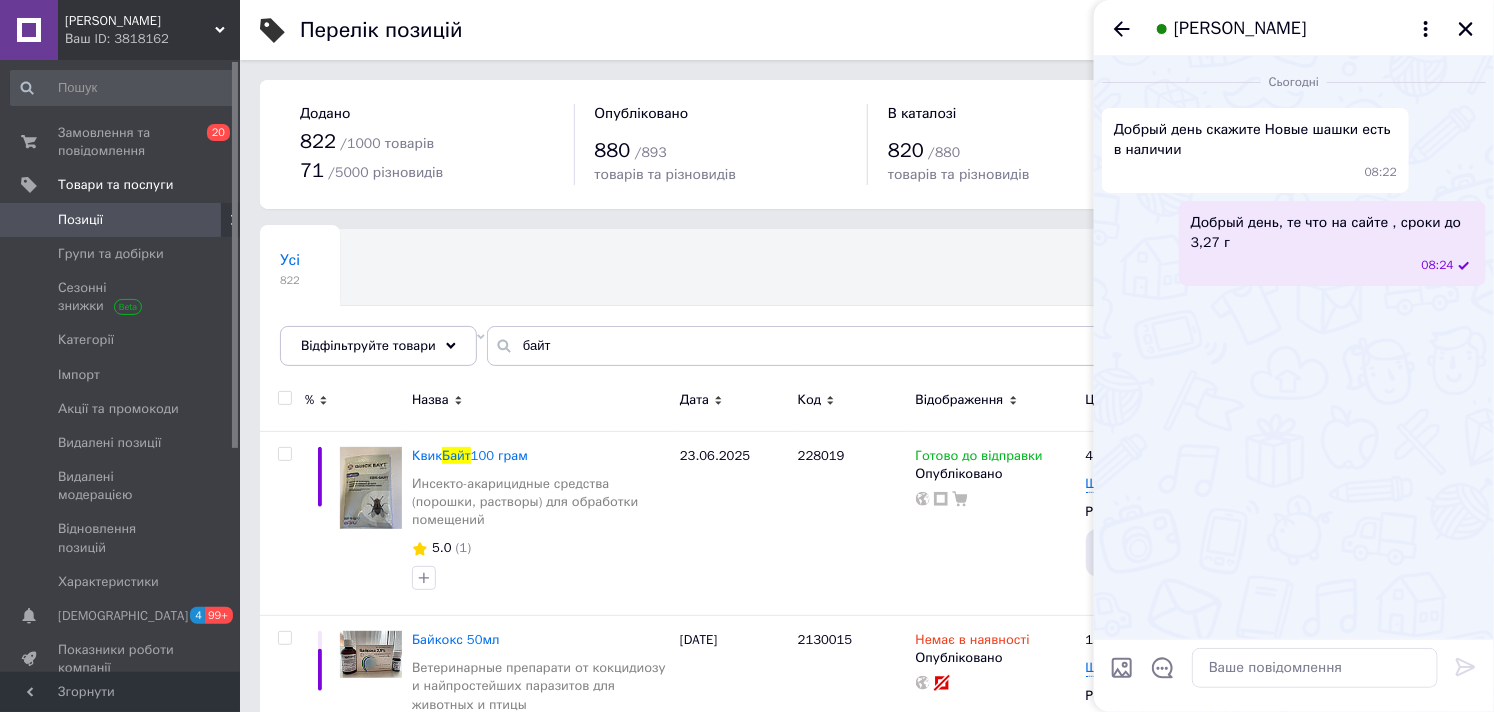 click on "[PERSON_NAME]" at bounding box center (140, 21) 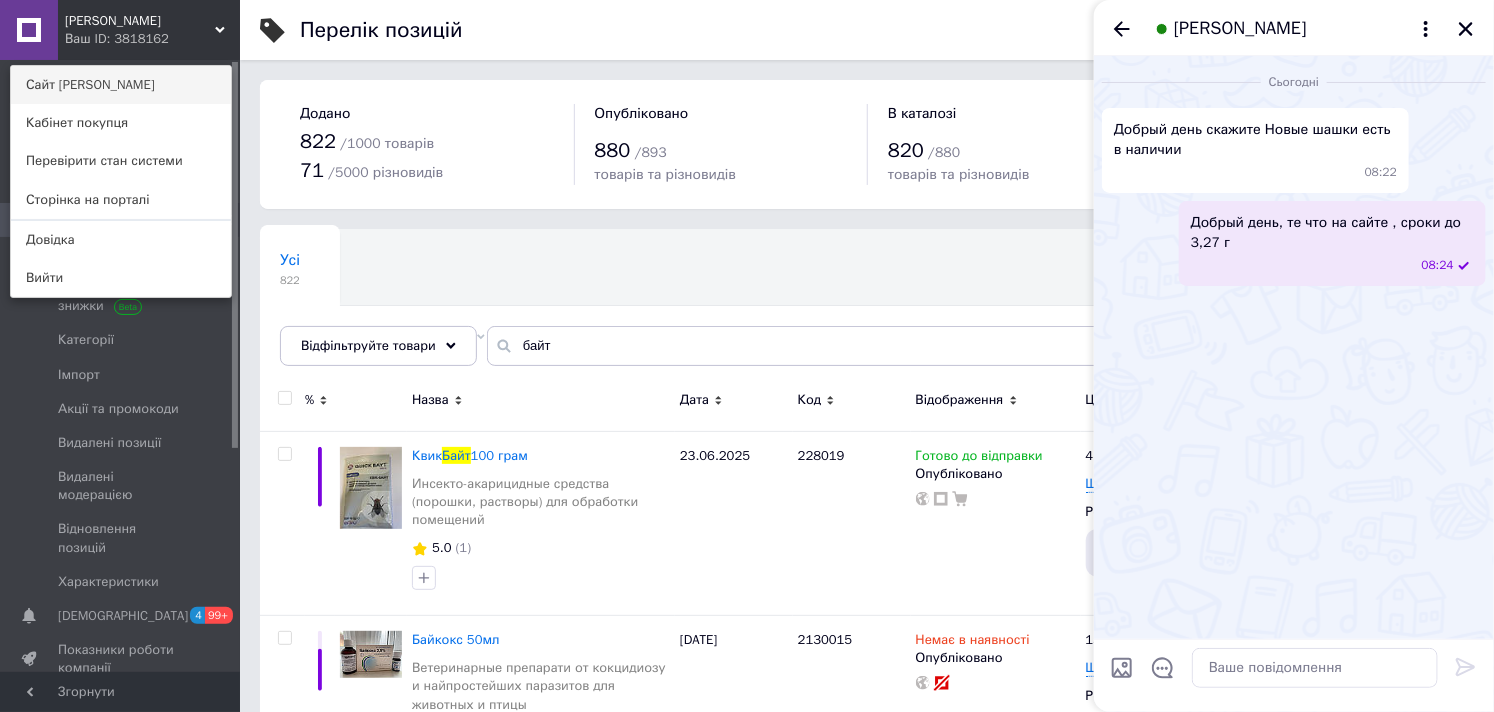 click on "Сайт [PERSON_NAME]" at bounding box center [121, 85] 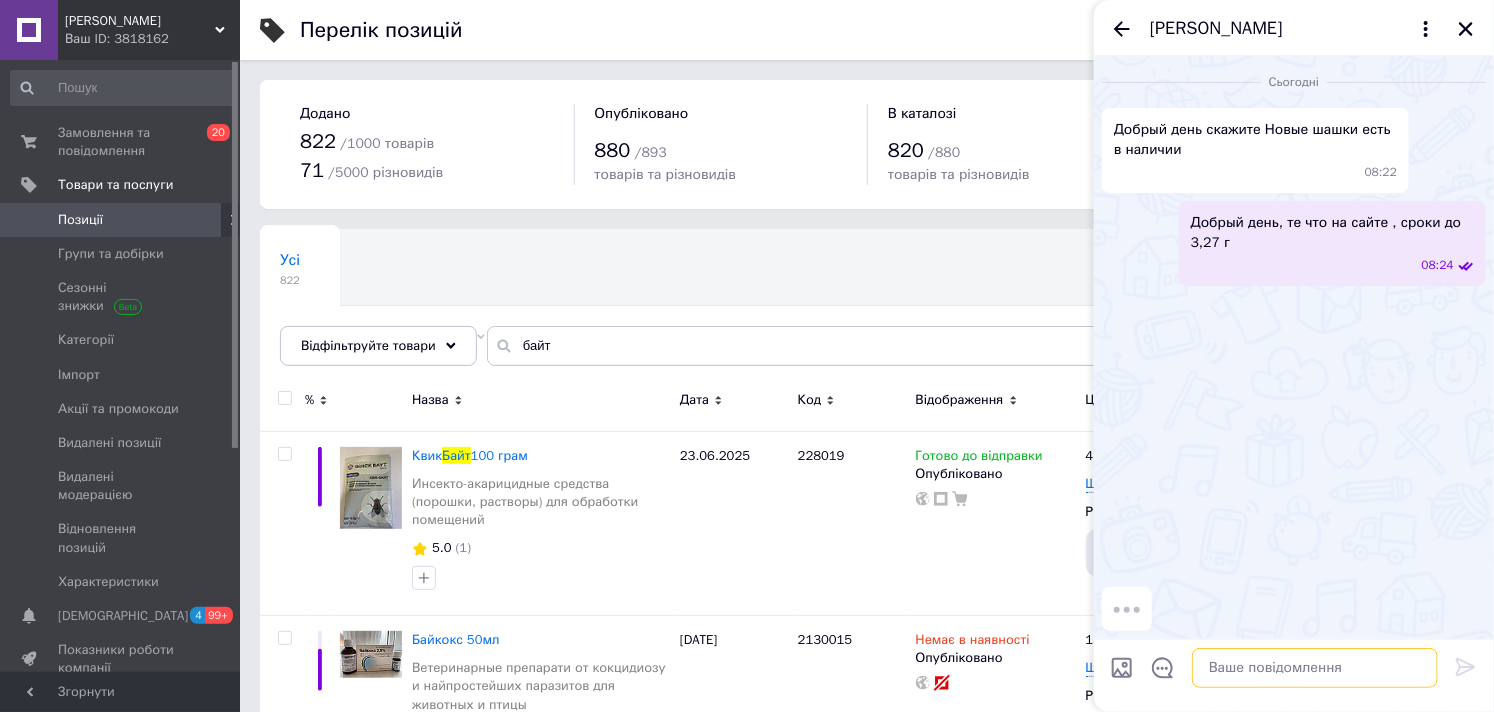 click at bounding box center [1315, 668] 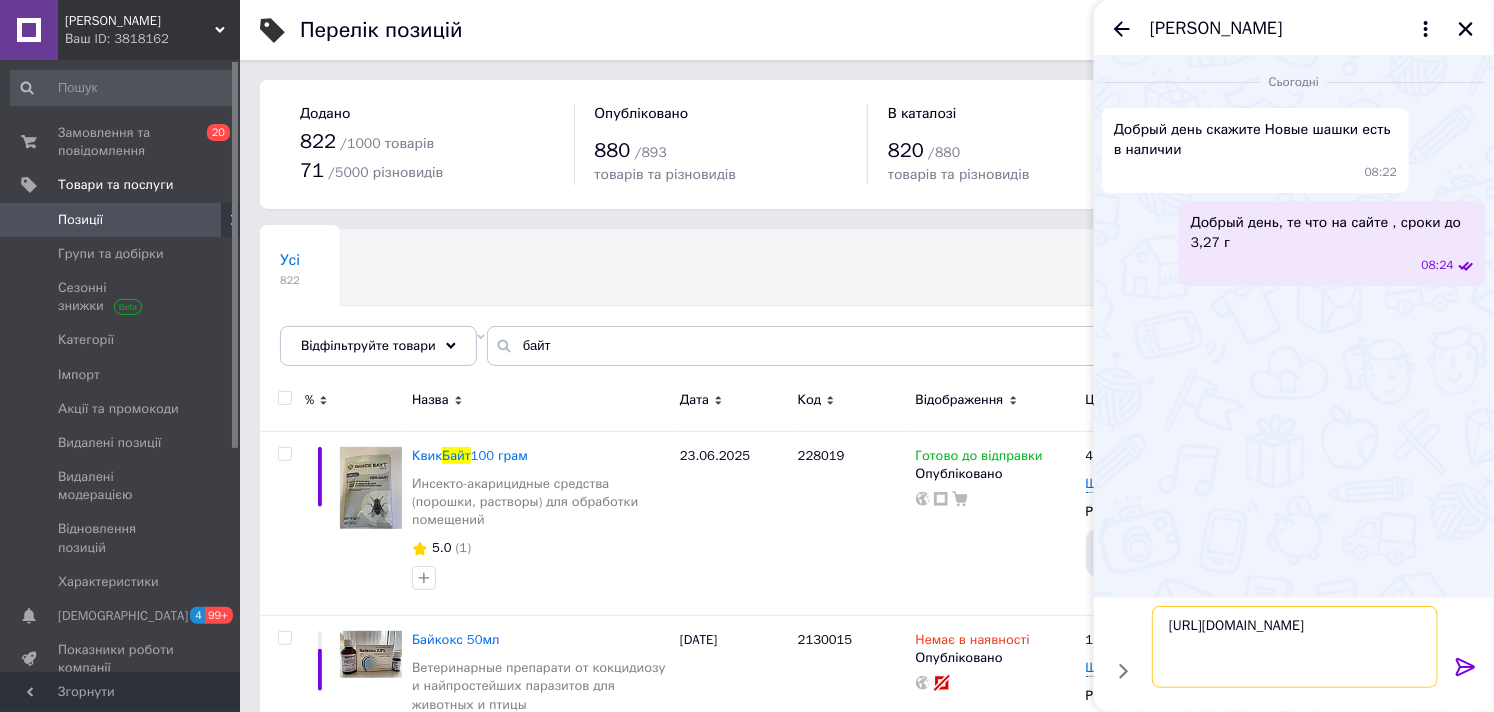 type on "https://cs3818162.prom.ua/ua/p1932188803-jodnaya-shashka-100.html" 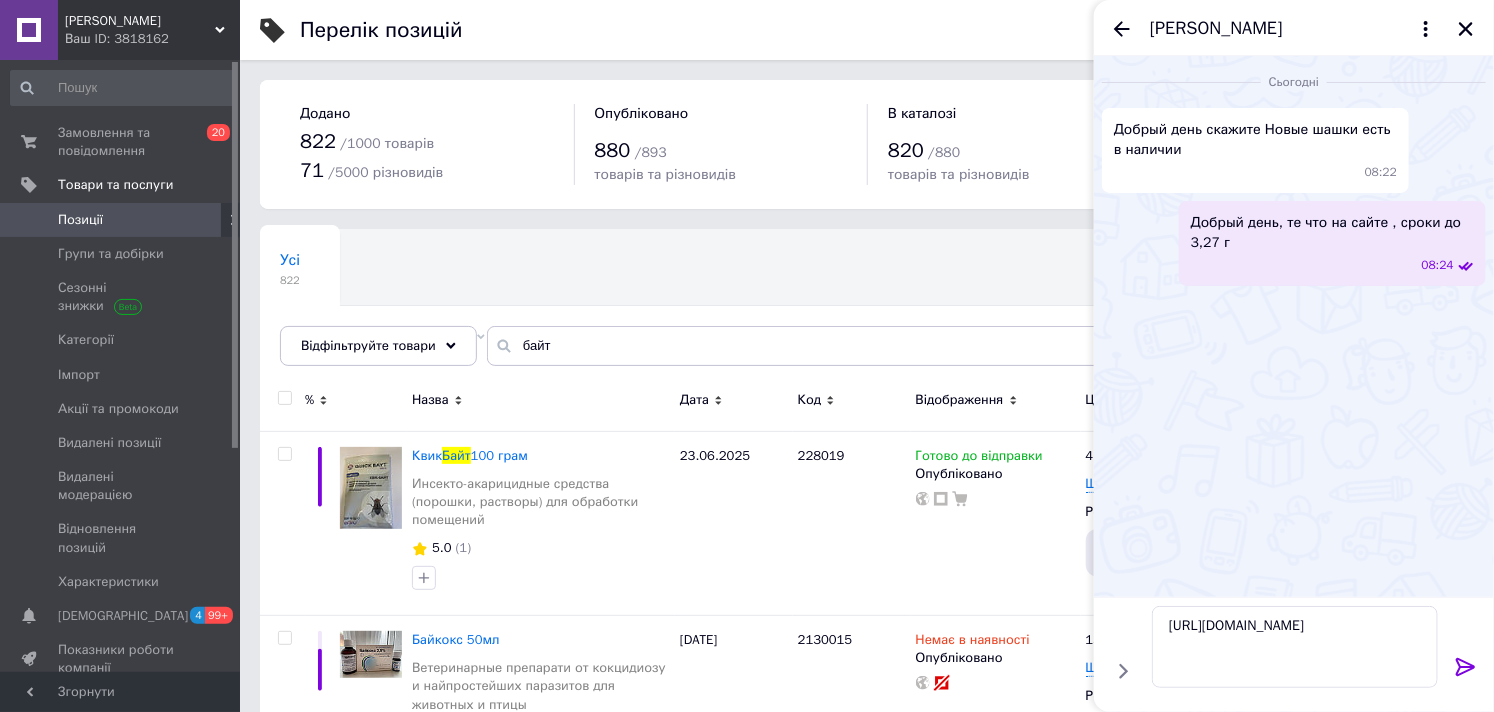 click 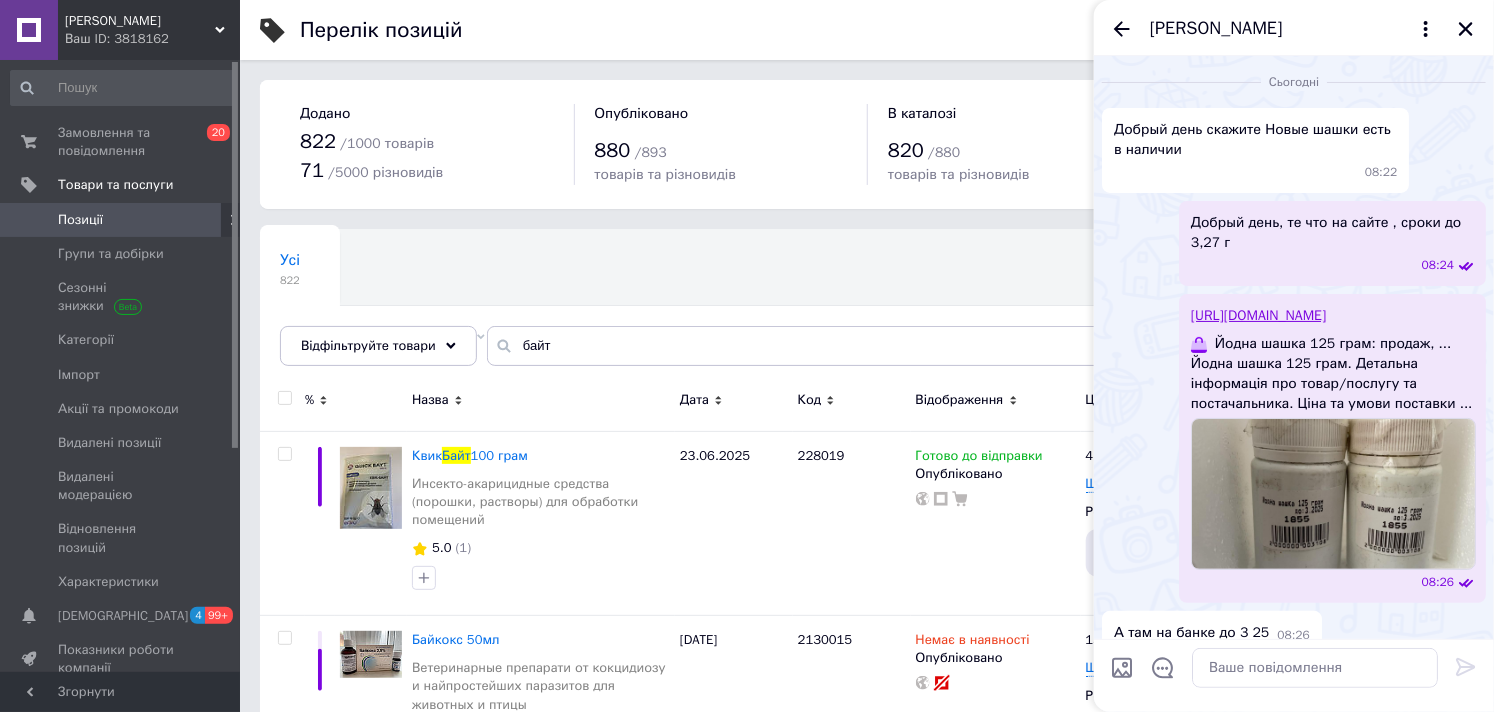 scroll, scrollTop: 45, scrollLeft: 0, axis: vertical 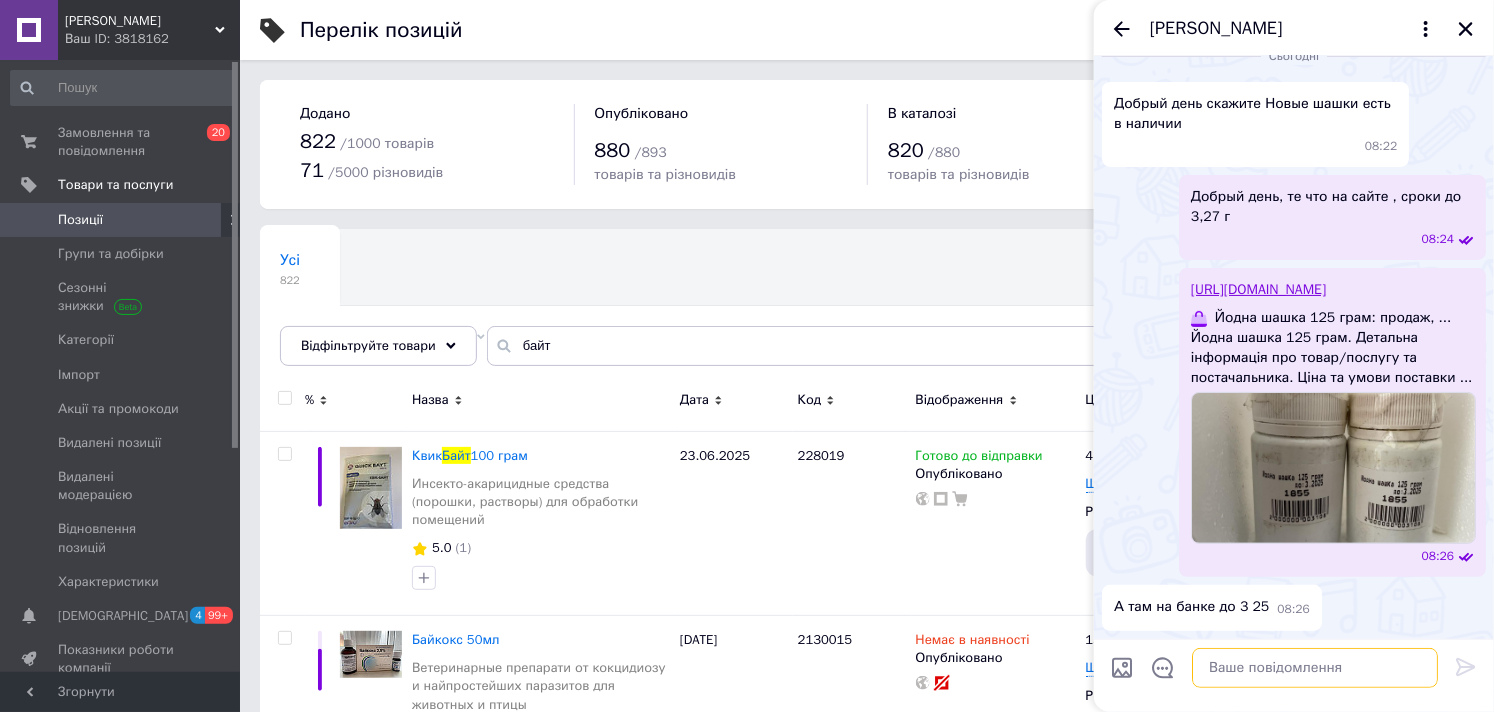 click at bounding box center (1315, 668) 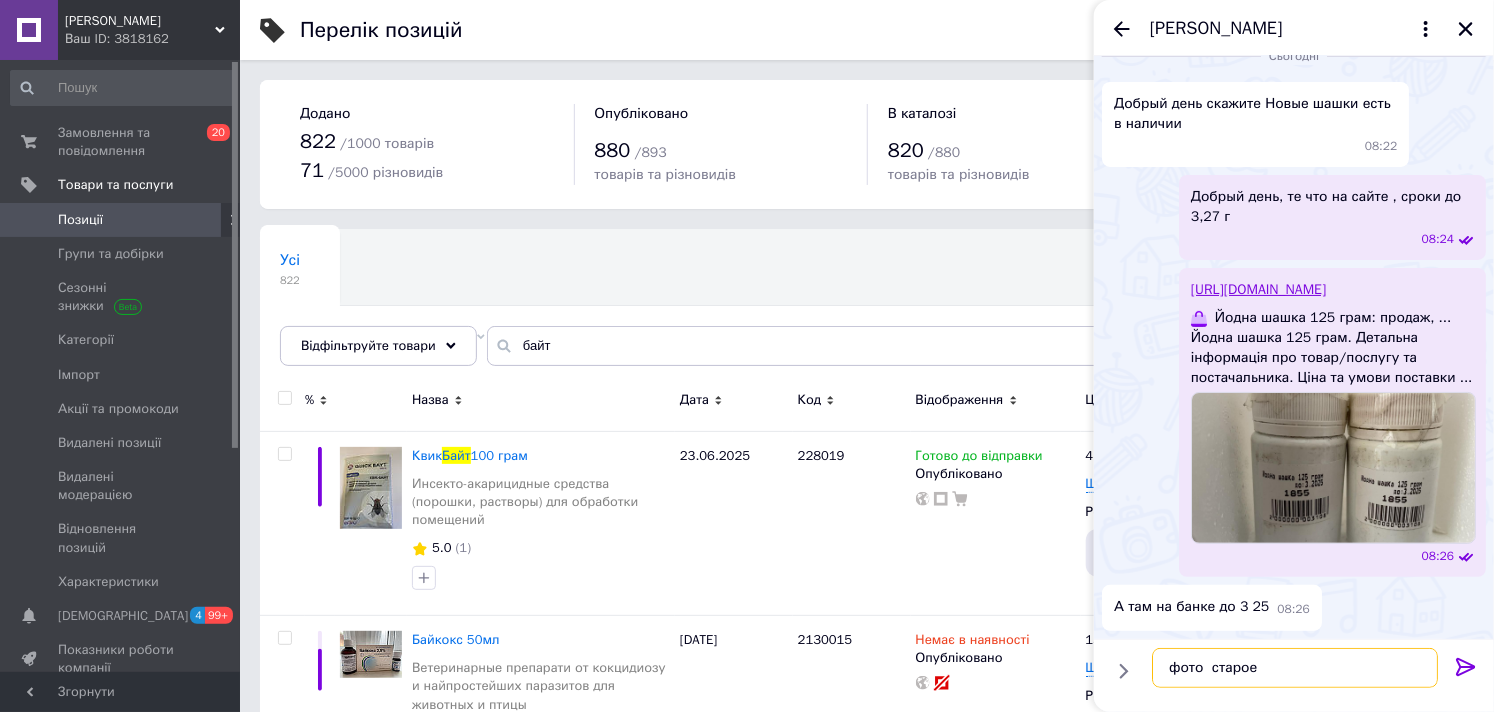type on "фото  старое" 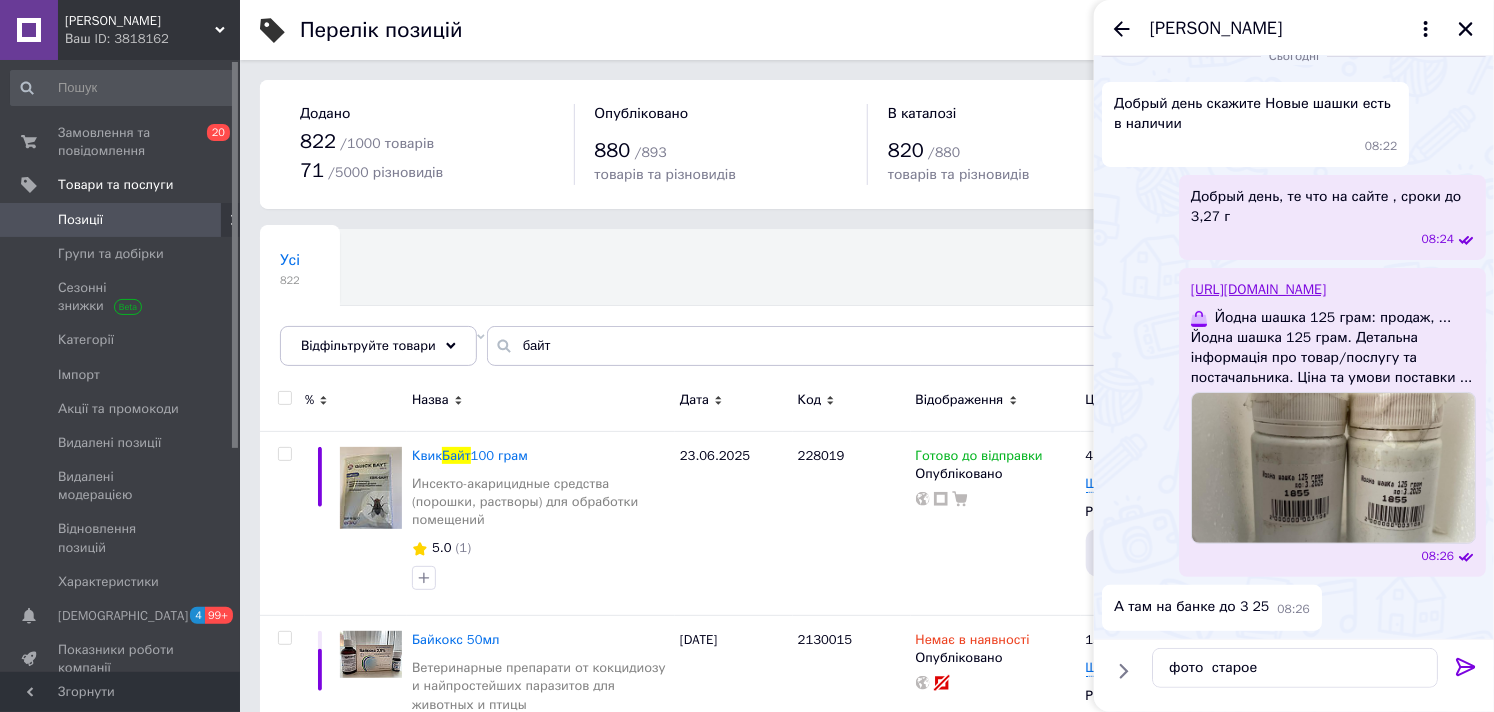 click 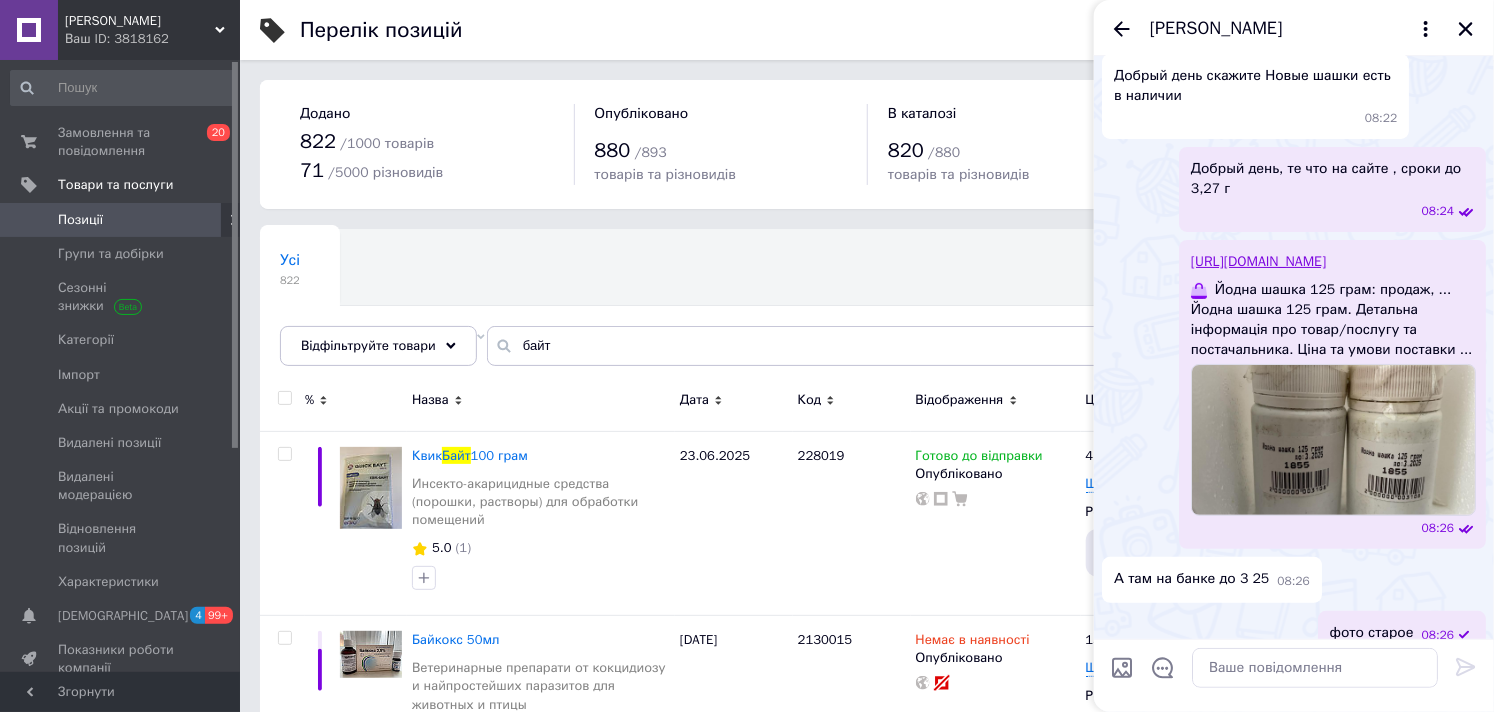 scroll, scrollTop: 97, scrollLeft: 0, axis: vertical 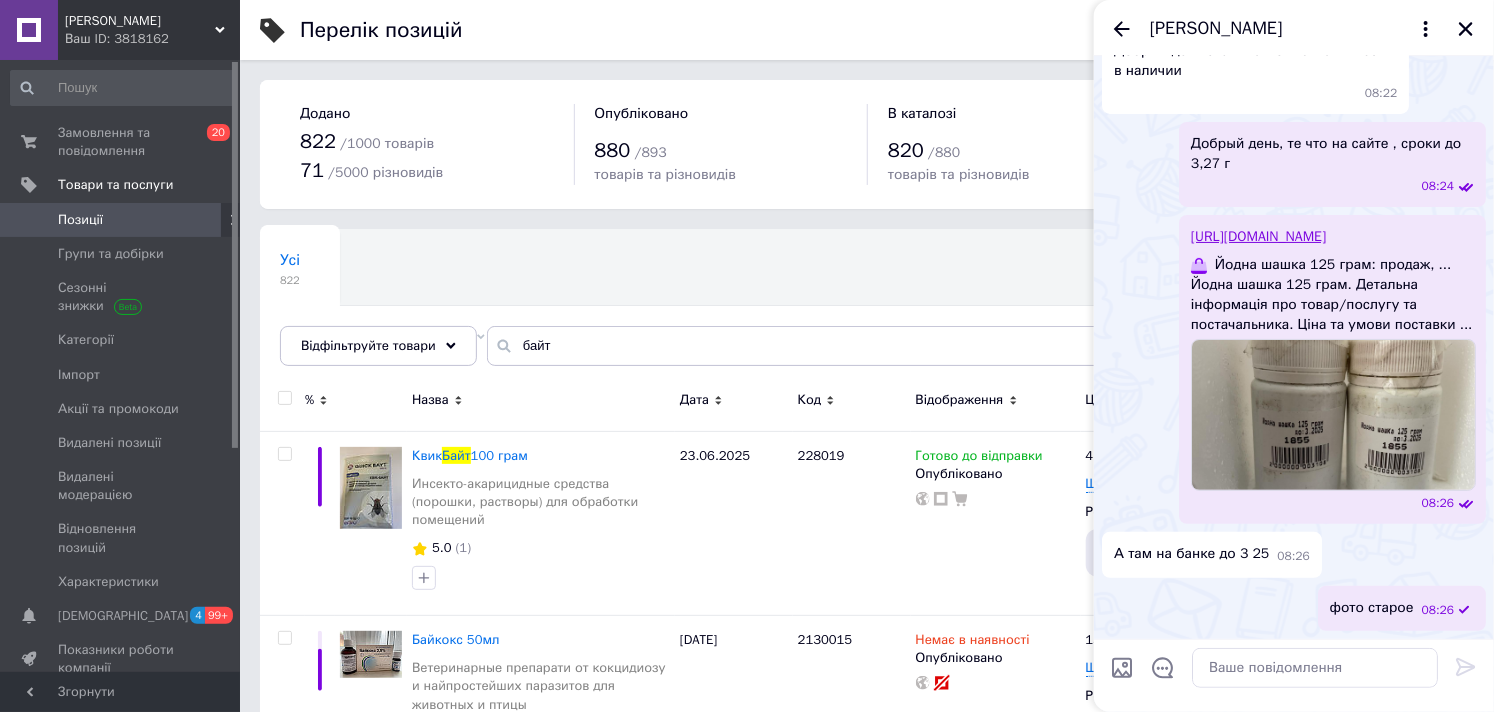 click at bounding box center (1333, 415) 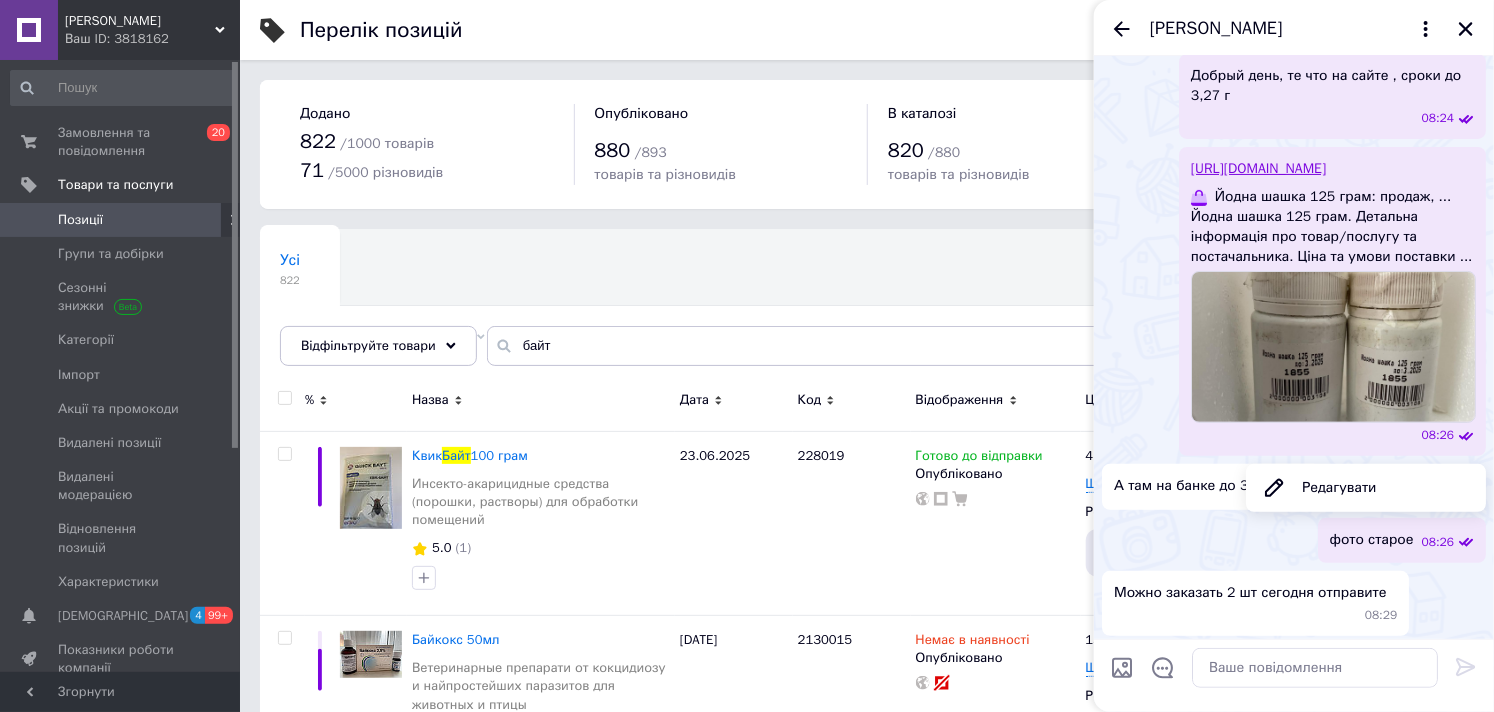 scroll, scrollTop: 171, scrollLeft: 0, axis: vertical 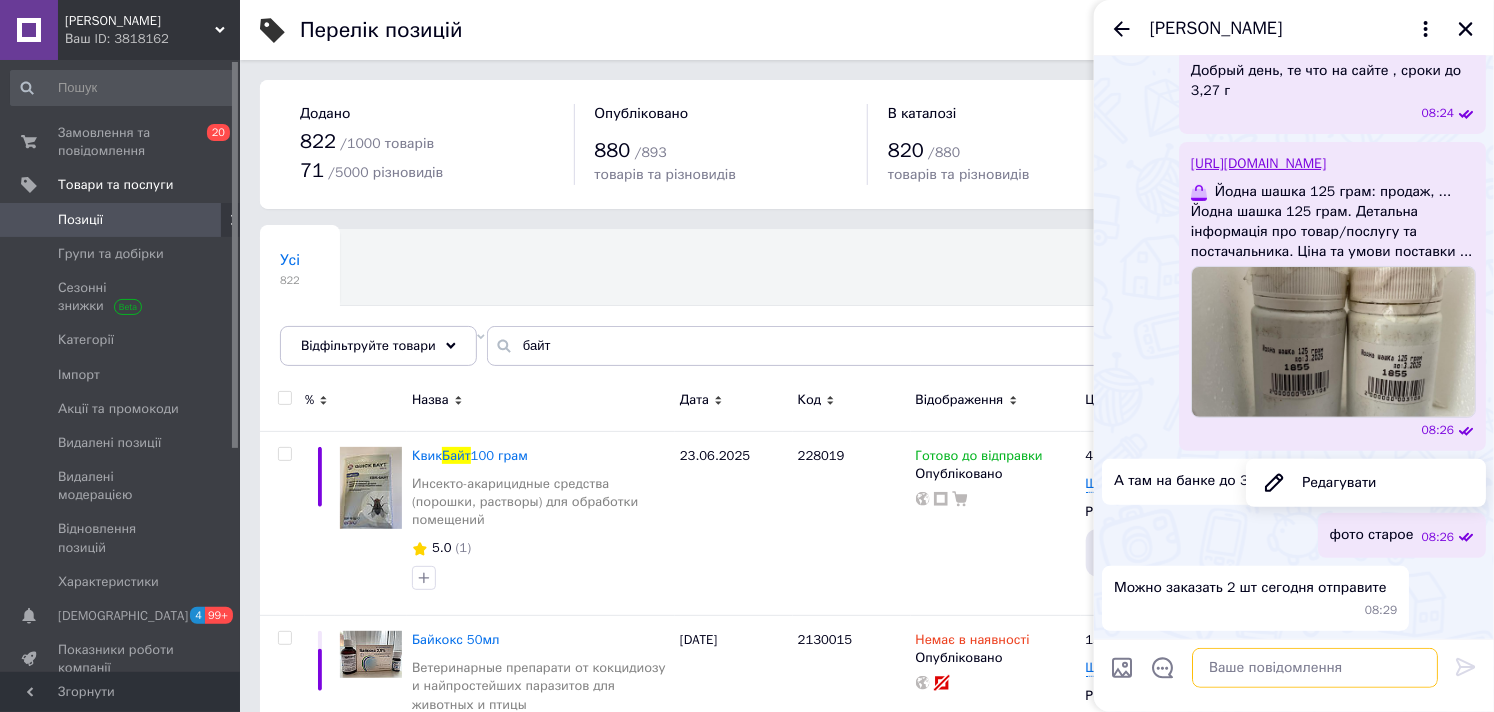 click at bounding box center (1315, 668) 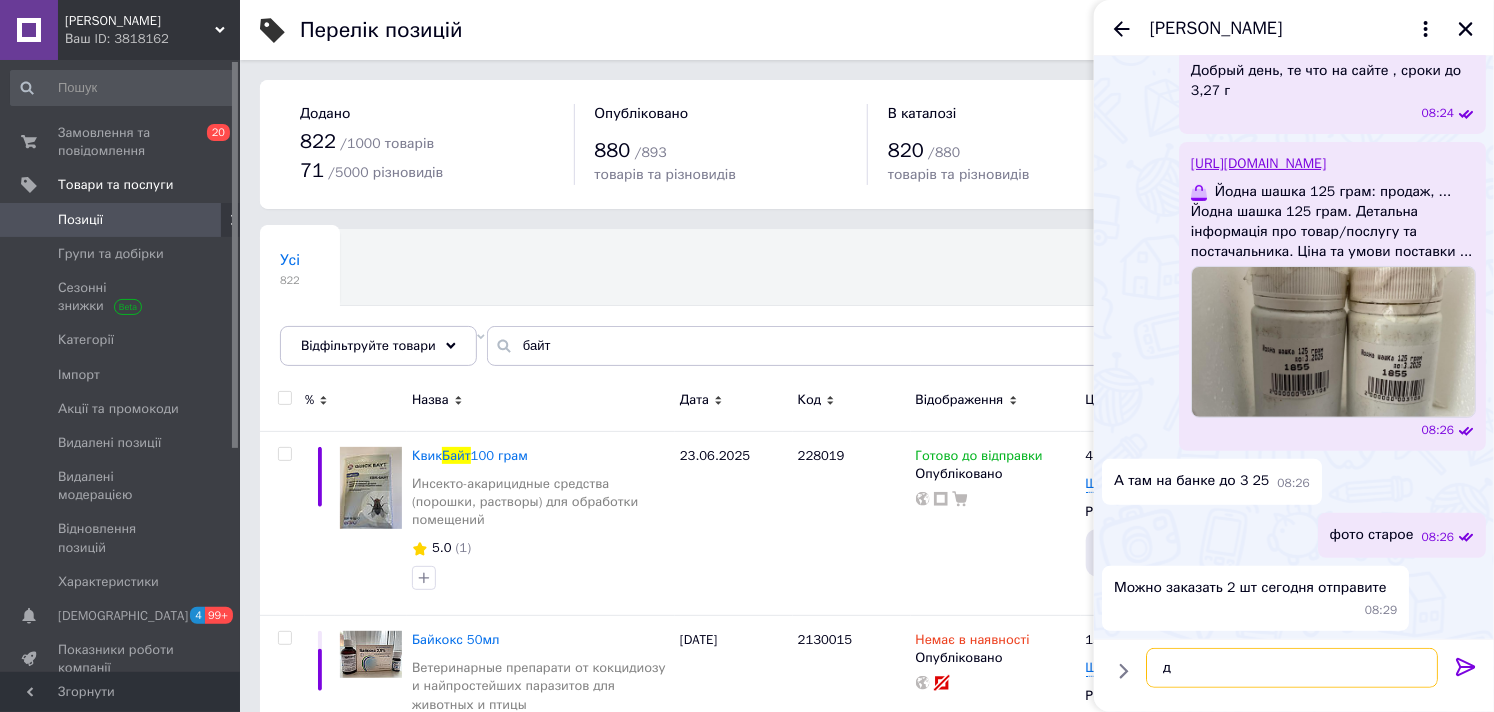 type on "да" 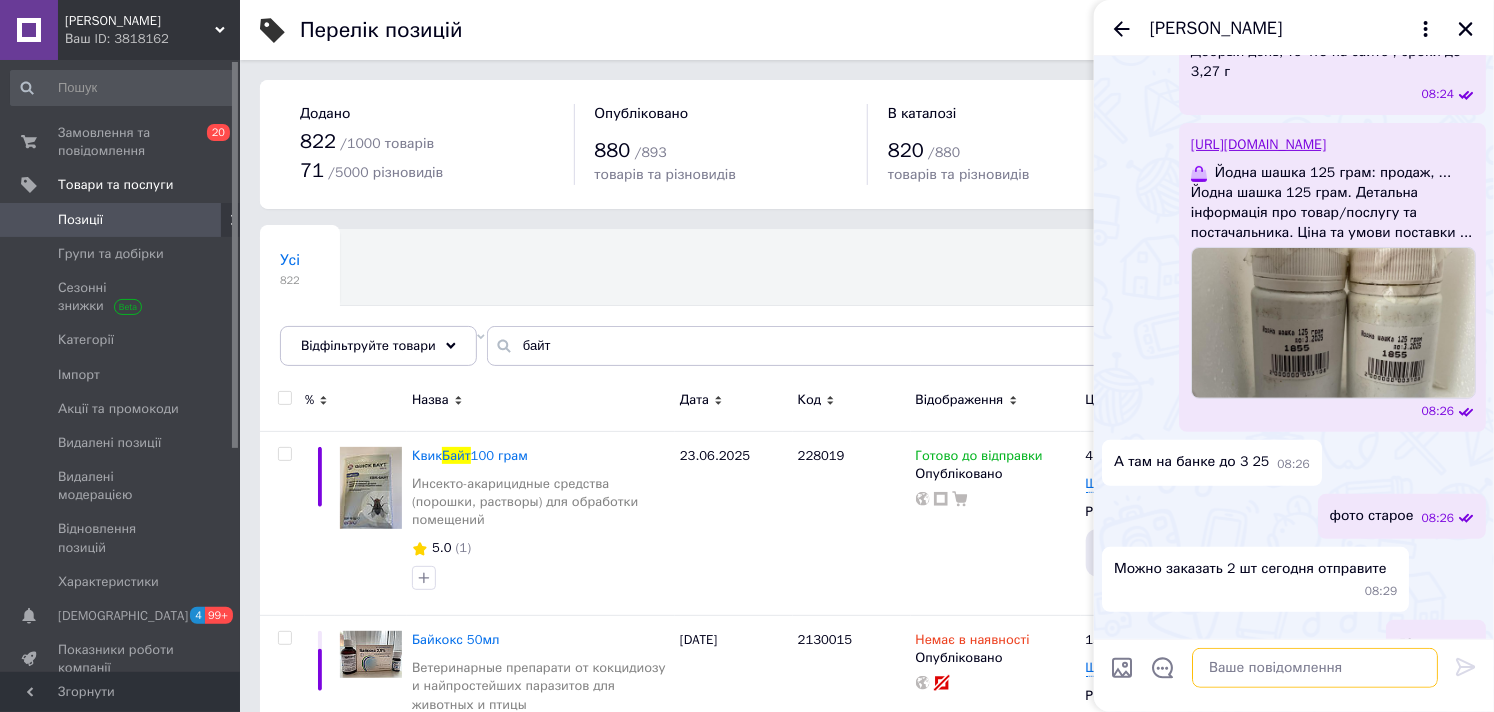 scroll, scrollTop: 224, scrollLeft: 0, axis: vertical 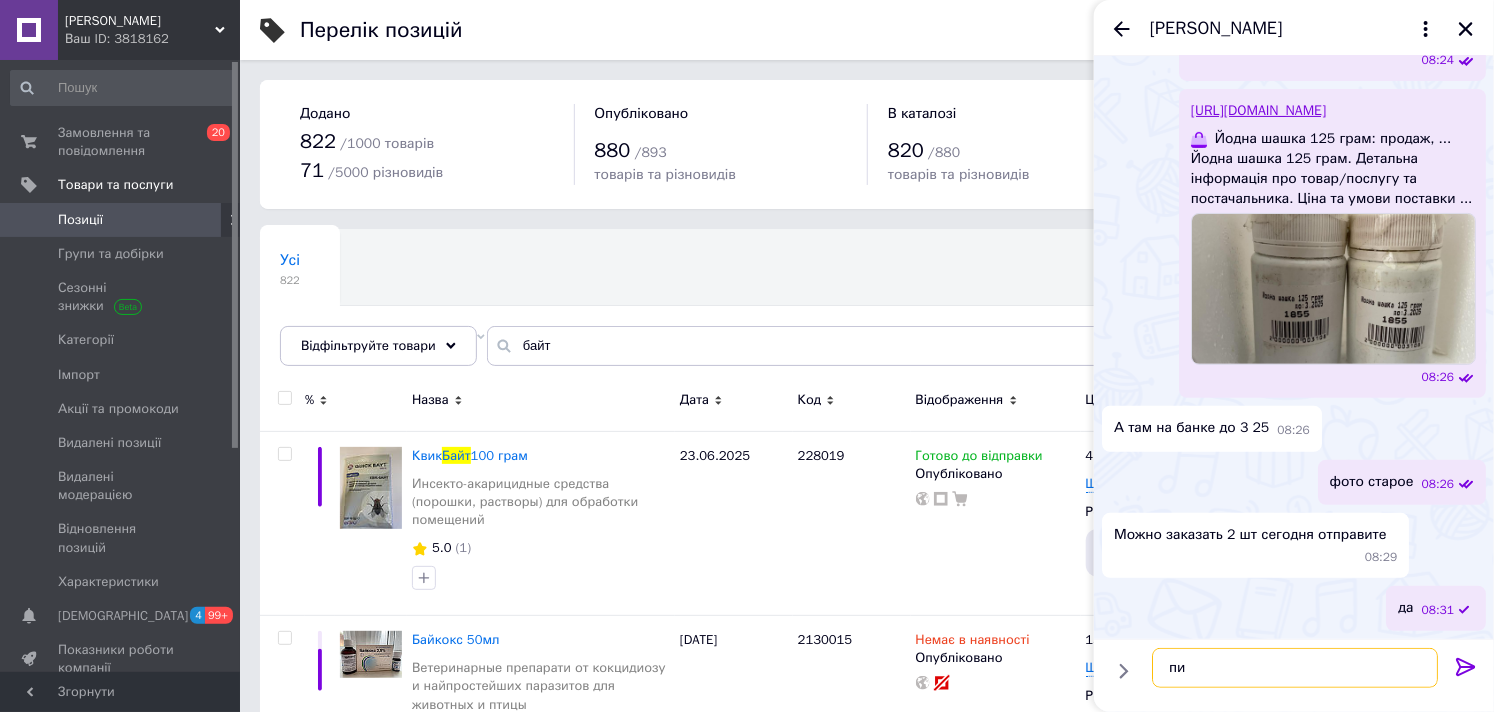 type on "п" 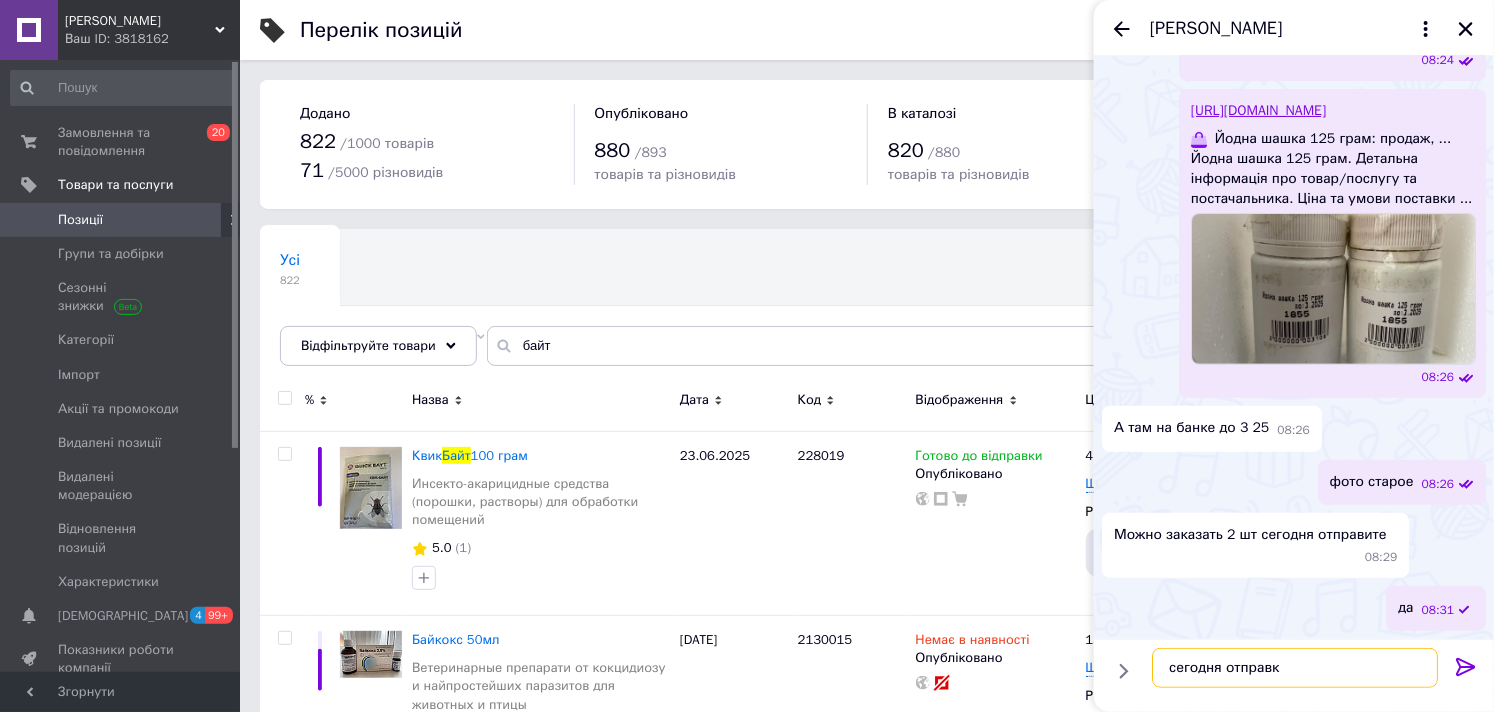 type on "сегодня отправка" 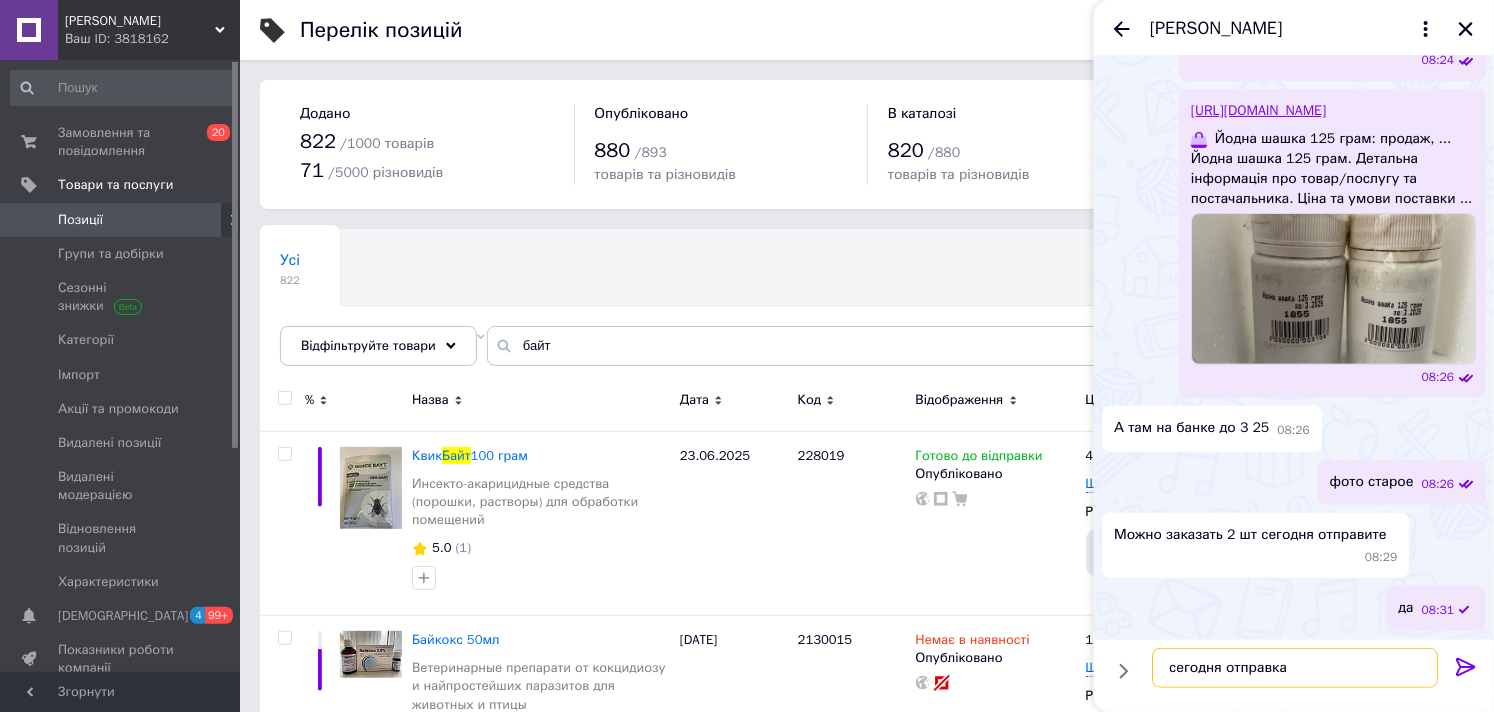 type 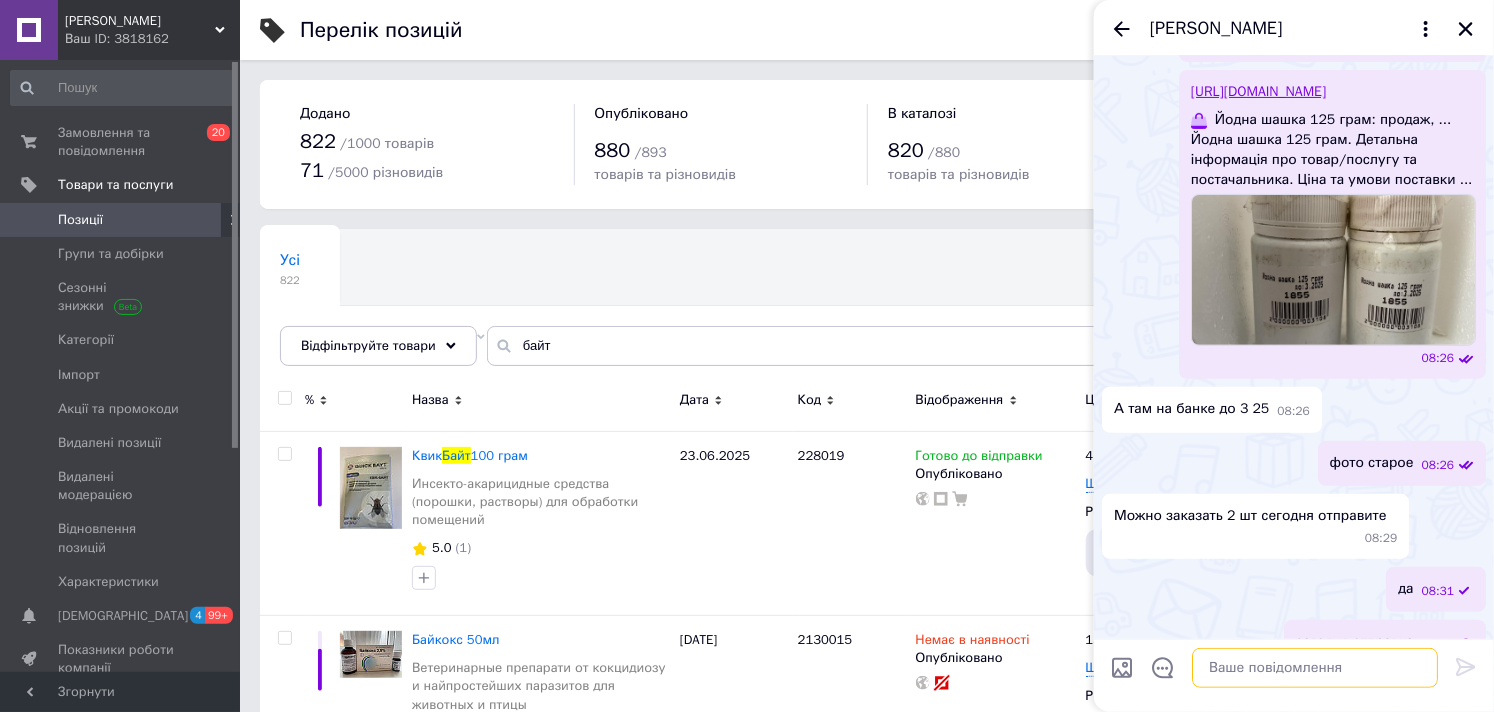 scroll, scrollTop: 277, scrollLeft: 0, axis: vertical 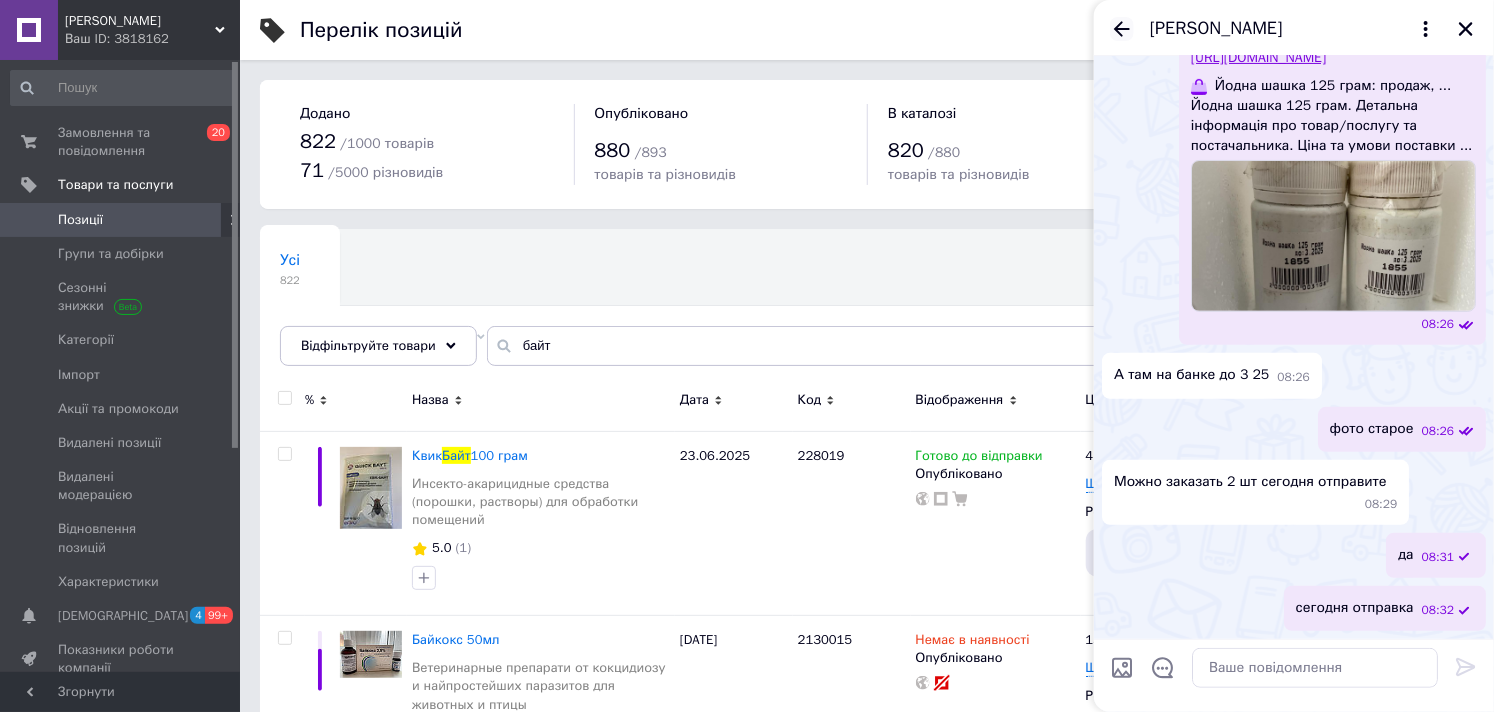 click 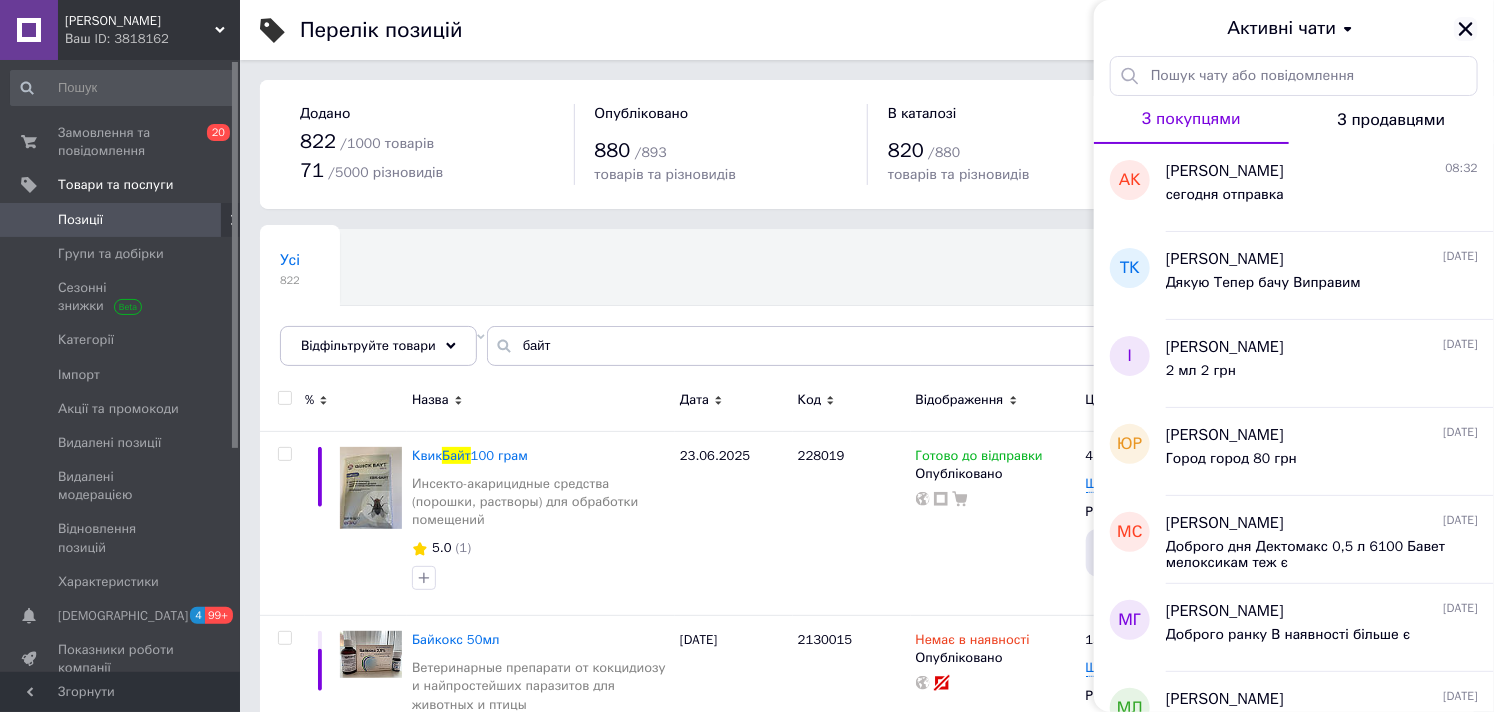 click 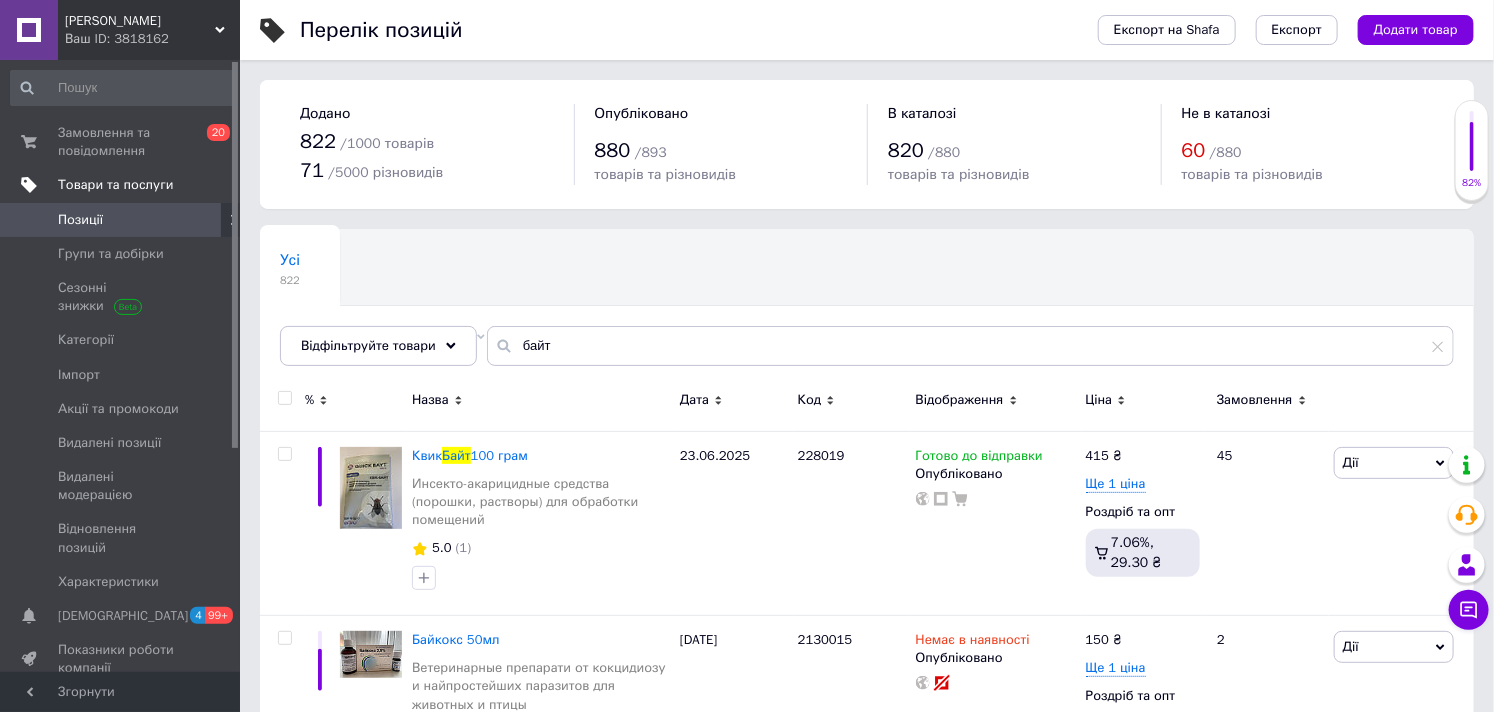 click on "Товари та послуги" at bounding box center [115, 185] 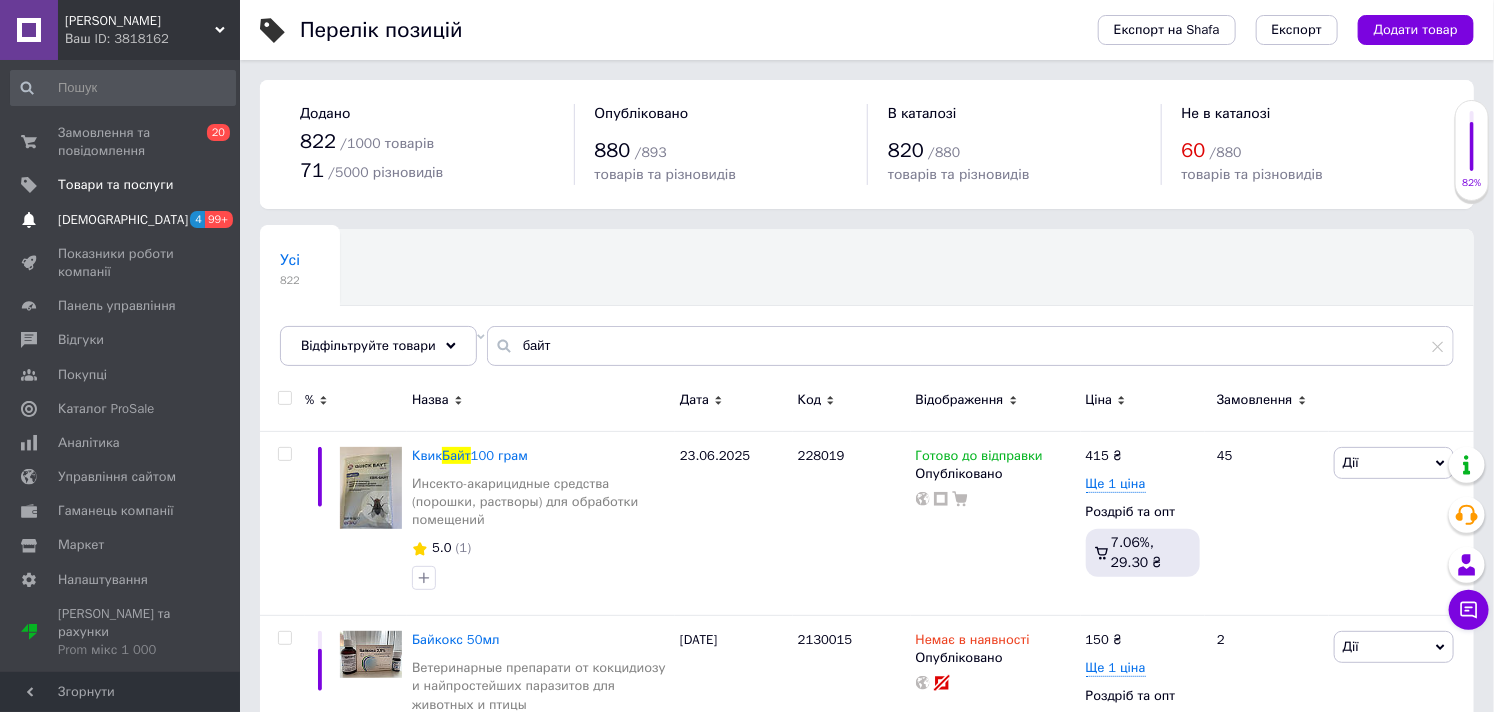 click on "[DEMOGRAPHIC_DATA]" at bounding box center (123, 220) 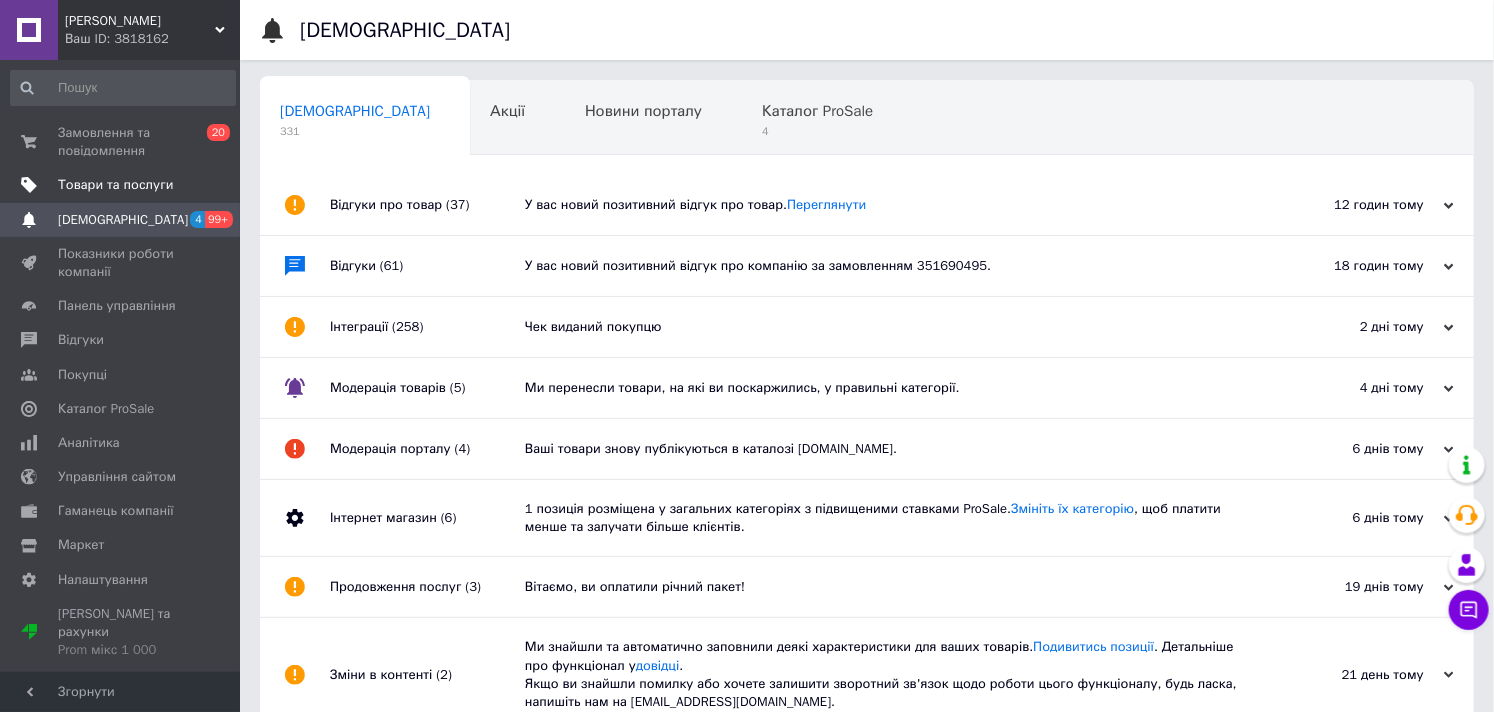 click on "Товари та послуги" at bounding box center [115, 185] 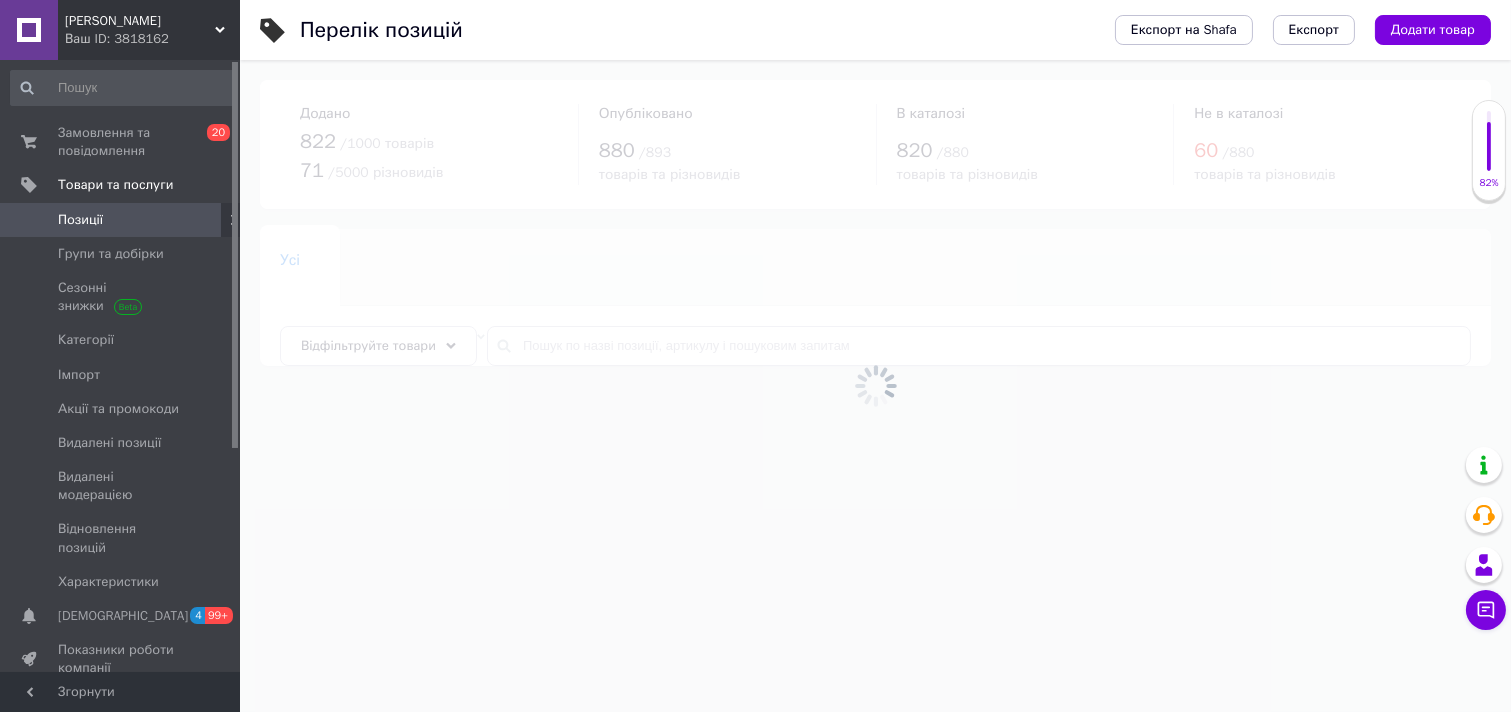click on "Позиції" at bounding box center (80, 220) 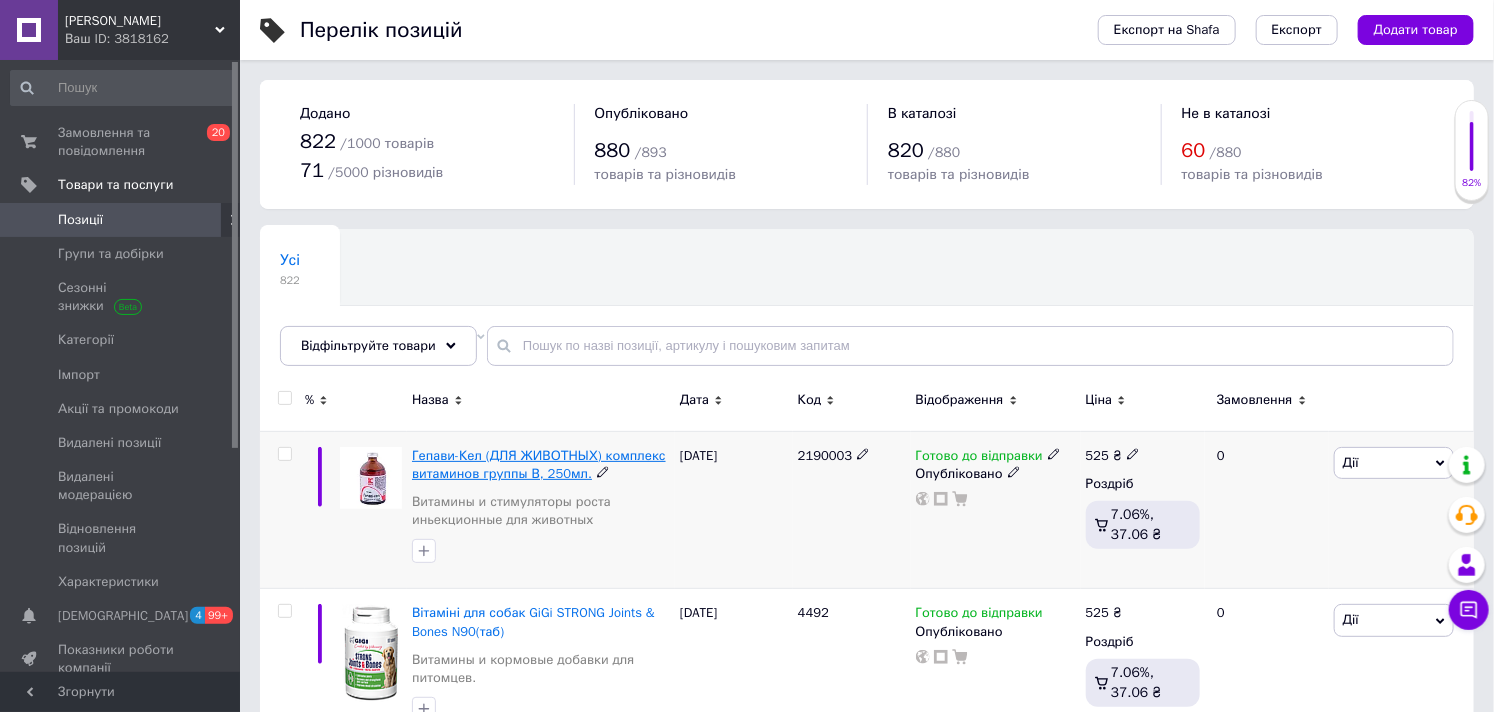 click on "Гепави-Кел (ДЛЯ ЖИВОТНЫХ) комплекс витаминов группы В, 250мл." at bounding box center [539, 464] 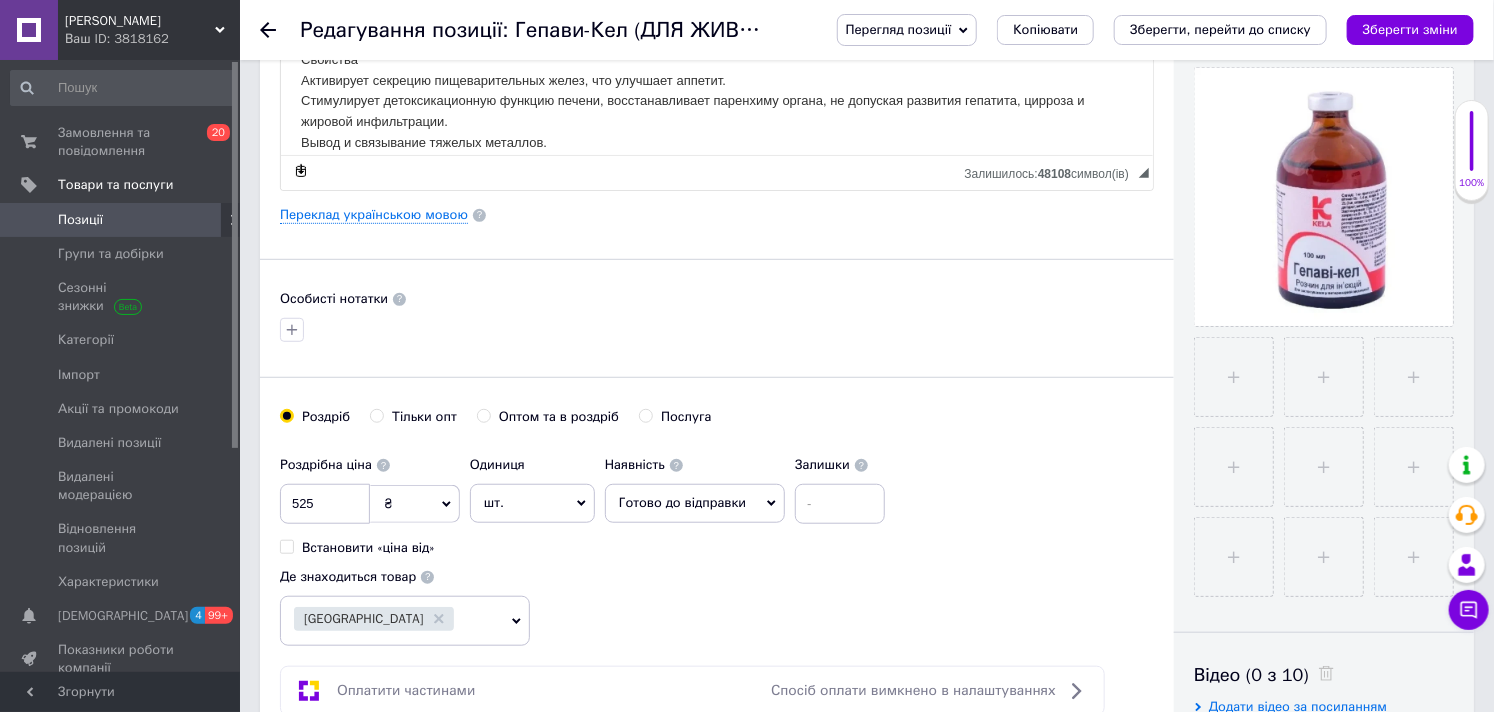 scroll, scrollTop: 444, scrollLeft: 0, axis: vertical 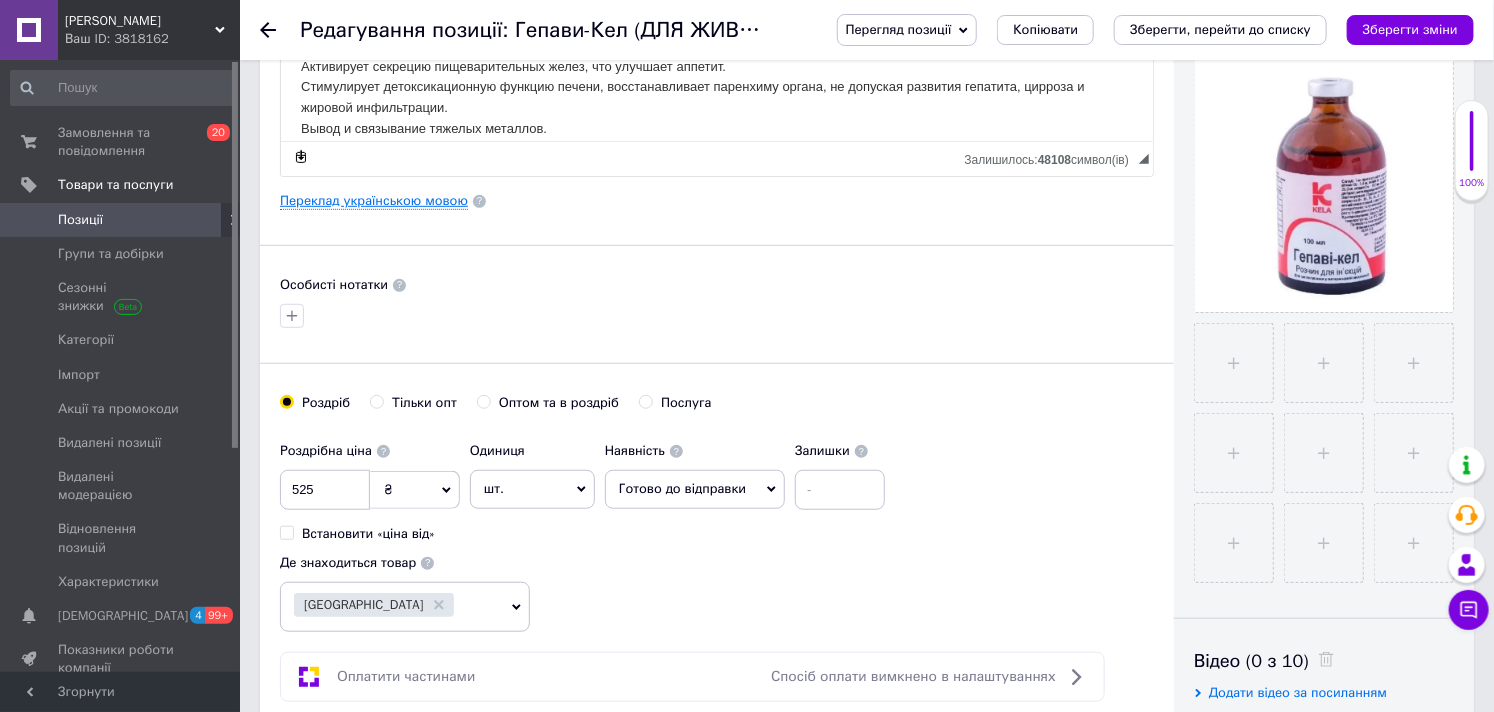 click on "Переклад українською мовою" at bounding box center [374, 201] 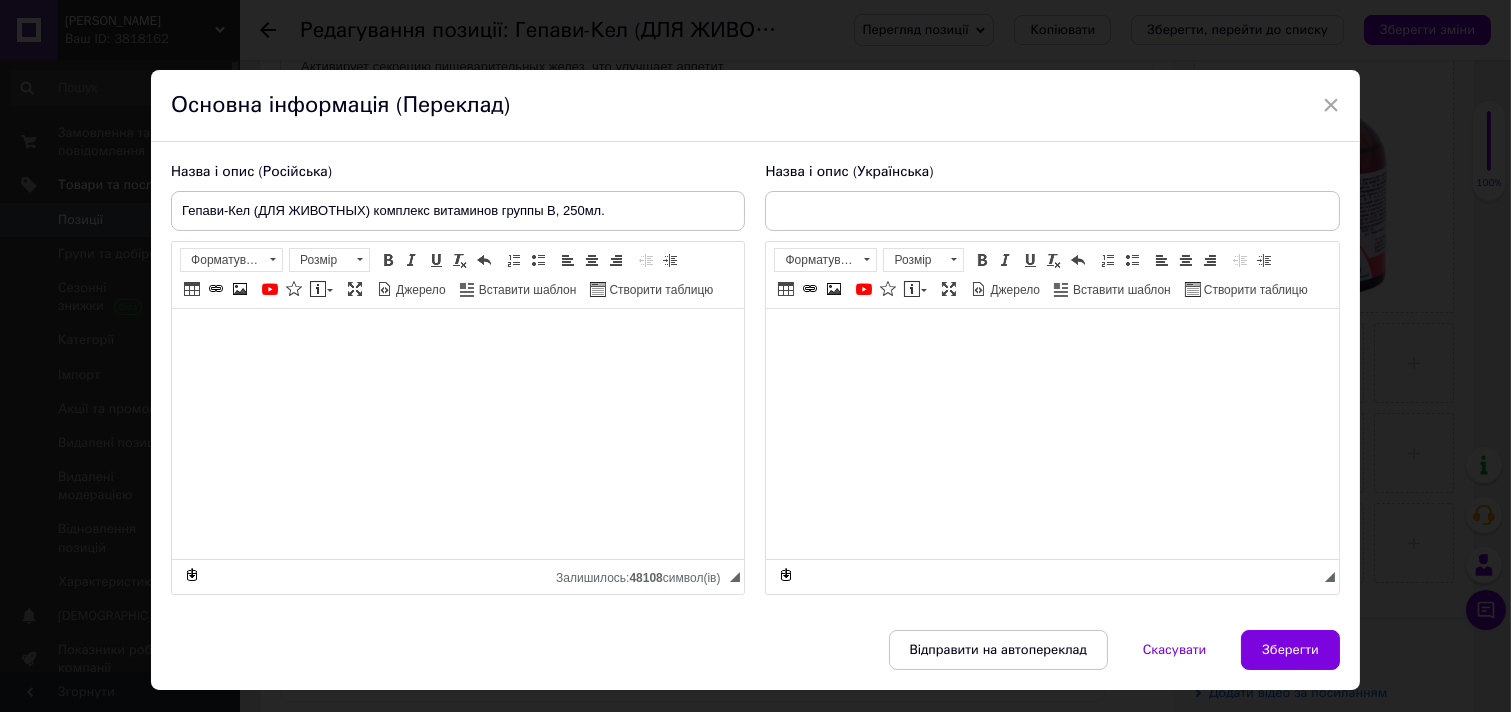 type on "Гепаві-Кел (ДЛЯ ТВАРИН) комплекс вітамінів групи В, 250мл." 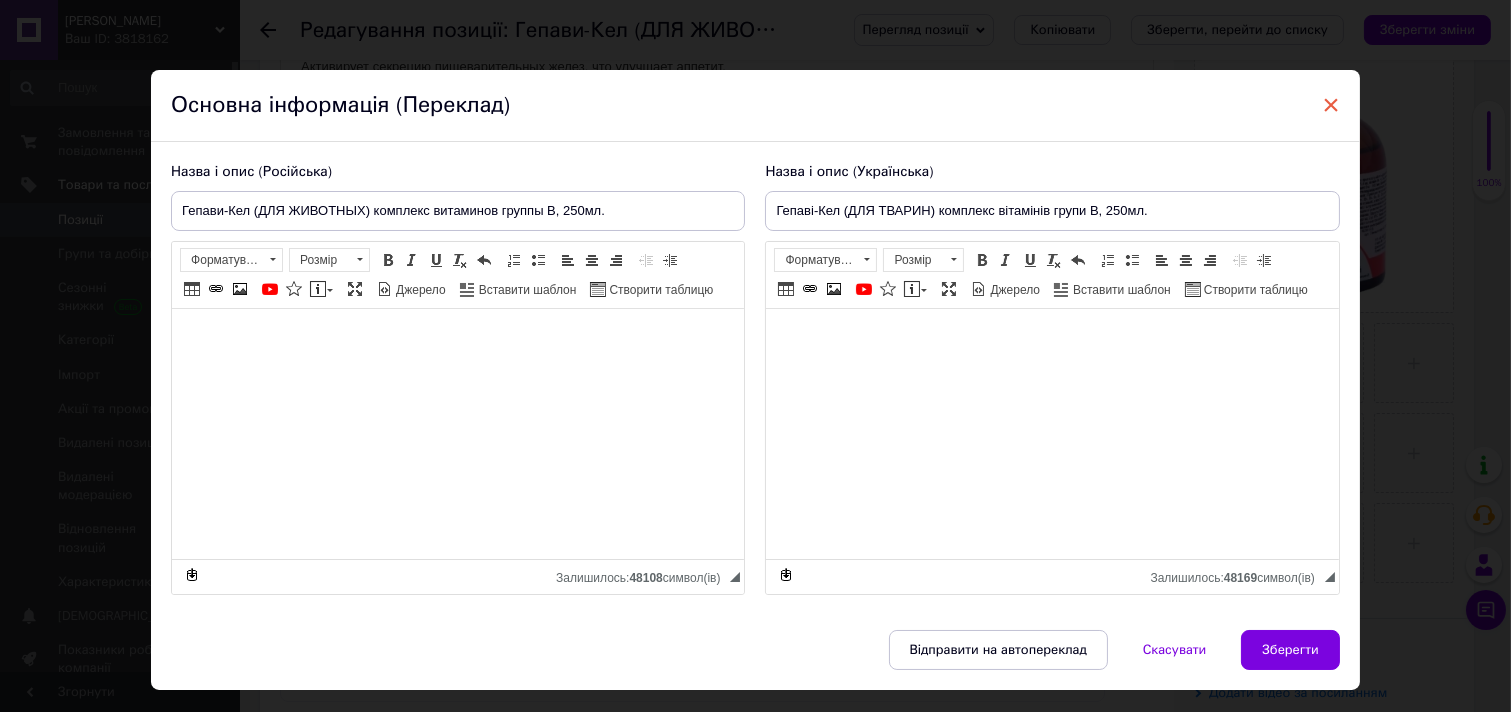 click on "×" at bounding box center (1331, 105) 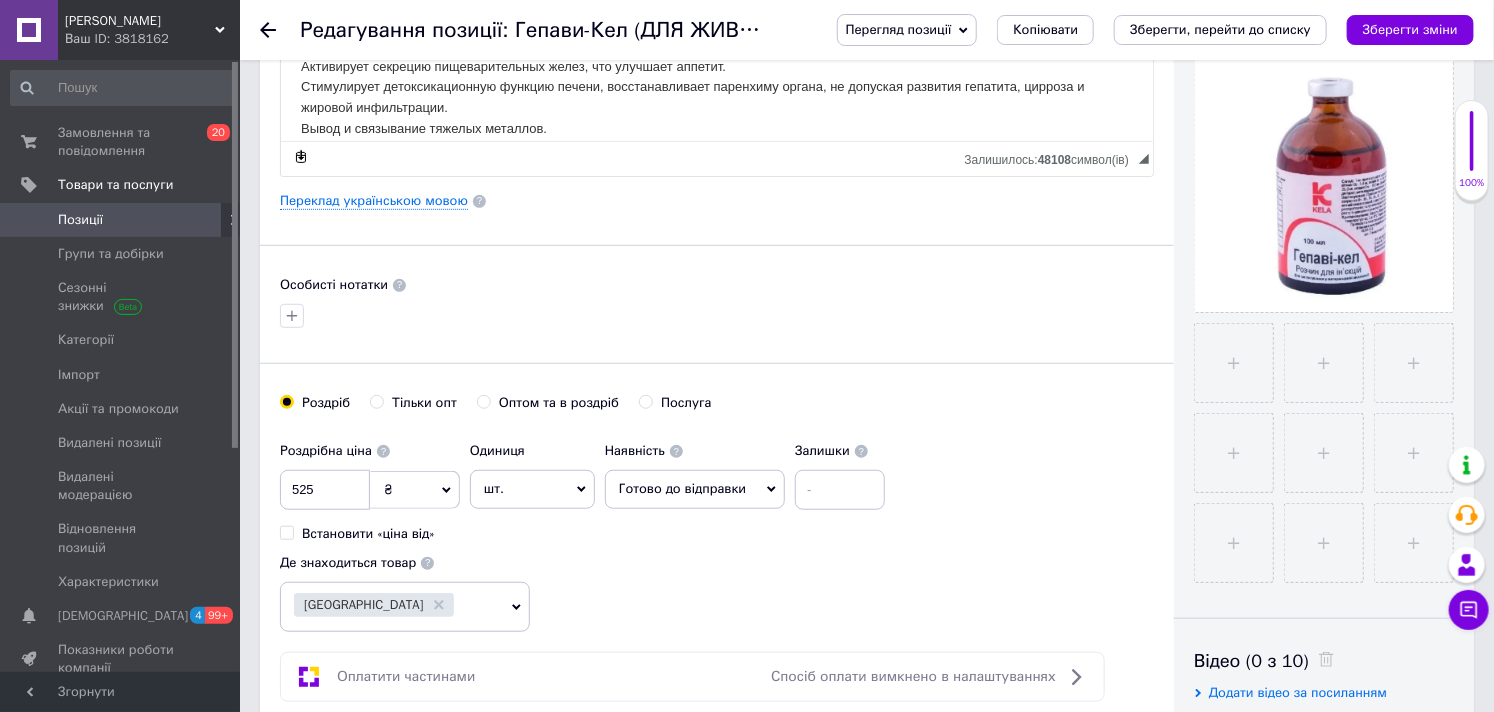 click 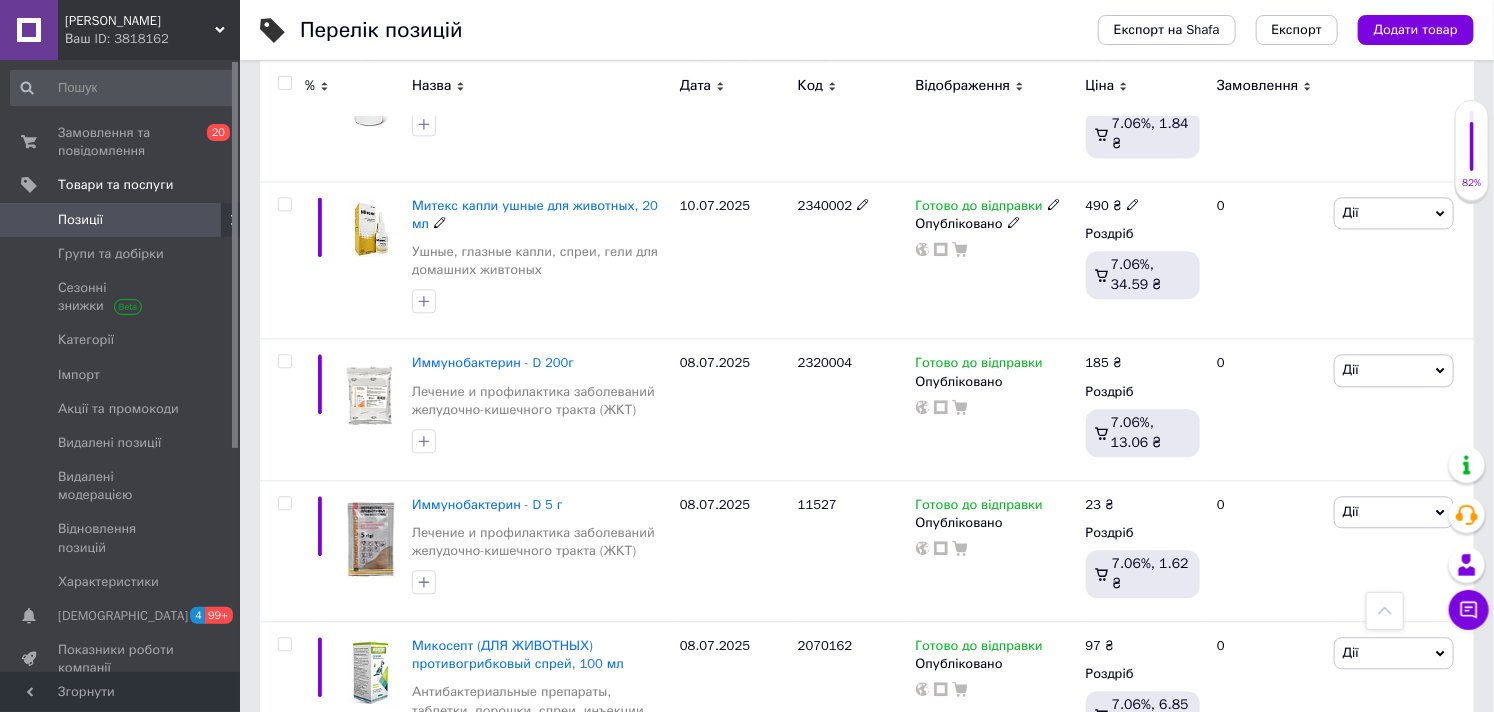 scroll, scrollTop: 1888, scrollLeft: 0, axis: vertical 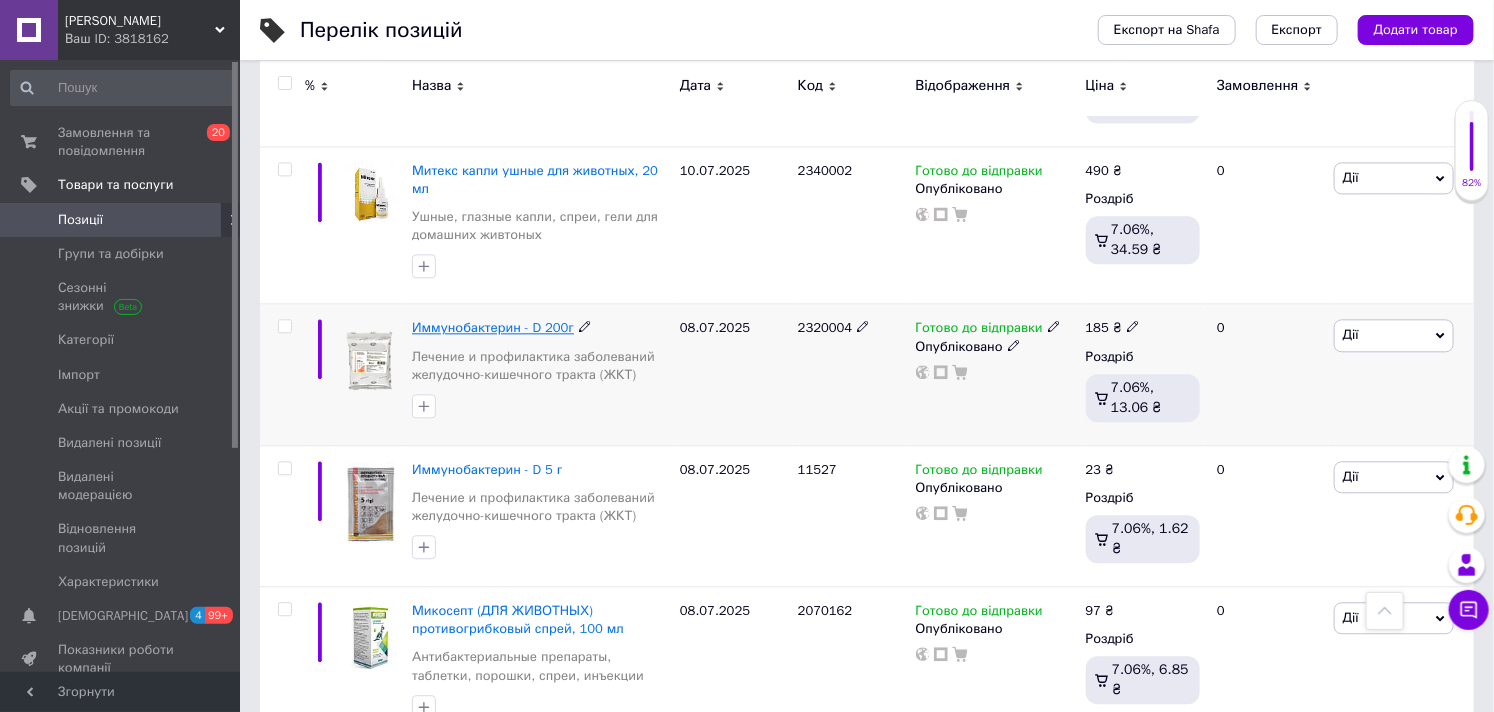 click on "Иммунобактерин - D 200г" at bounding box center (493, 327) 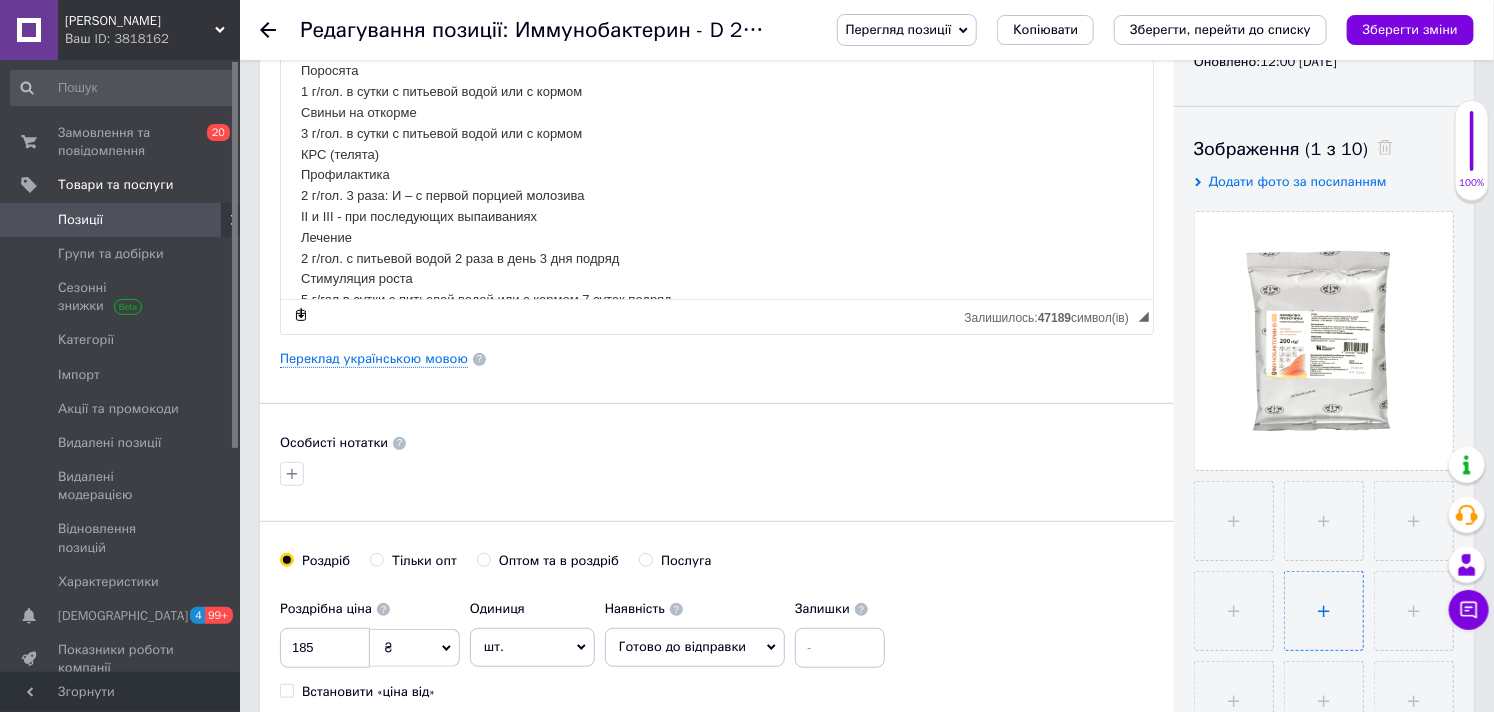 scroll, scrollTop: 444, scrollLeft: 0, axis: vertical 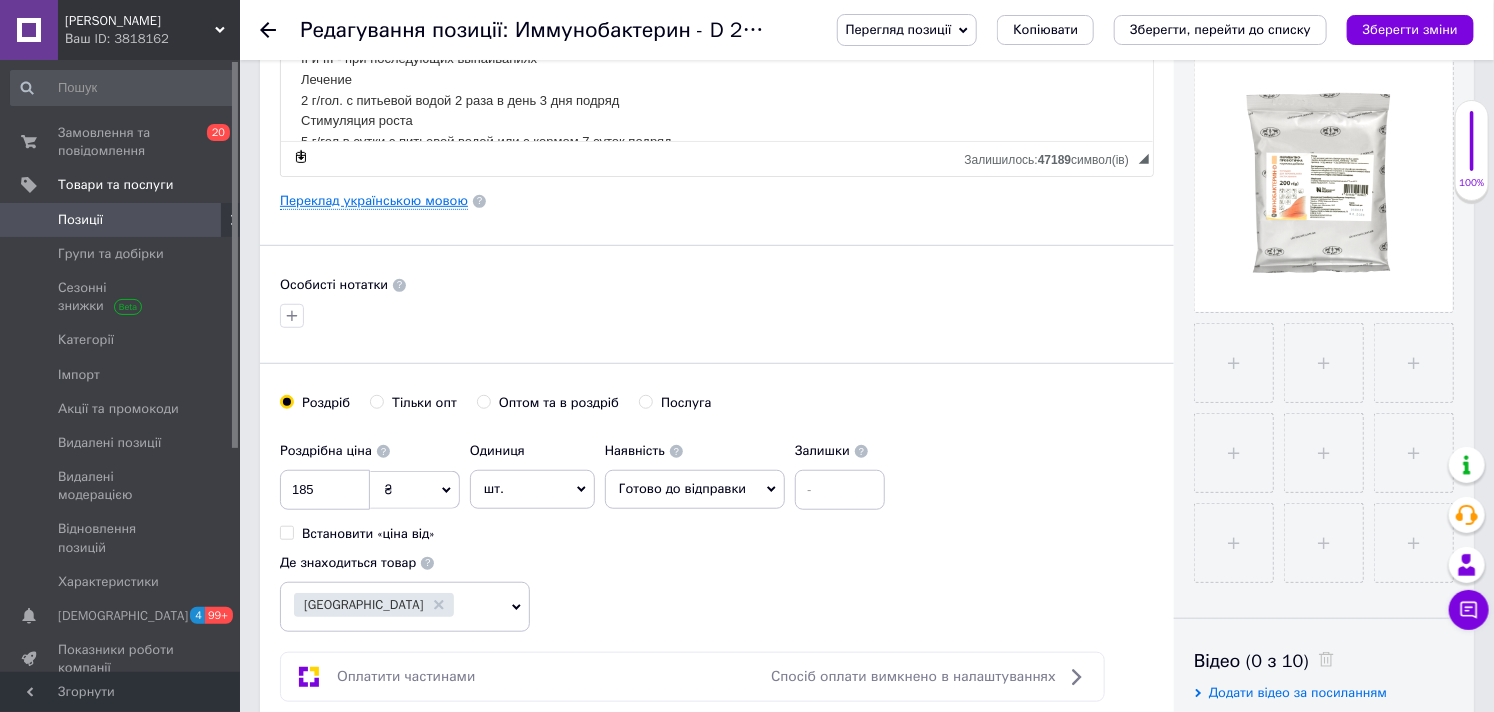 click on "Переклад українською мовою" at bounding box center [374, 201] 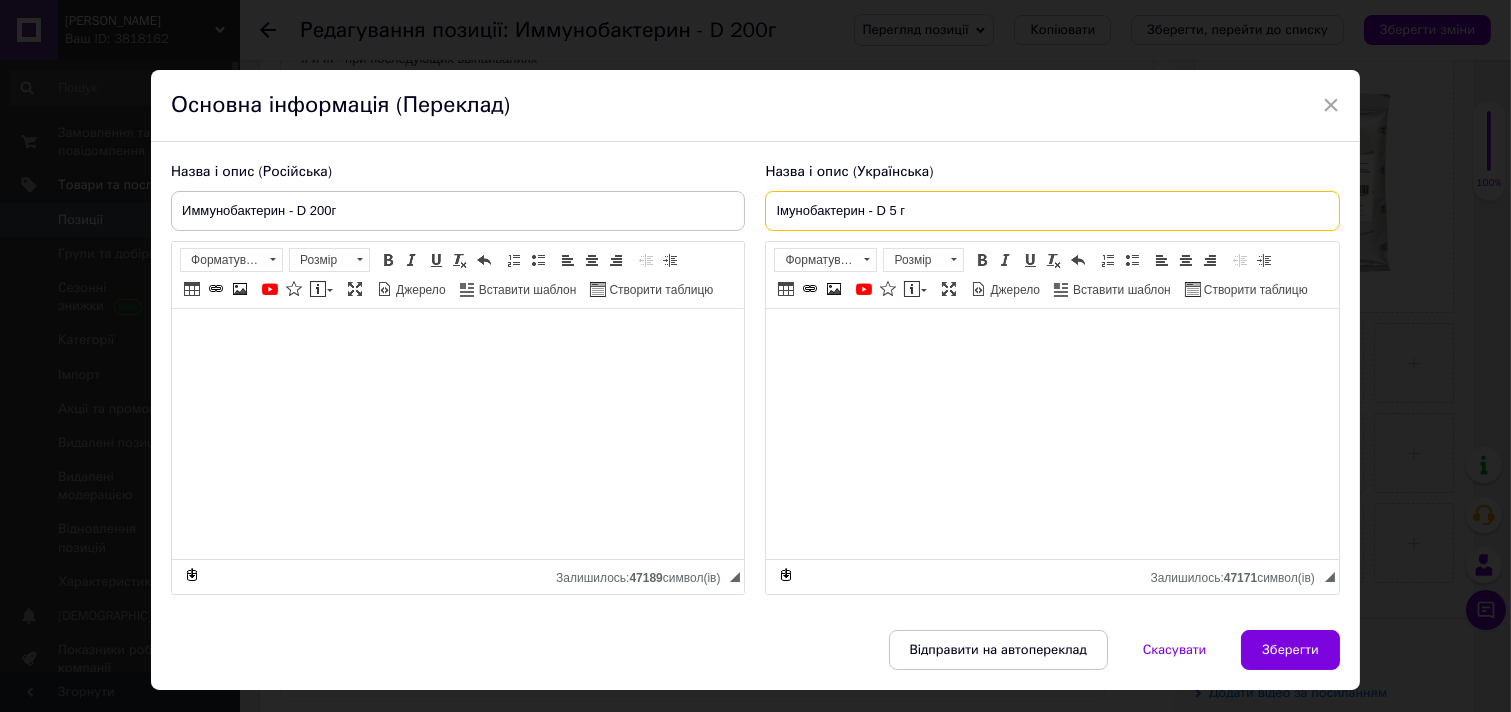 click on "Імунобактерин - D 5 г" at bounding box center [1052, 211] 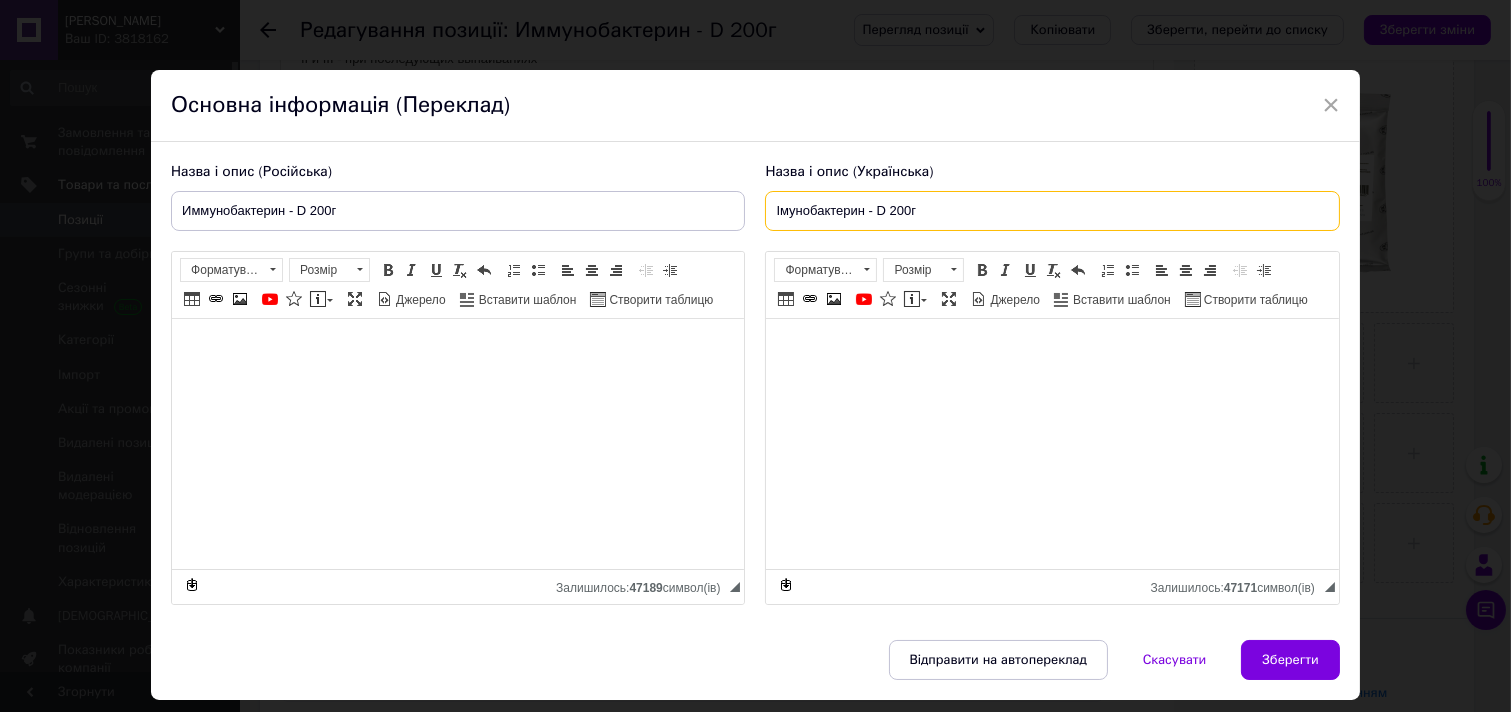 type on "Імунобактерин - D 200г" 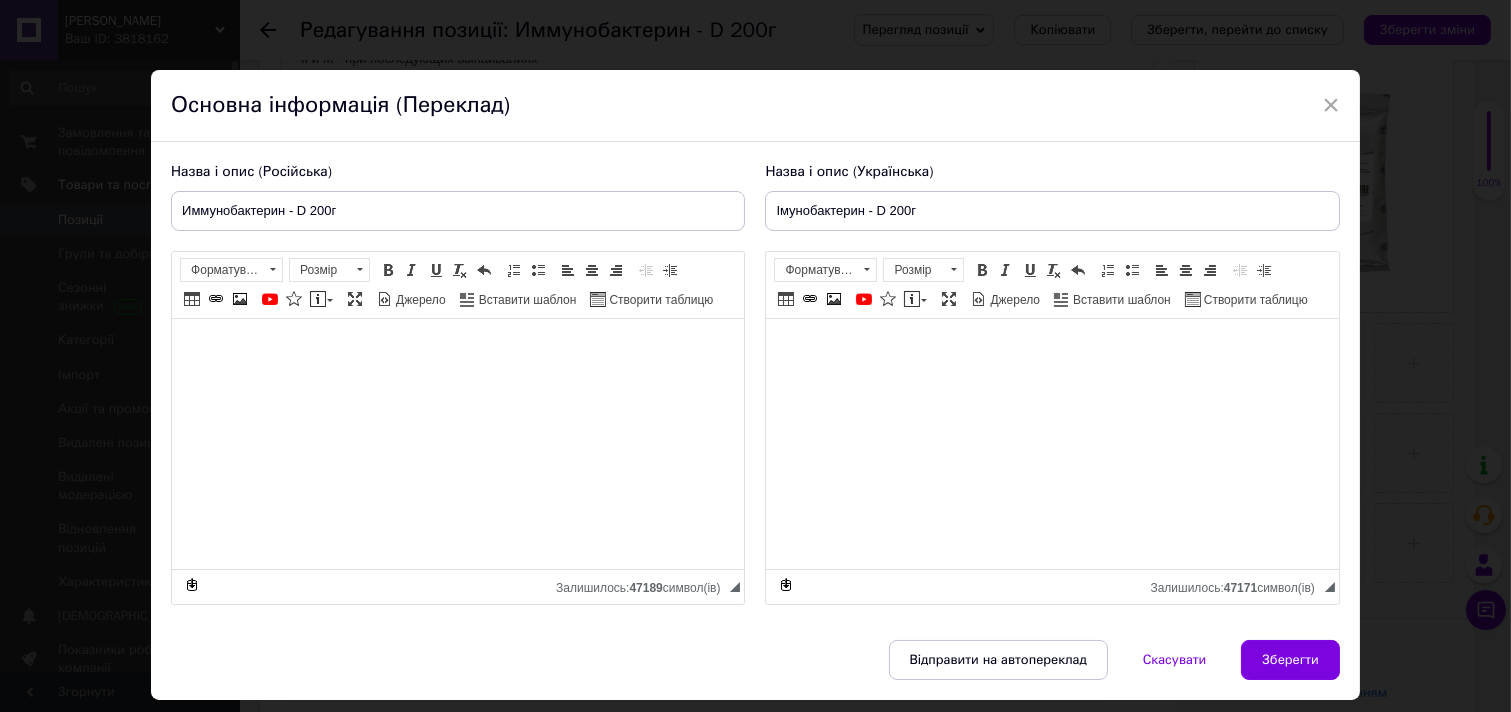 click on "Зберегти" at bounding box center (1290, 660) 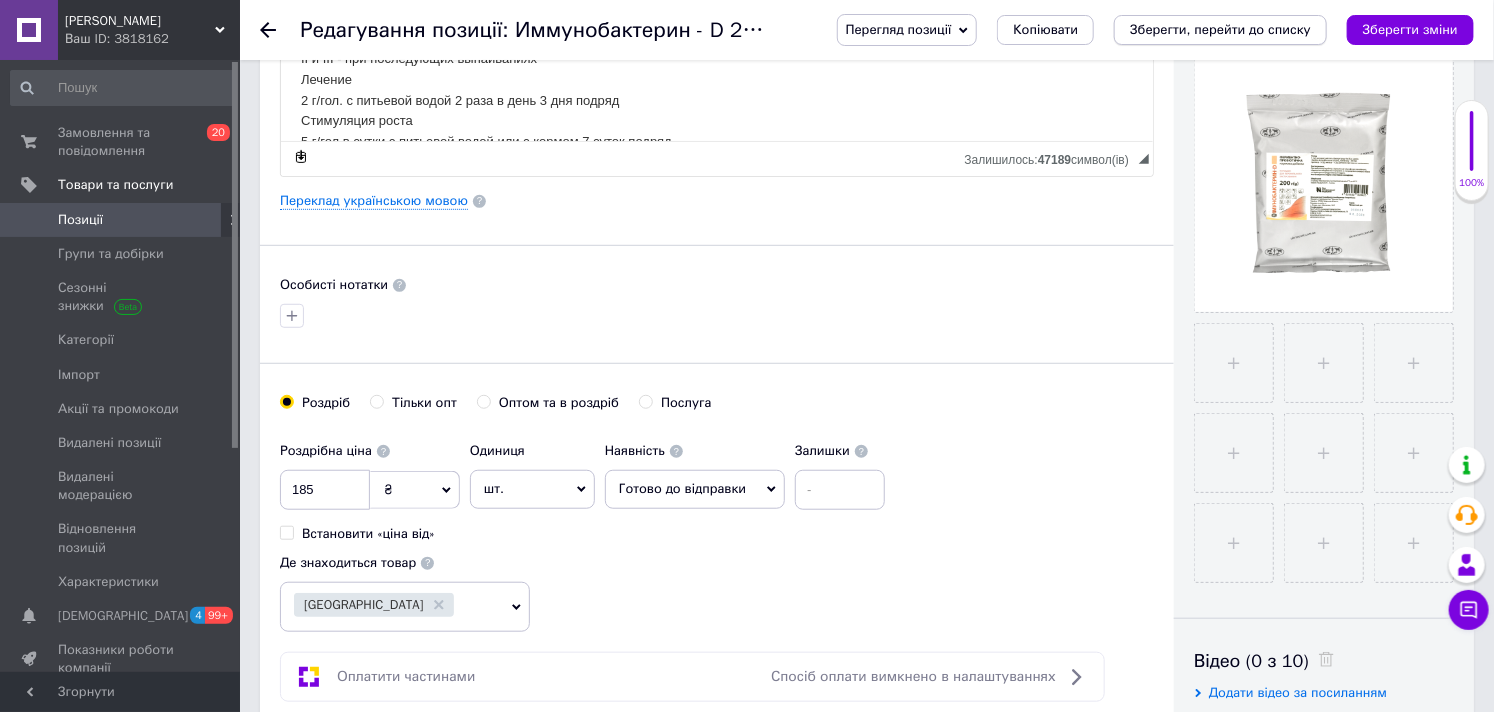 click on "Зберегти, перейти до списку" at bounding box center (1220, 29) 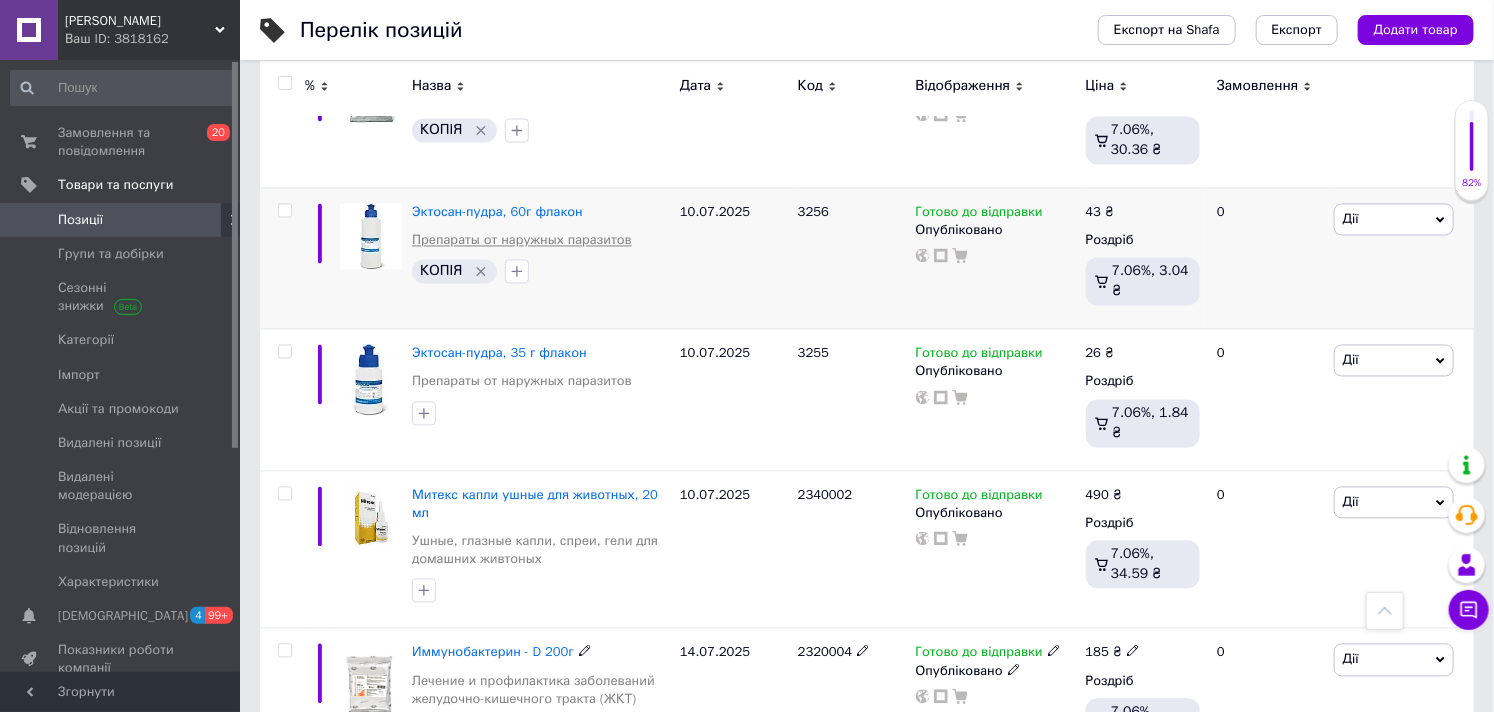 scroll, scrollTop: 1555, scrollLeft: 0, axis: vertical 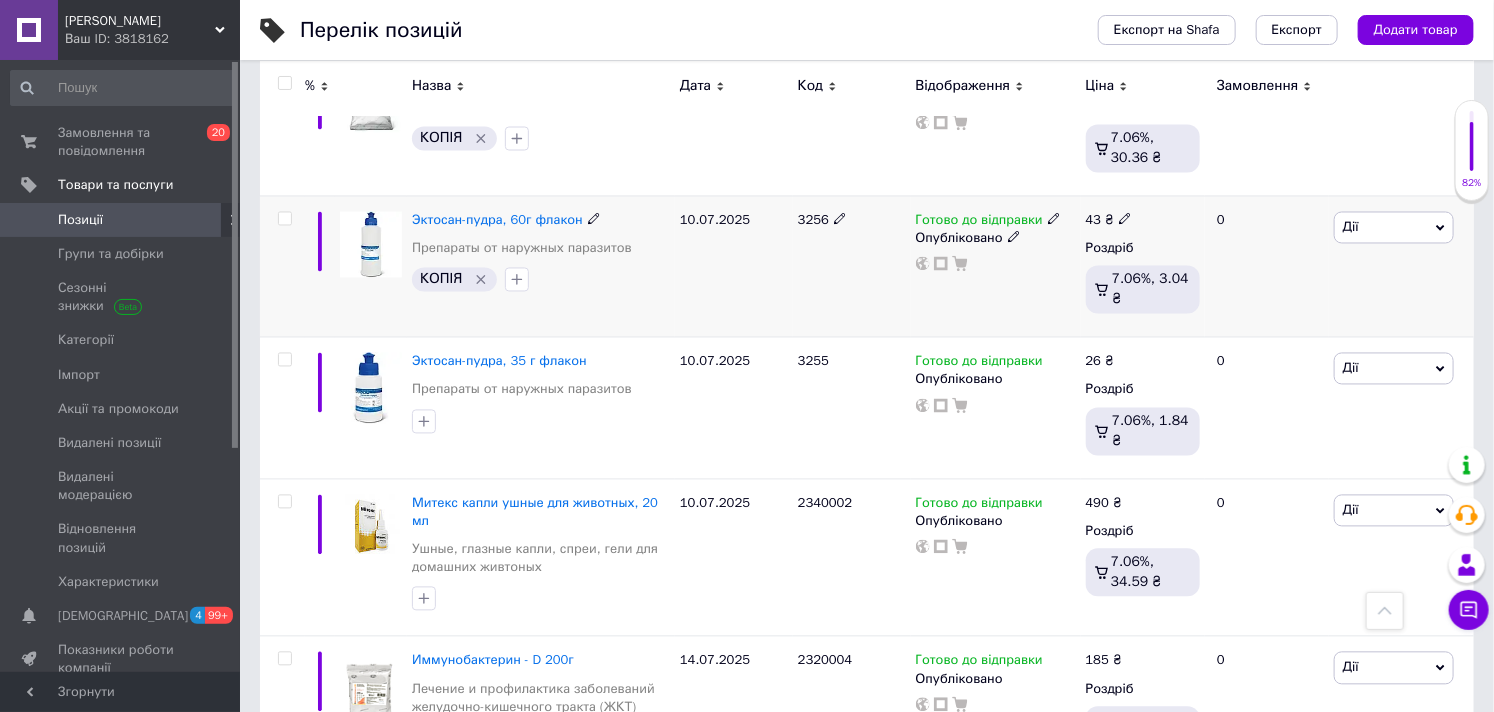 click on "Эктосан-пудра, 60г флакон Препараты от наружных паразитов" at bounding box center (541, 240) 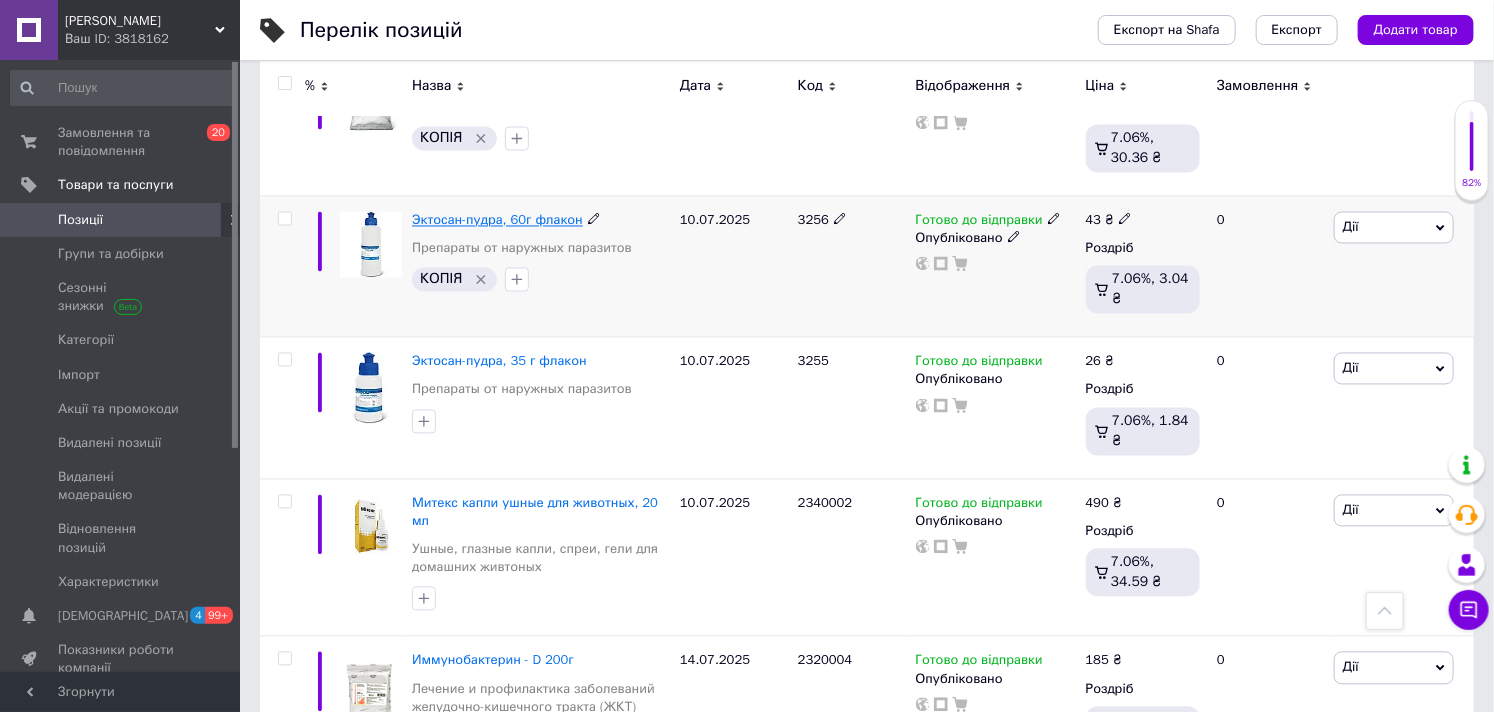 click on "Эктосан-пудра, 60г флакон" at bounding box center (497, 220) 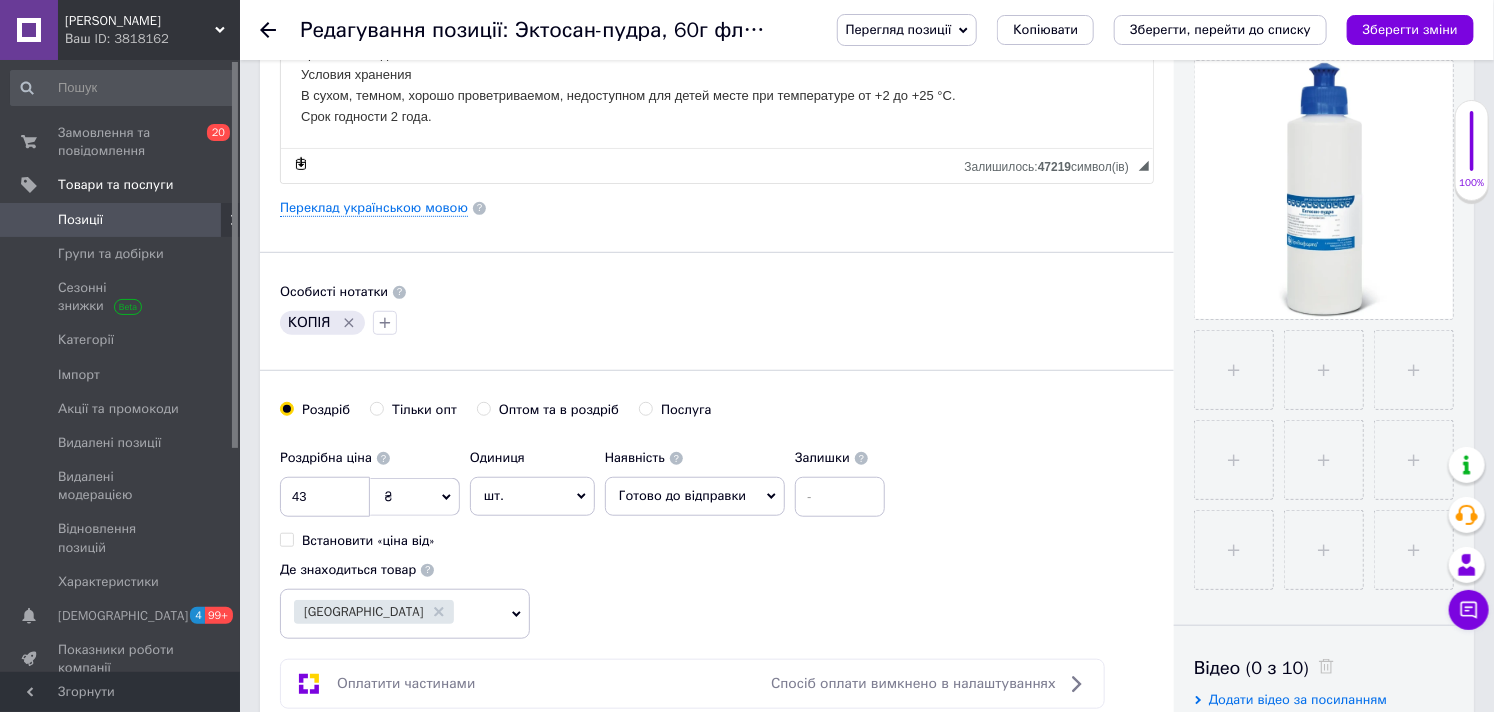 scroll, scrollTop: 555, scrollLeft: 0, axis: vertical 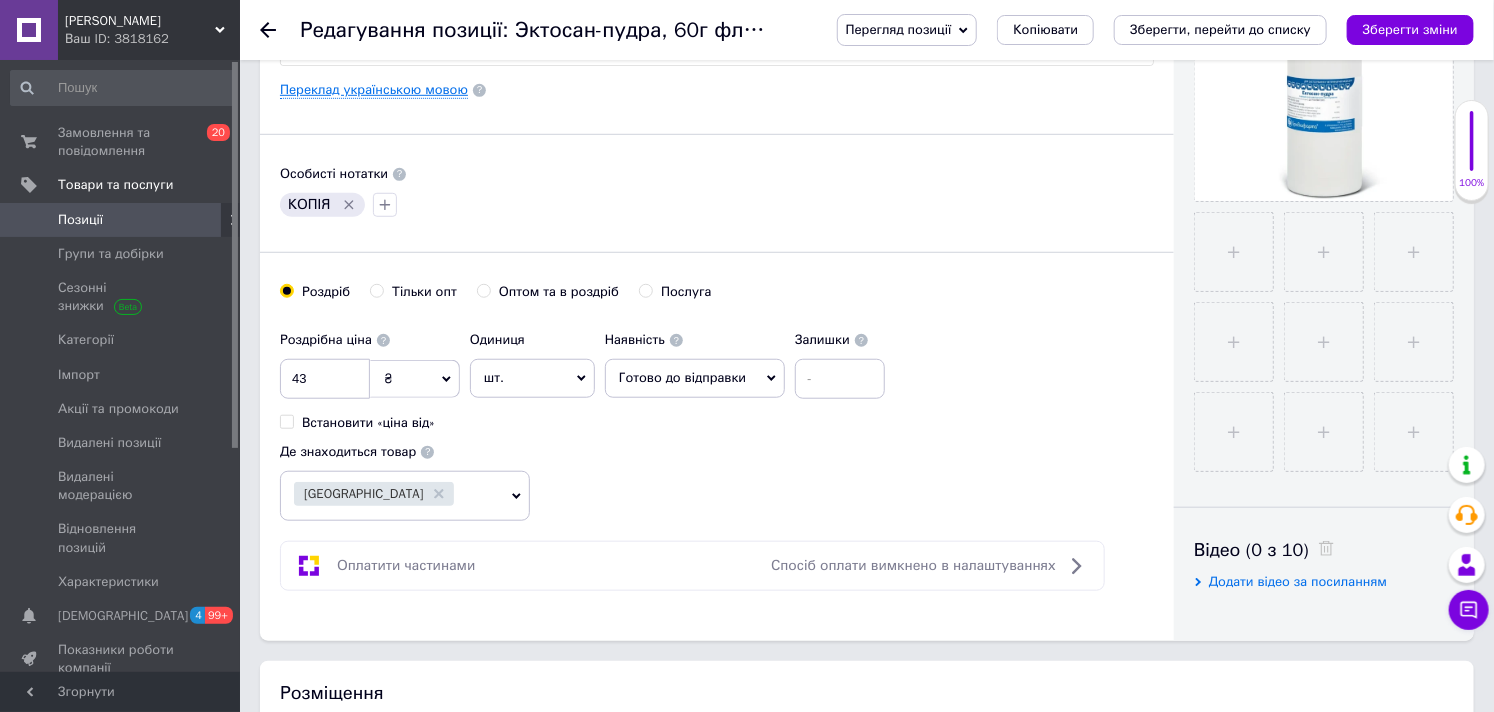 click on "Переклад українською мовою" at bounding box center (374, 90) 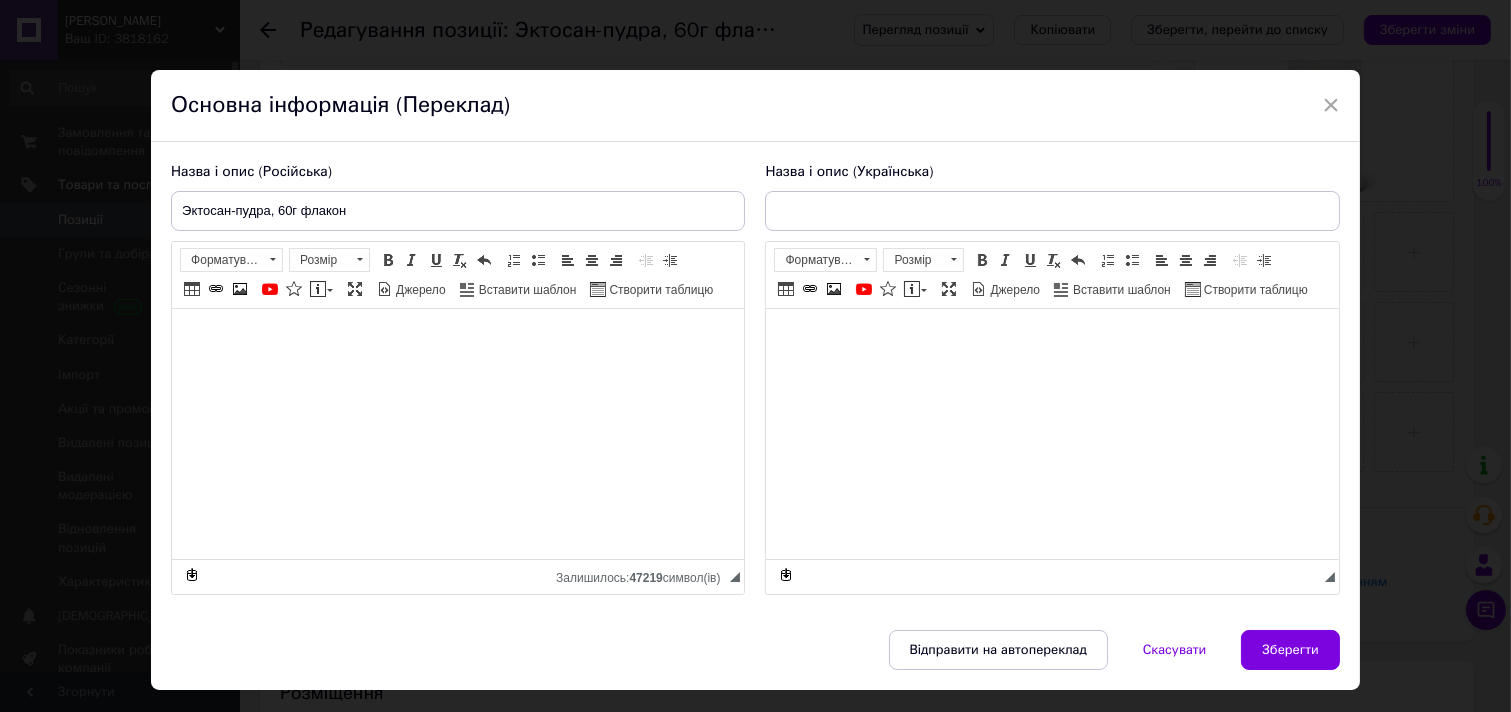 type on "Ектосан-пудра, 60г флакон" 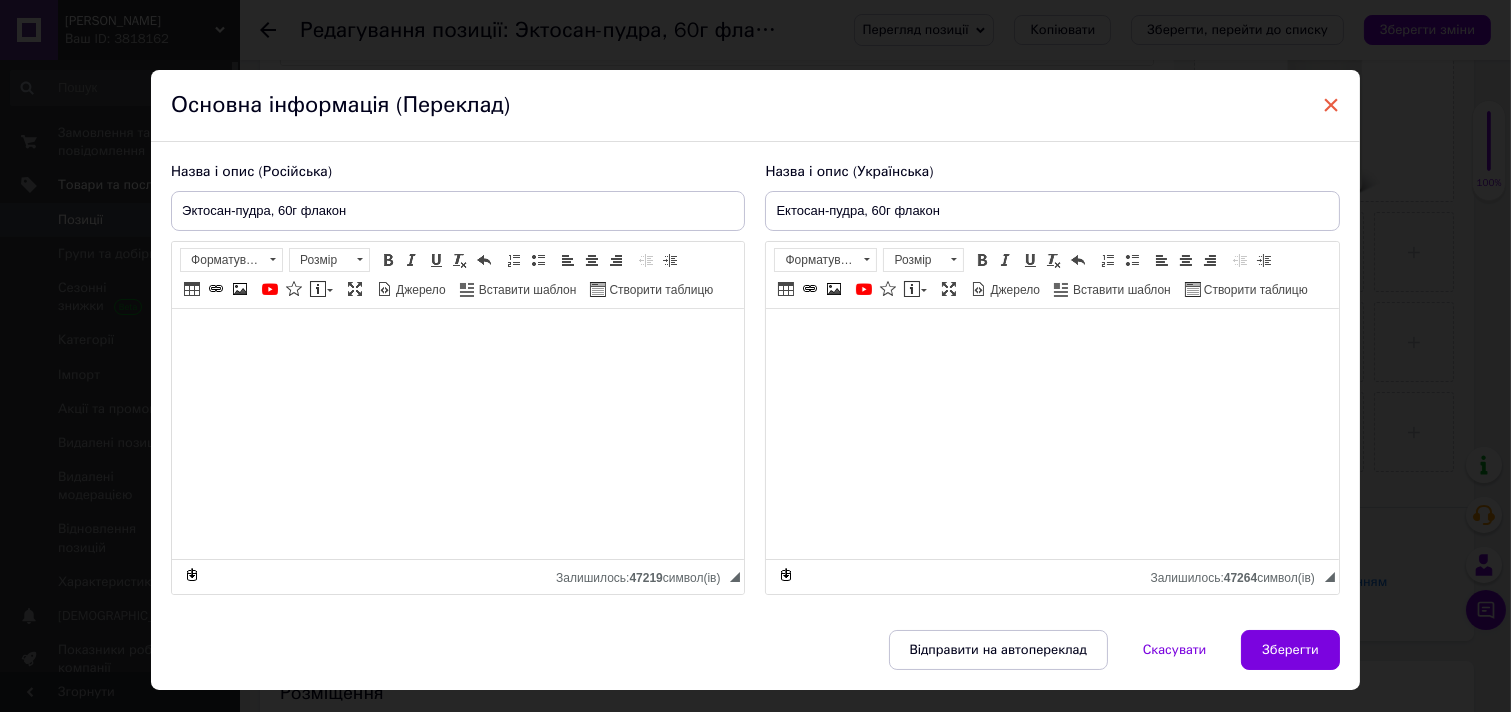 click on "×" at bounding box center [1331, 105] 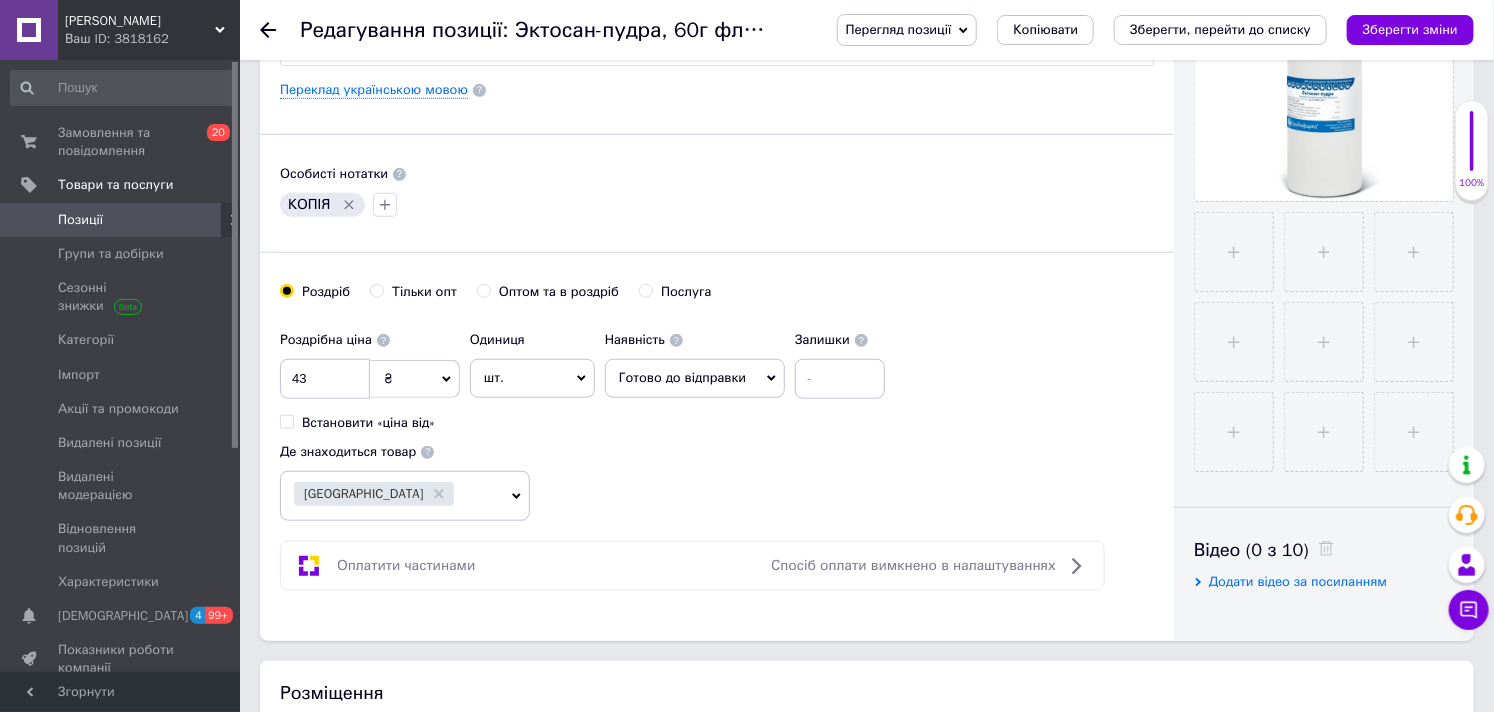 click 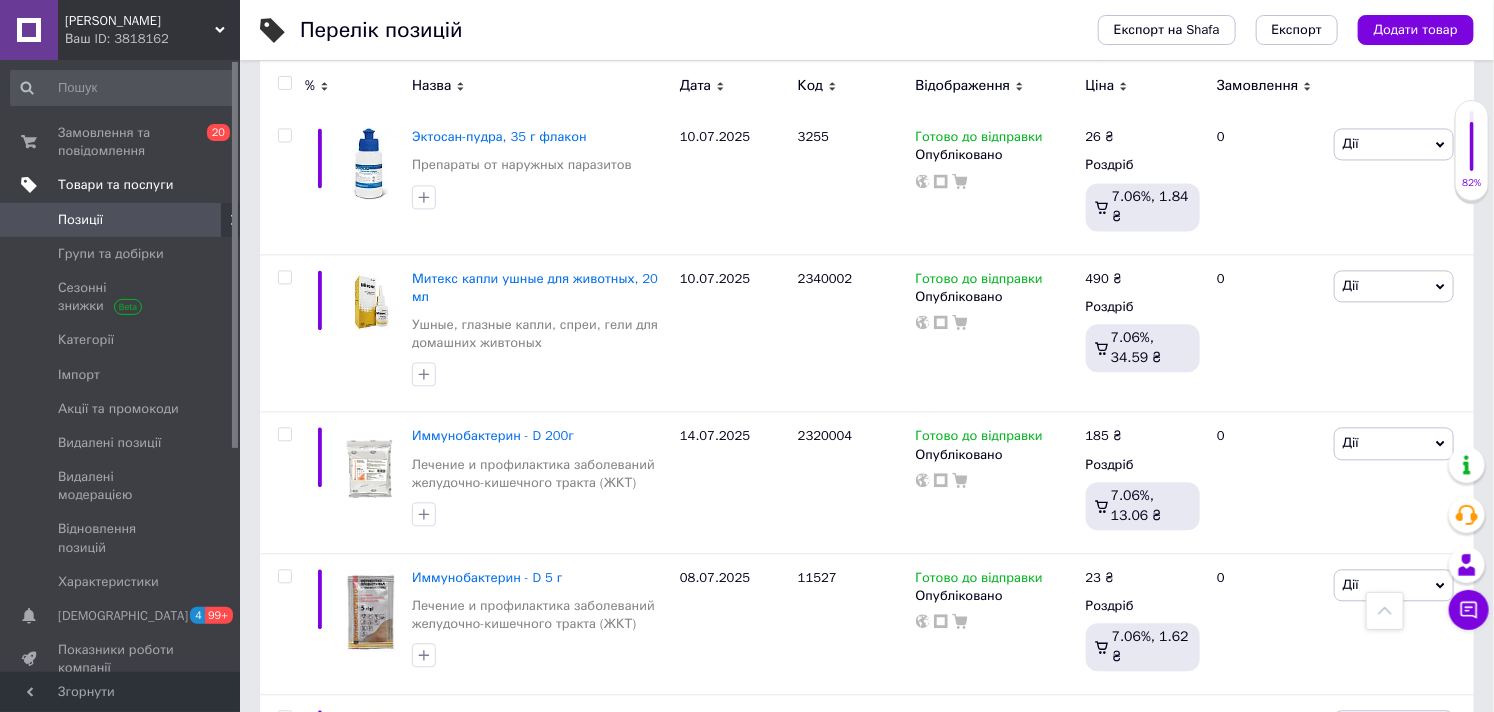 scroll, scrollTop: 1777, scrollLeft: 0, axis: vertical 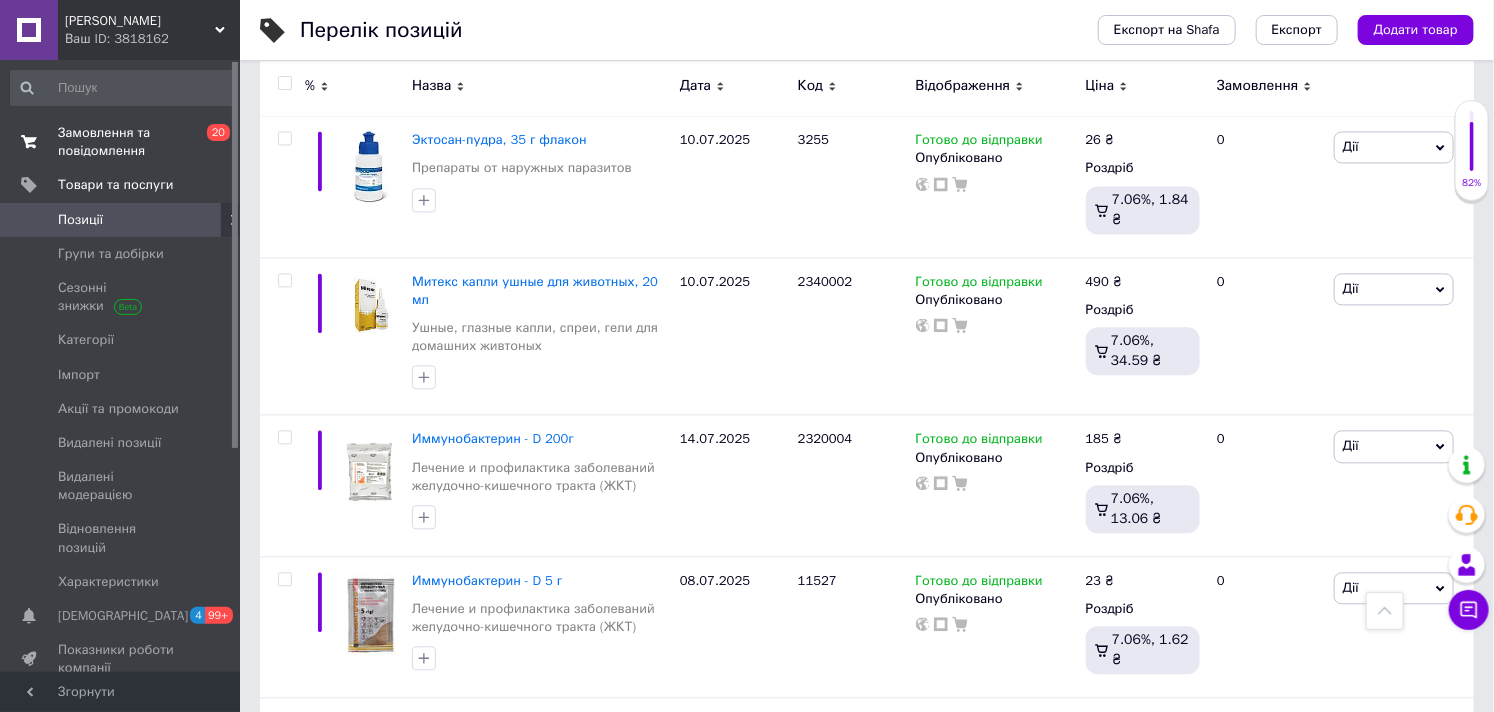 click on "Замовлення та повідомлення" at bounding box center [121, 142] 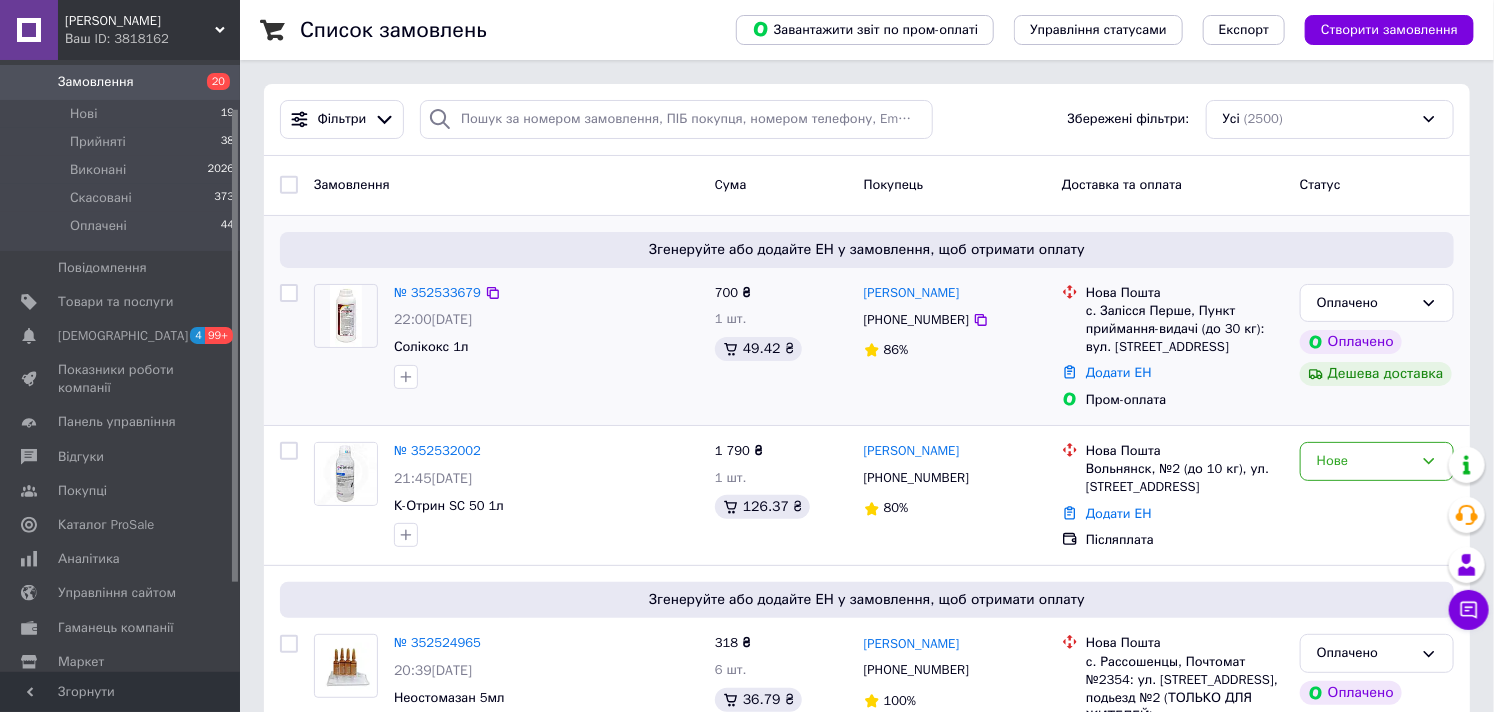 scroll, scrollTop: 177, scrollLeft: 0, axis: vertical 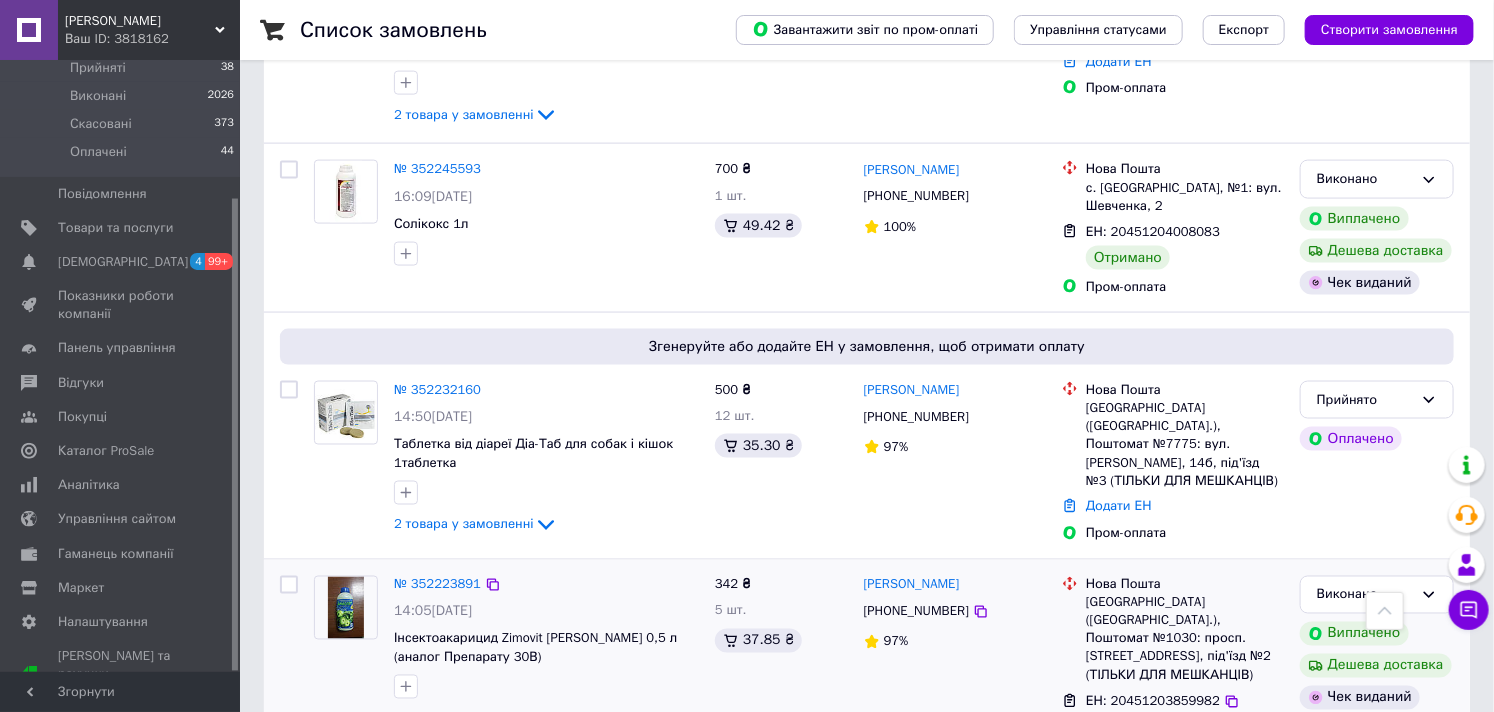 click on "Наталия Гребенюк +380506217401 97%" at bounding box center [955, 671] 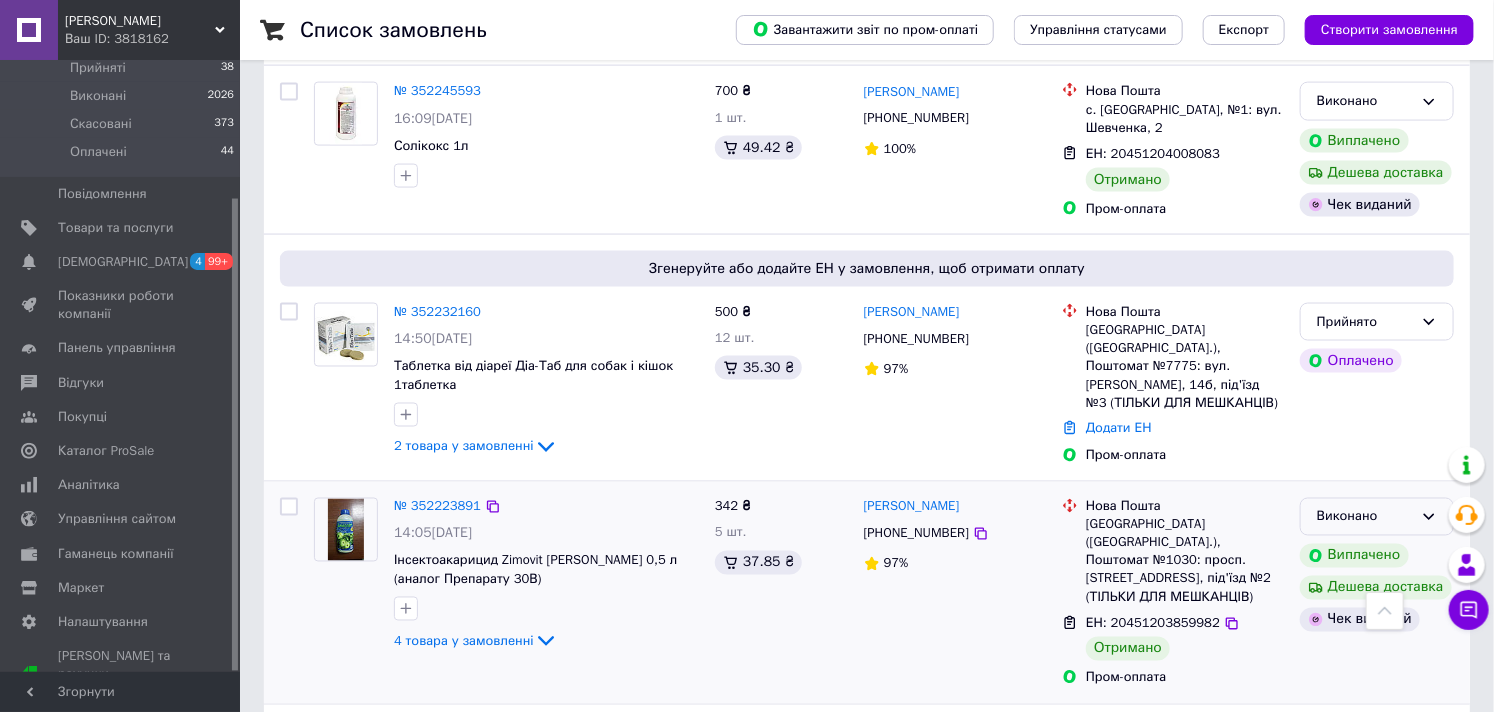 scroll, scrollTop: 4666, scrollLeft: 0, axis: vertical 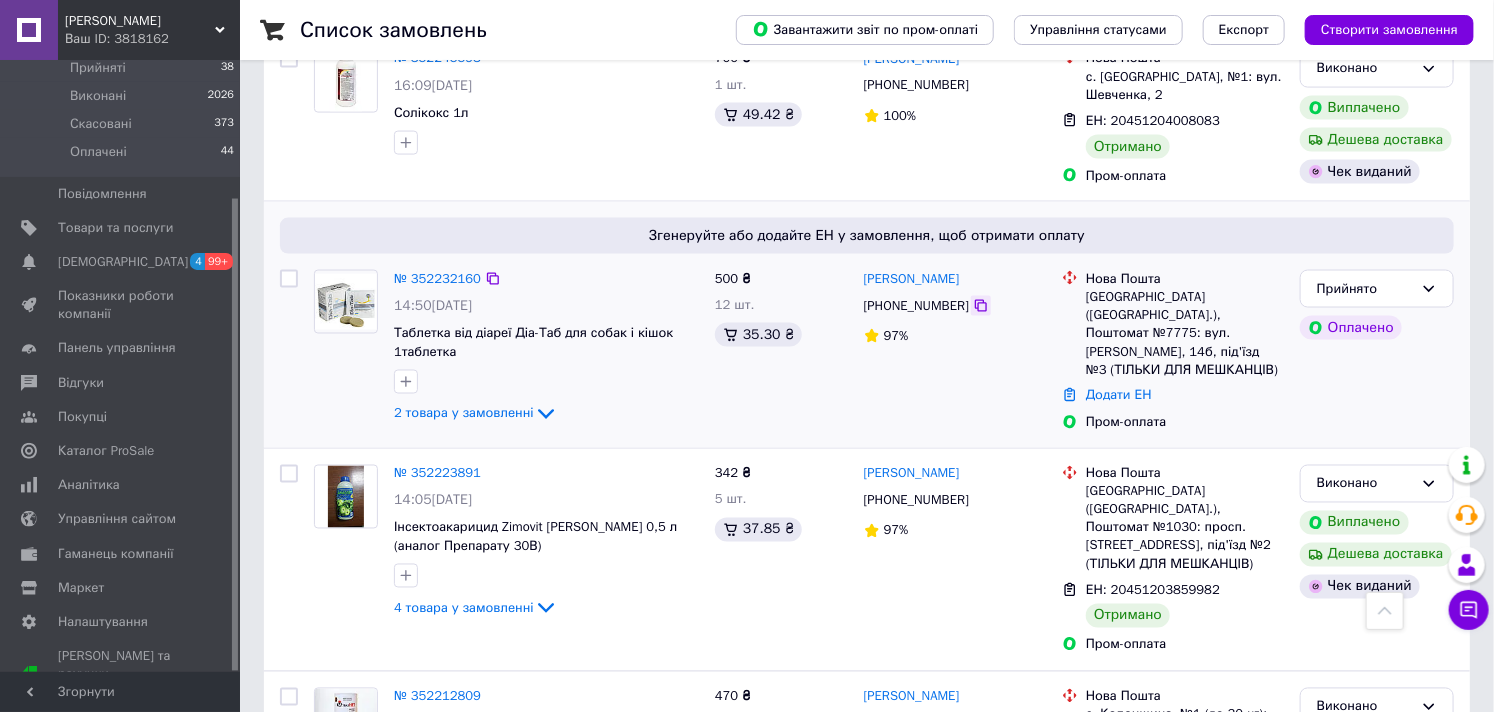 click 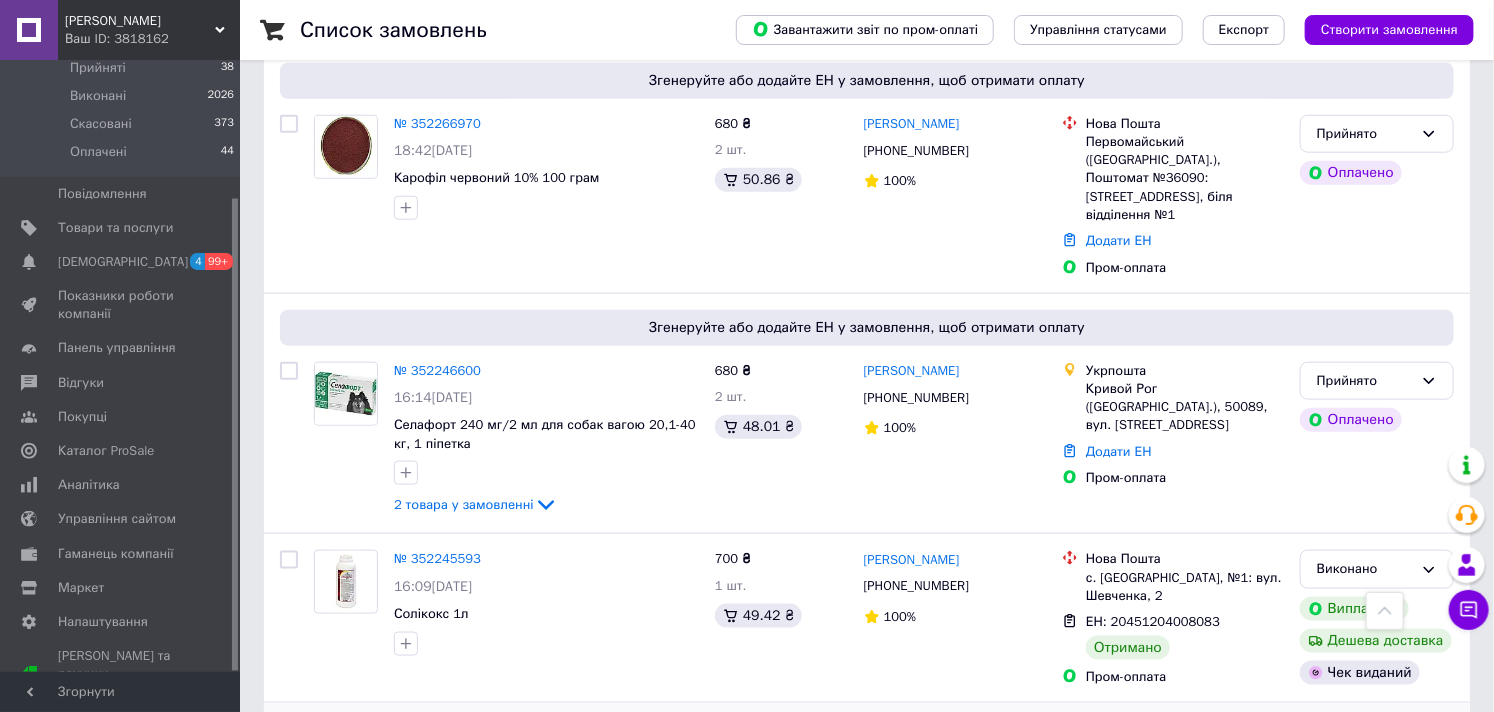 scroll, scrollTop: 3444, scrollLeft: 0, axis: vertical 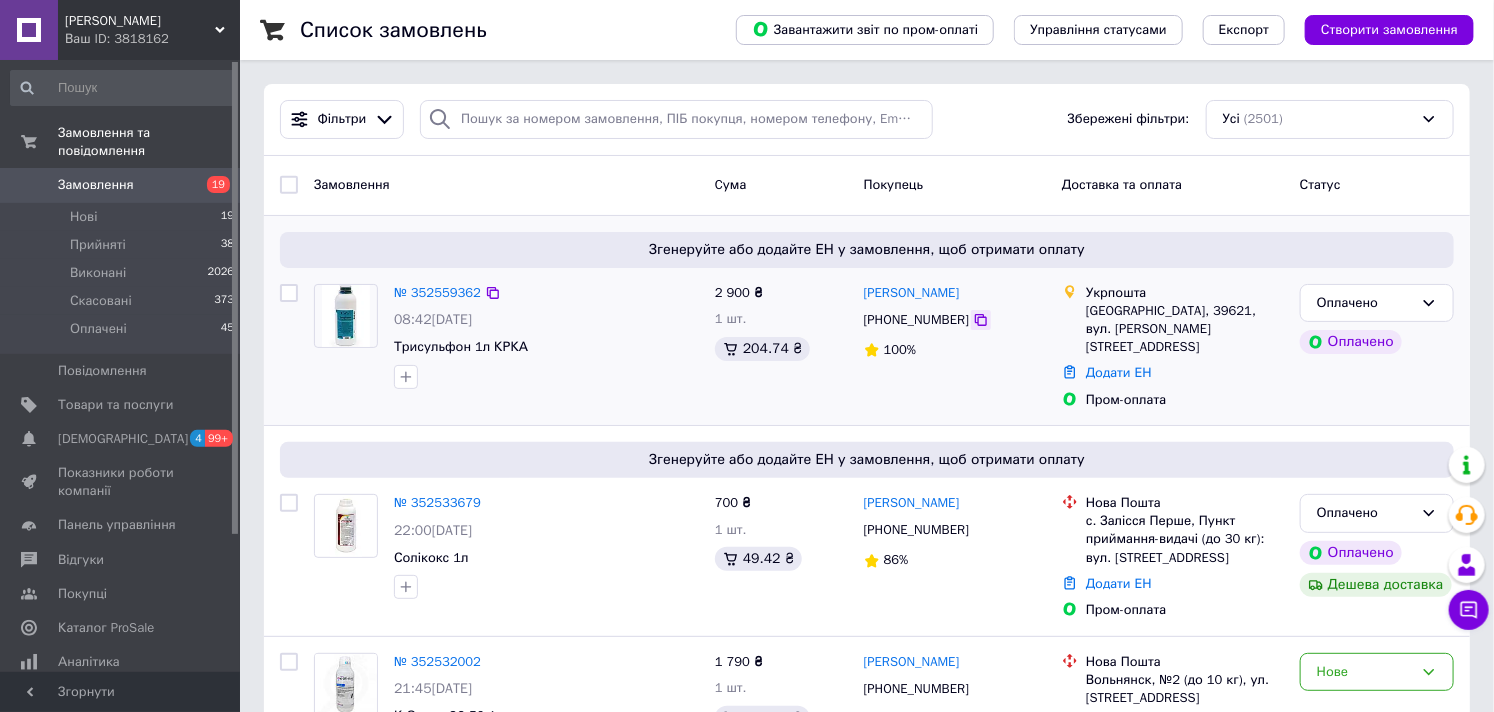 click 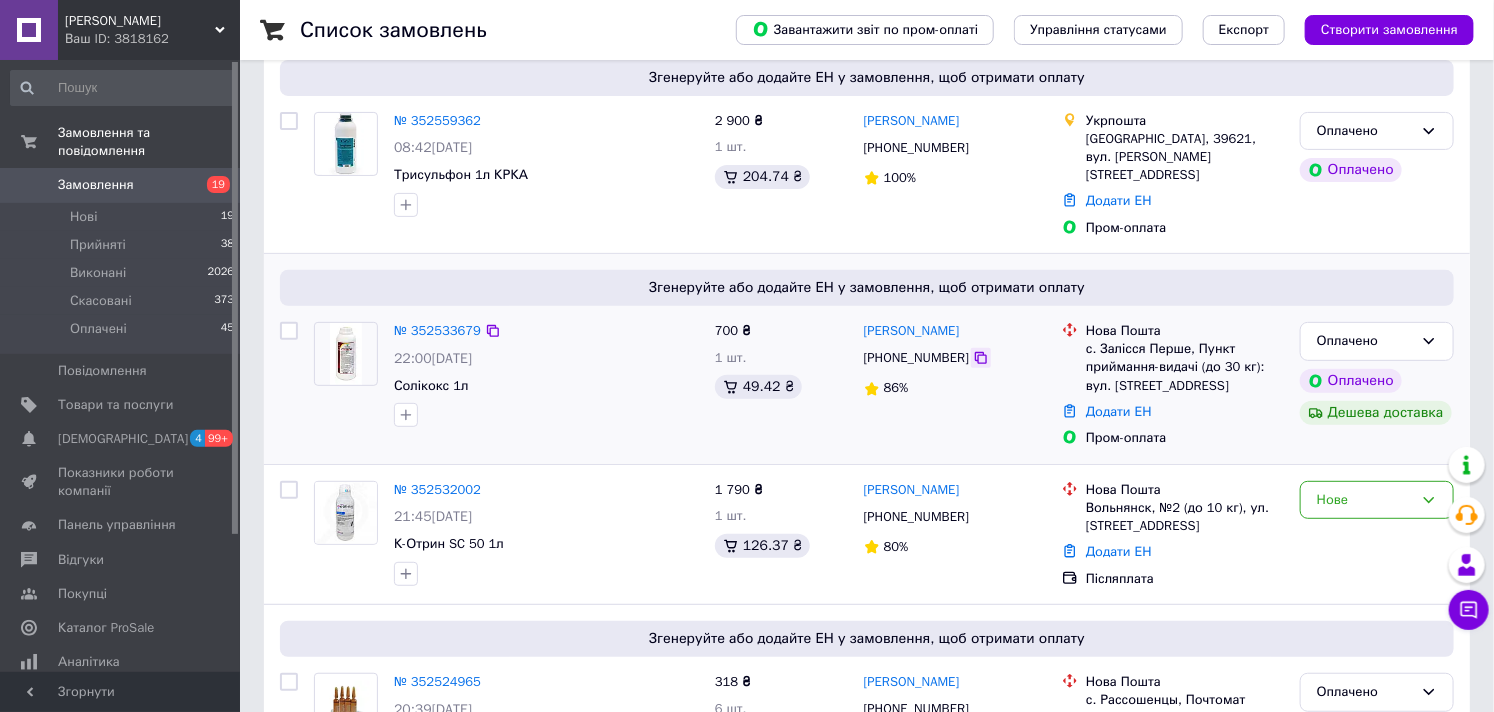 scroll, scrollTop: 222, scrollLeft: 0, axis: vertical 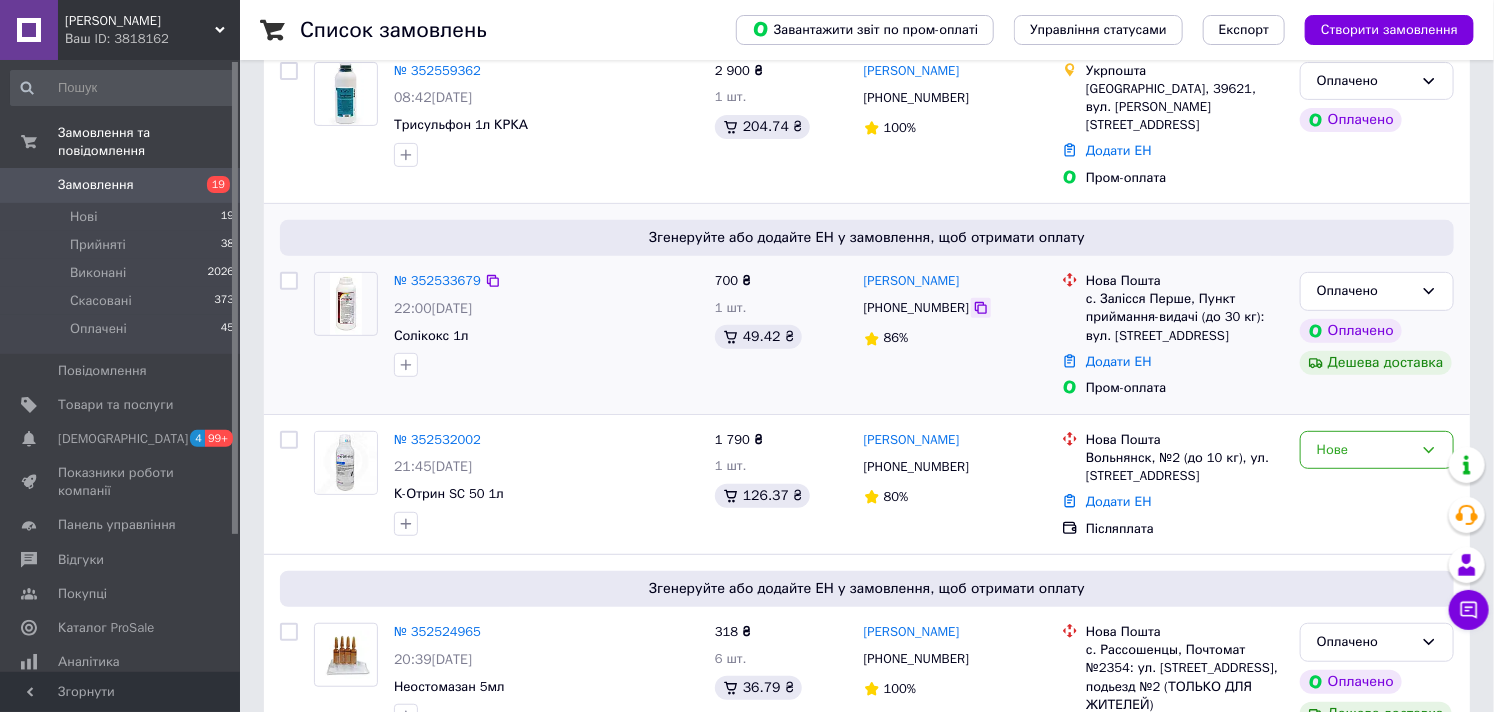 click 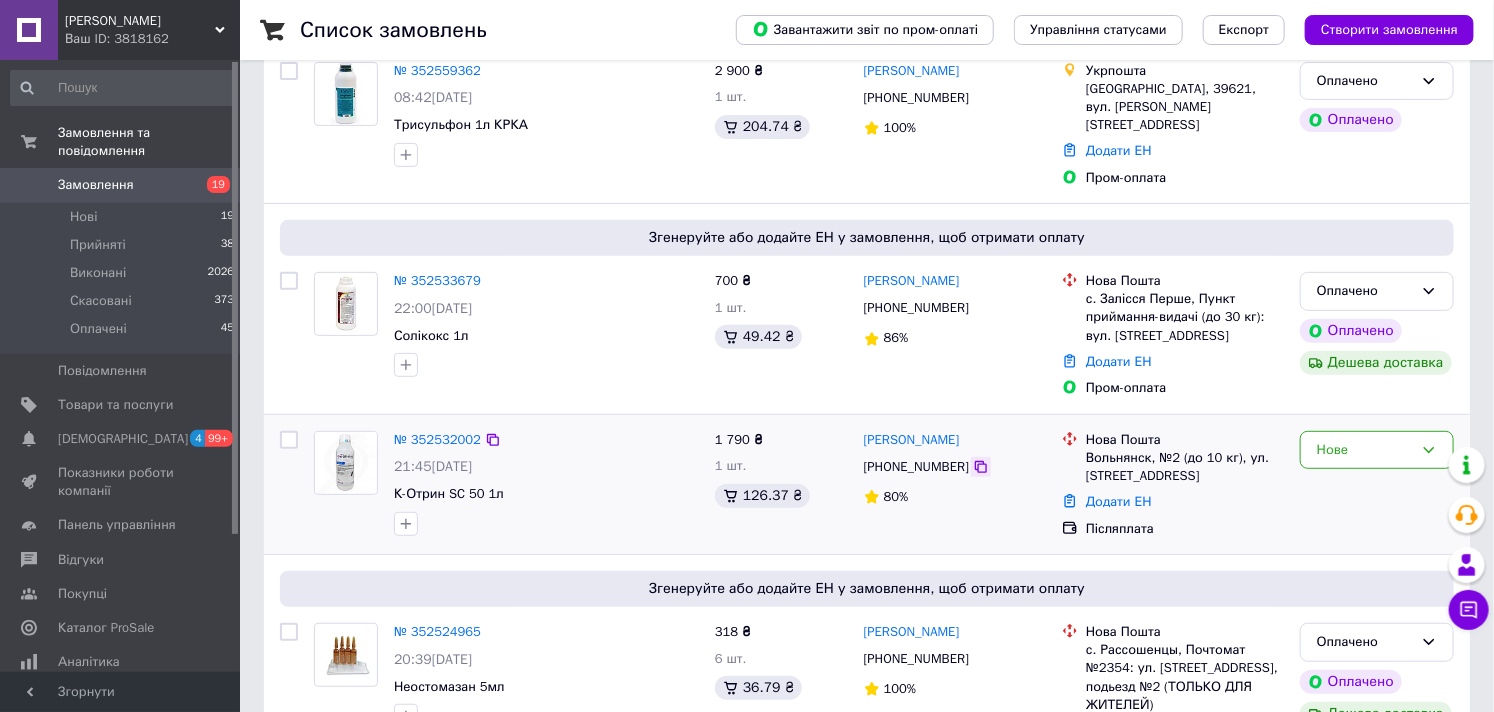 click 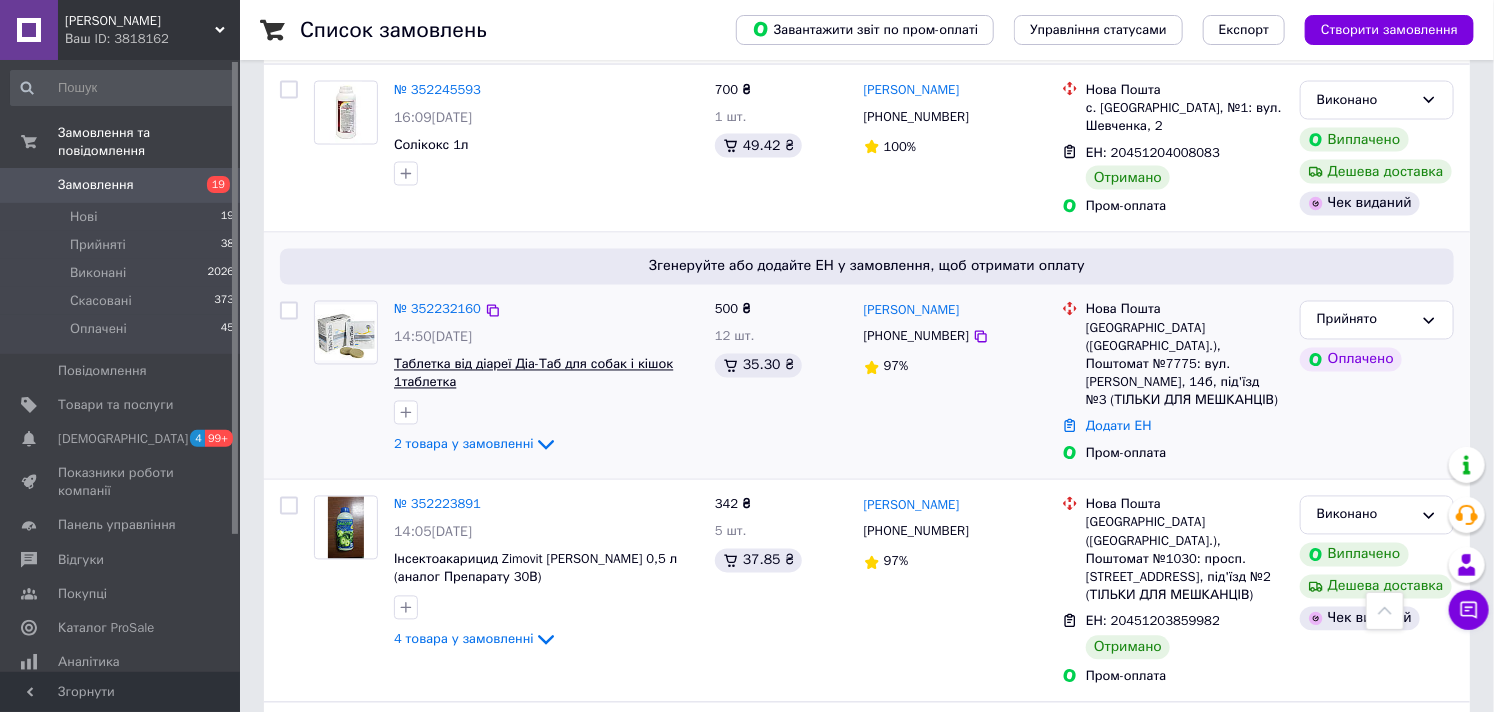 scroll, scrollTop: 4666, scrollLeft: 0, axis: vertical 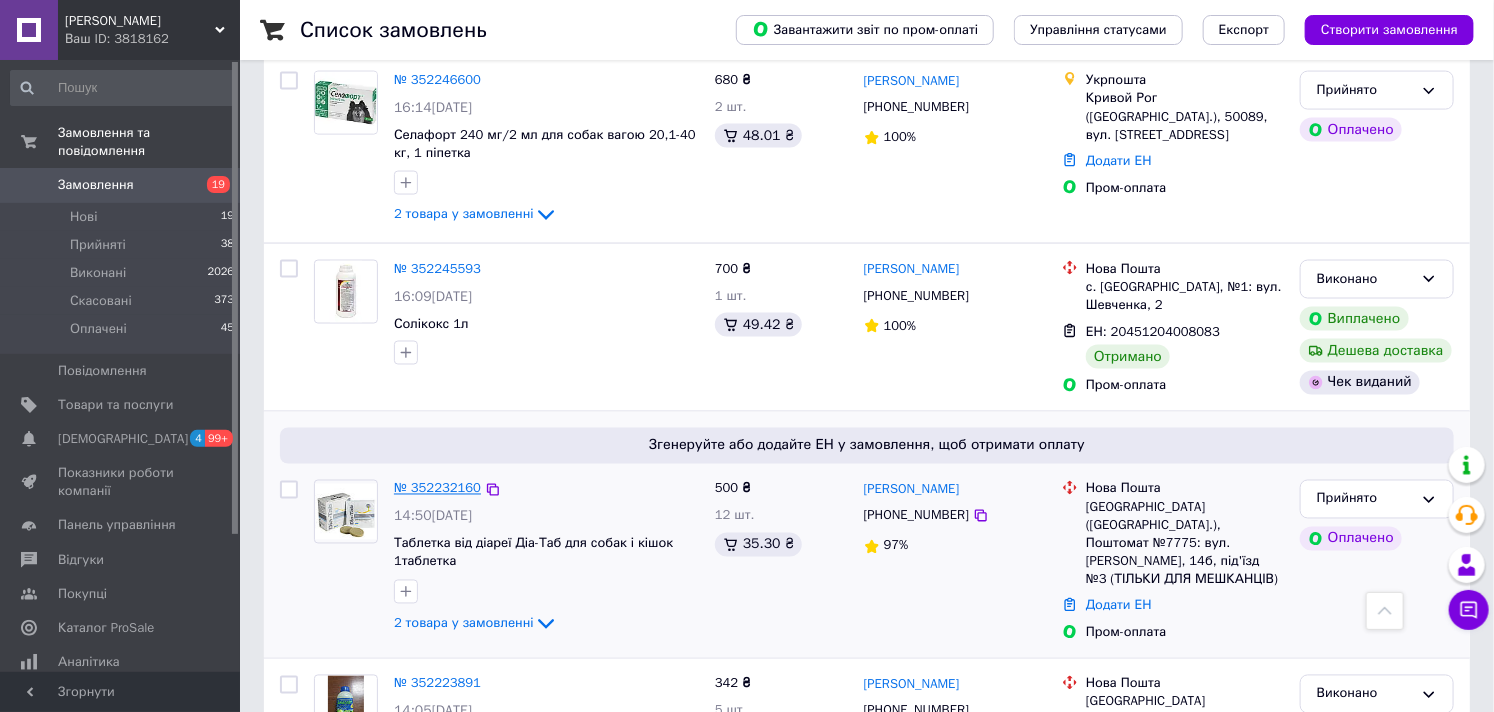 click on "№ 352232160" at bounding box center [437, 488] 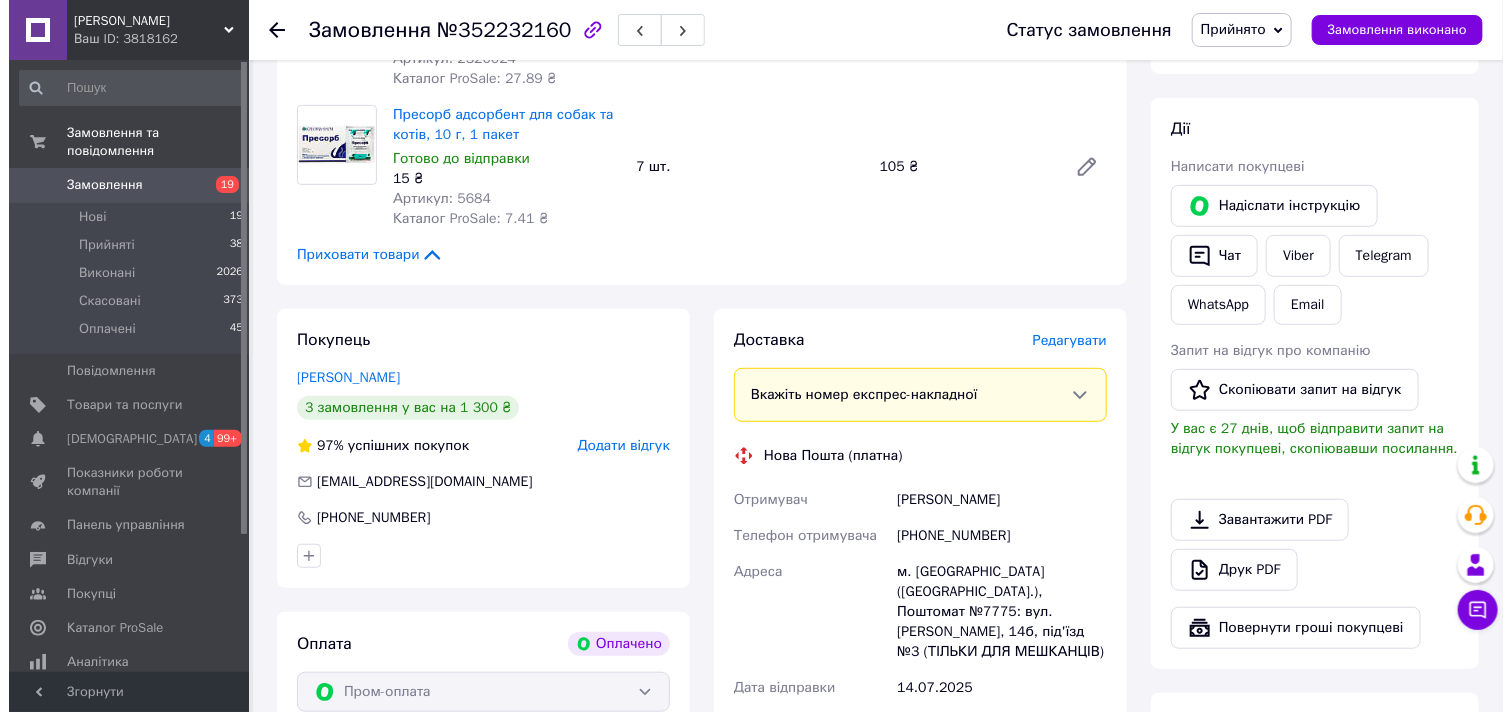 scroll, scrollTop: 333, scrollLeft: 0, axis: vertical 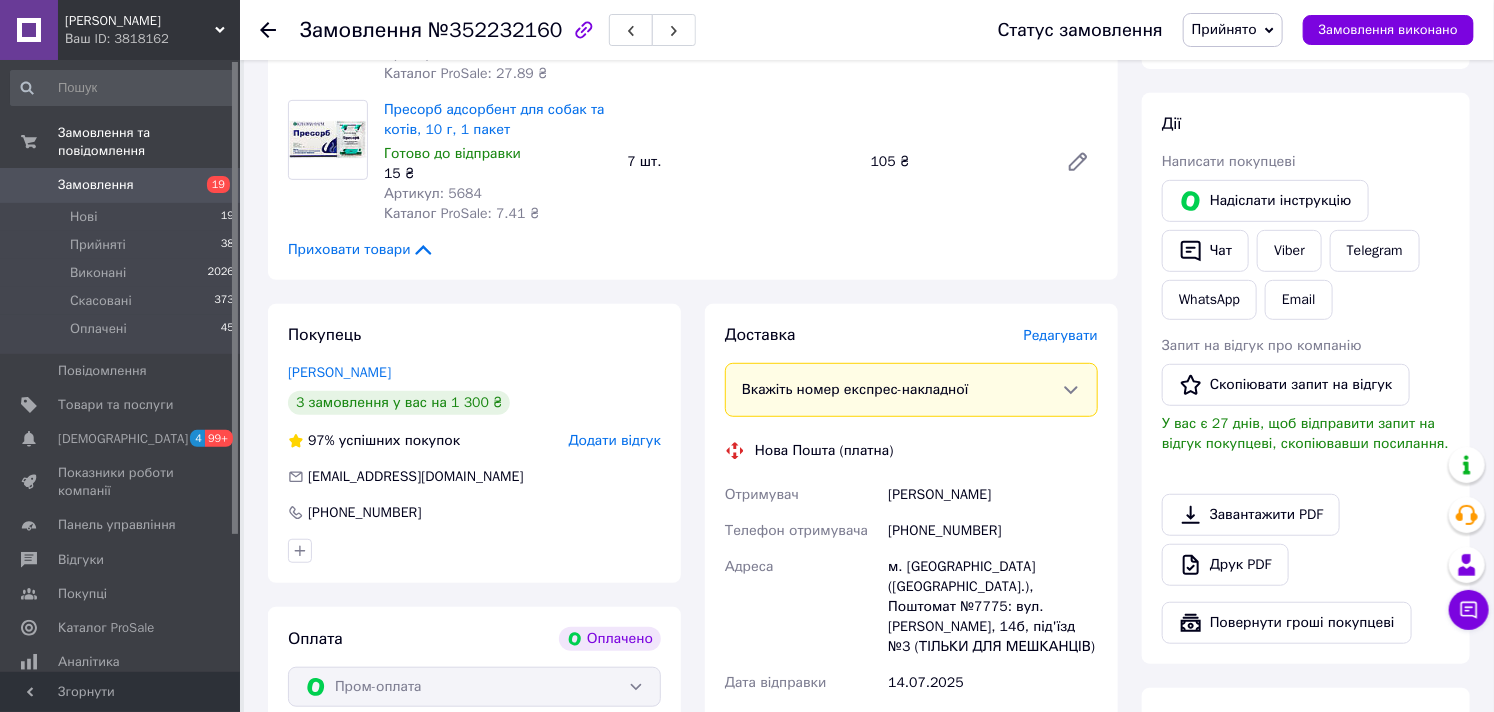 click on "Доставка Редагувати" at bounding box center (911, 335) 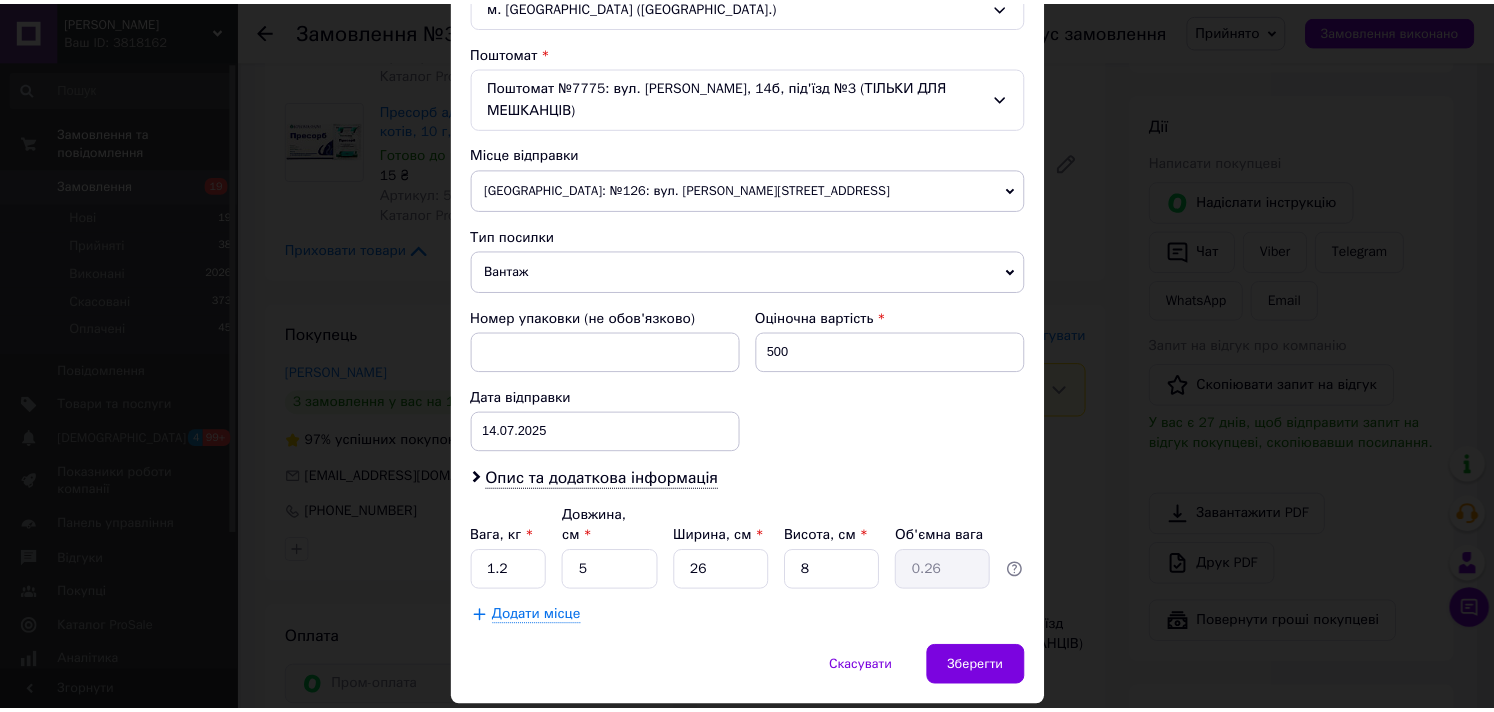 scroll, scrollTop: 640, scrollLeft: 0, axis: vertical 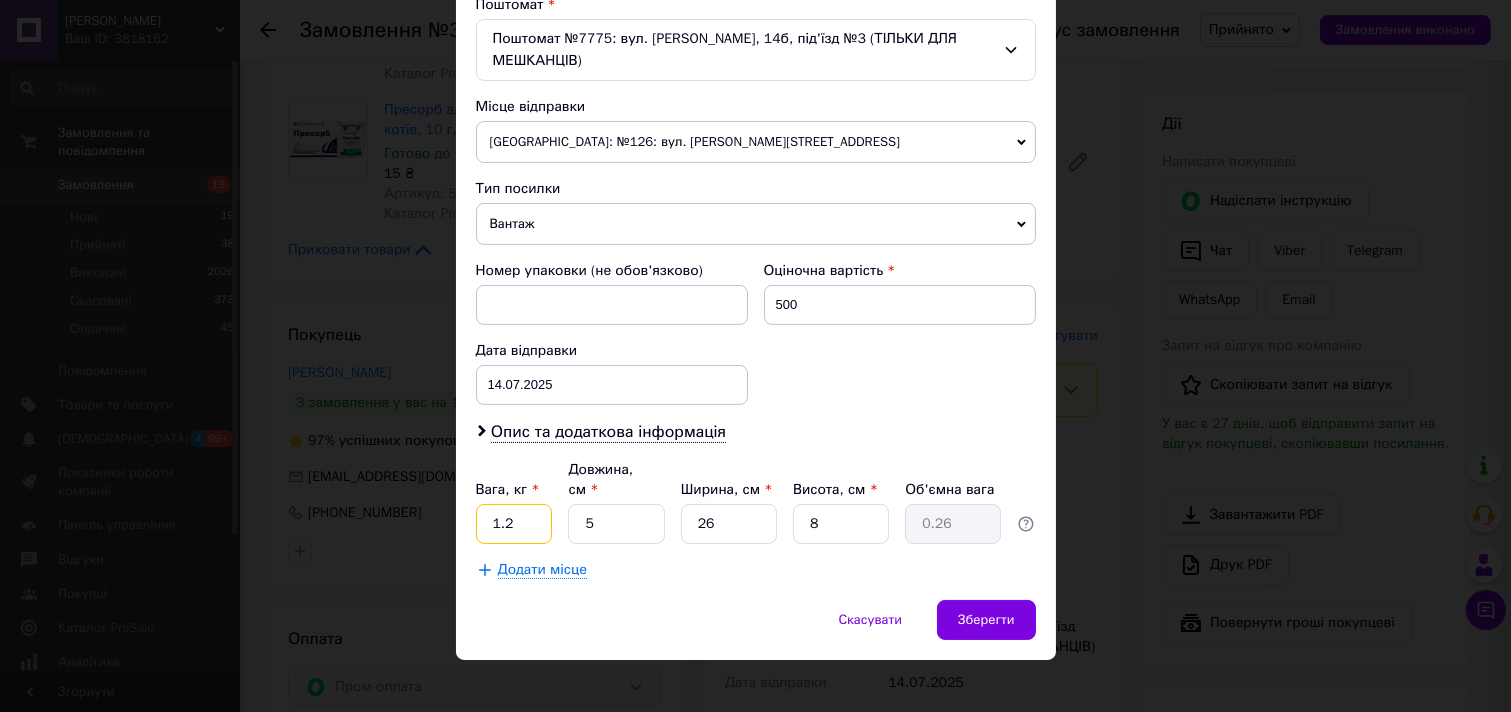 drag, startPoint x: 498, startPoint y: 511, endPoint x: 486, endPoint y: 508, distance: 12.369317 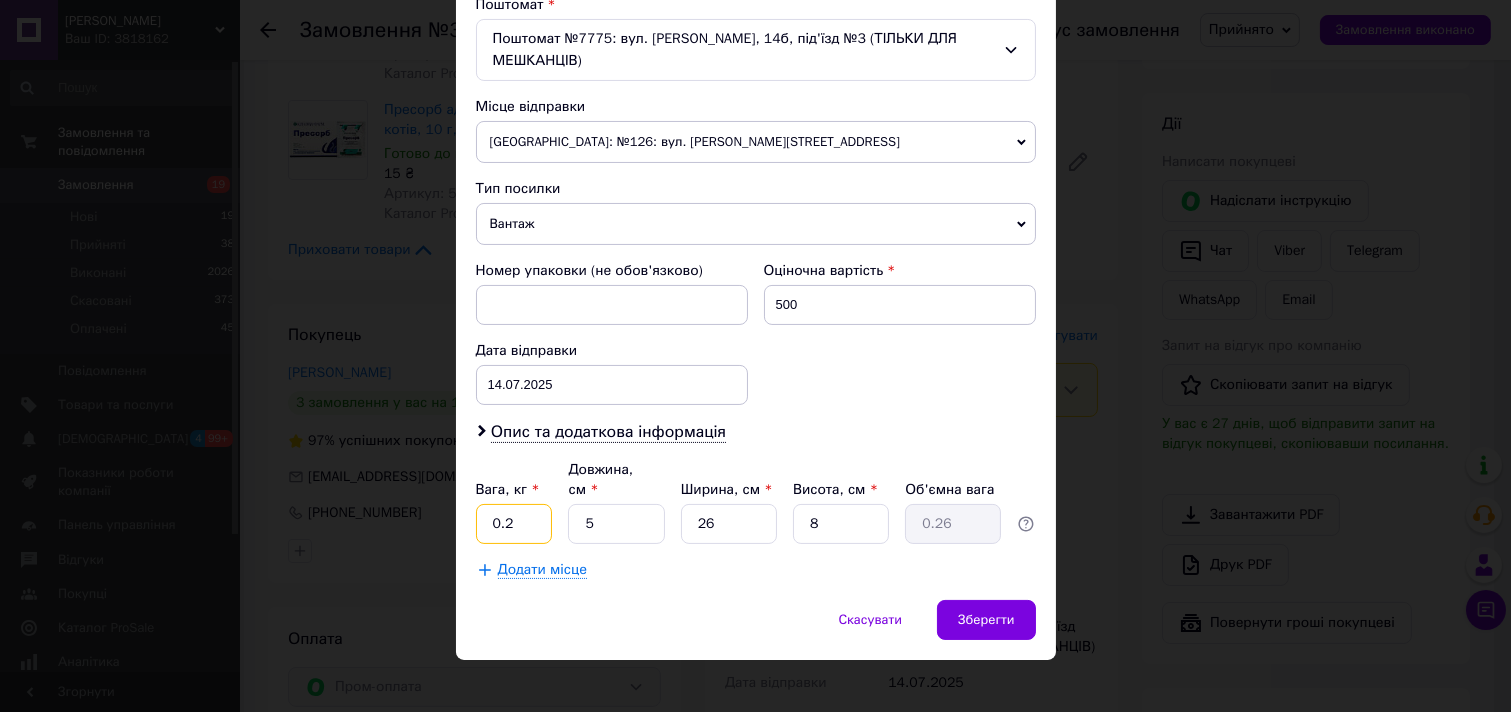 type on "0.2" 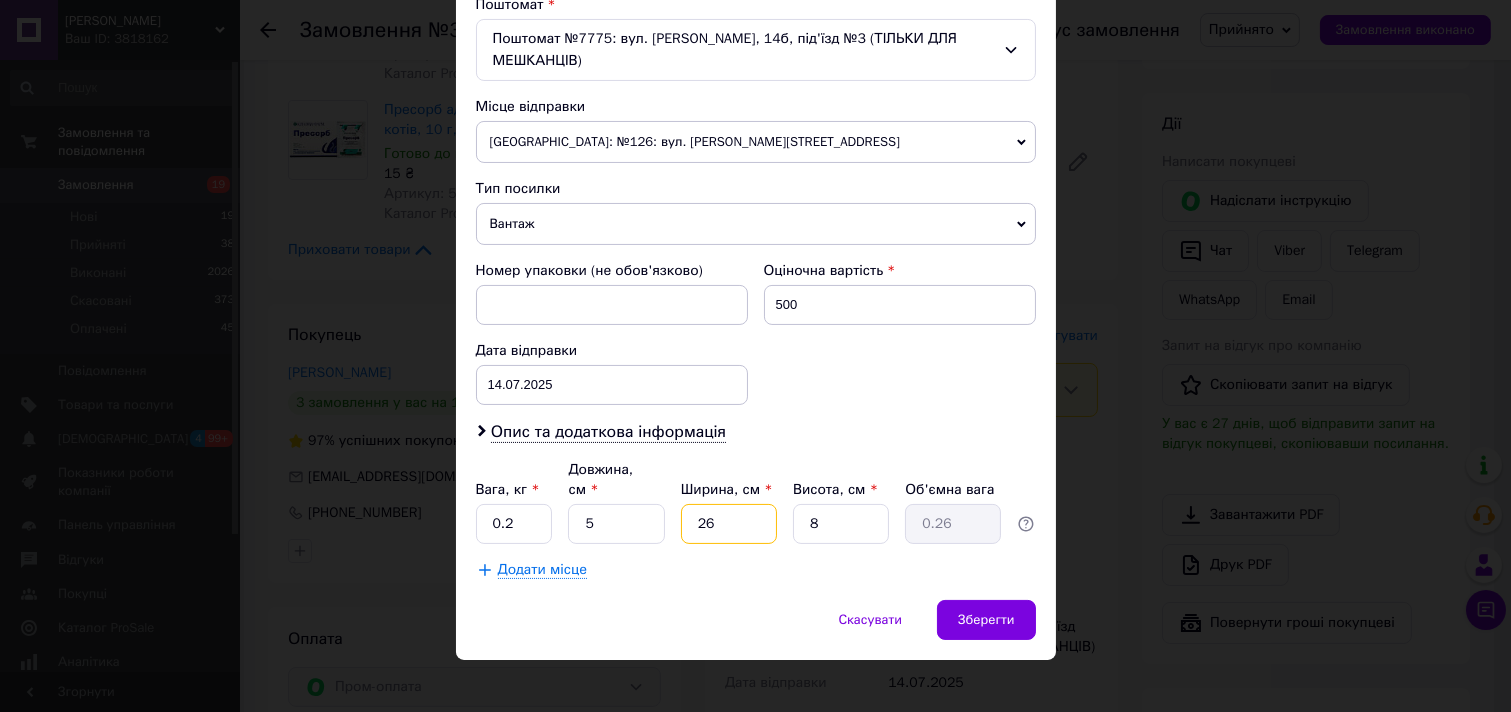 drag, startPoint x: 732, startPoint y: 513, endPoint x: 702, endPoint y: 513, distance: 30 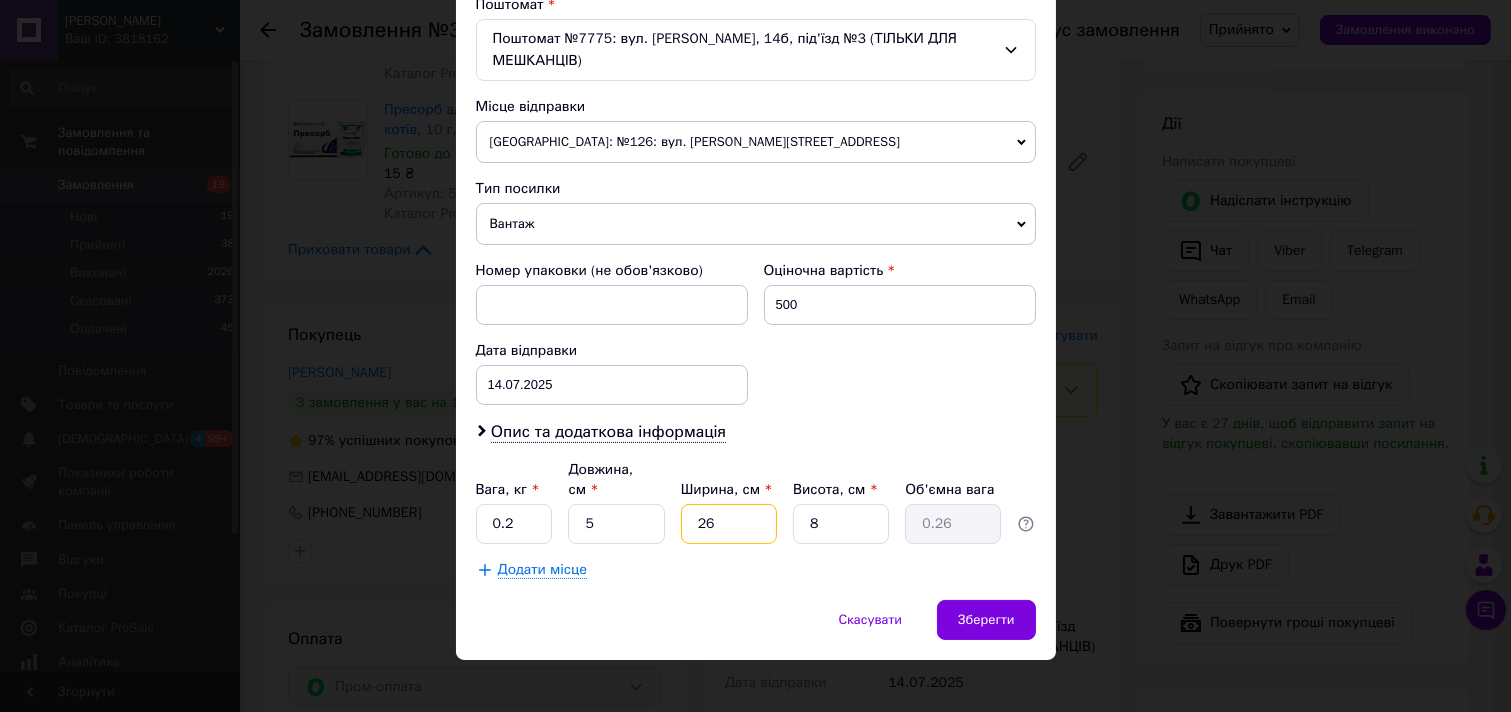 type on "2" 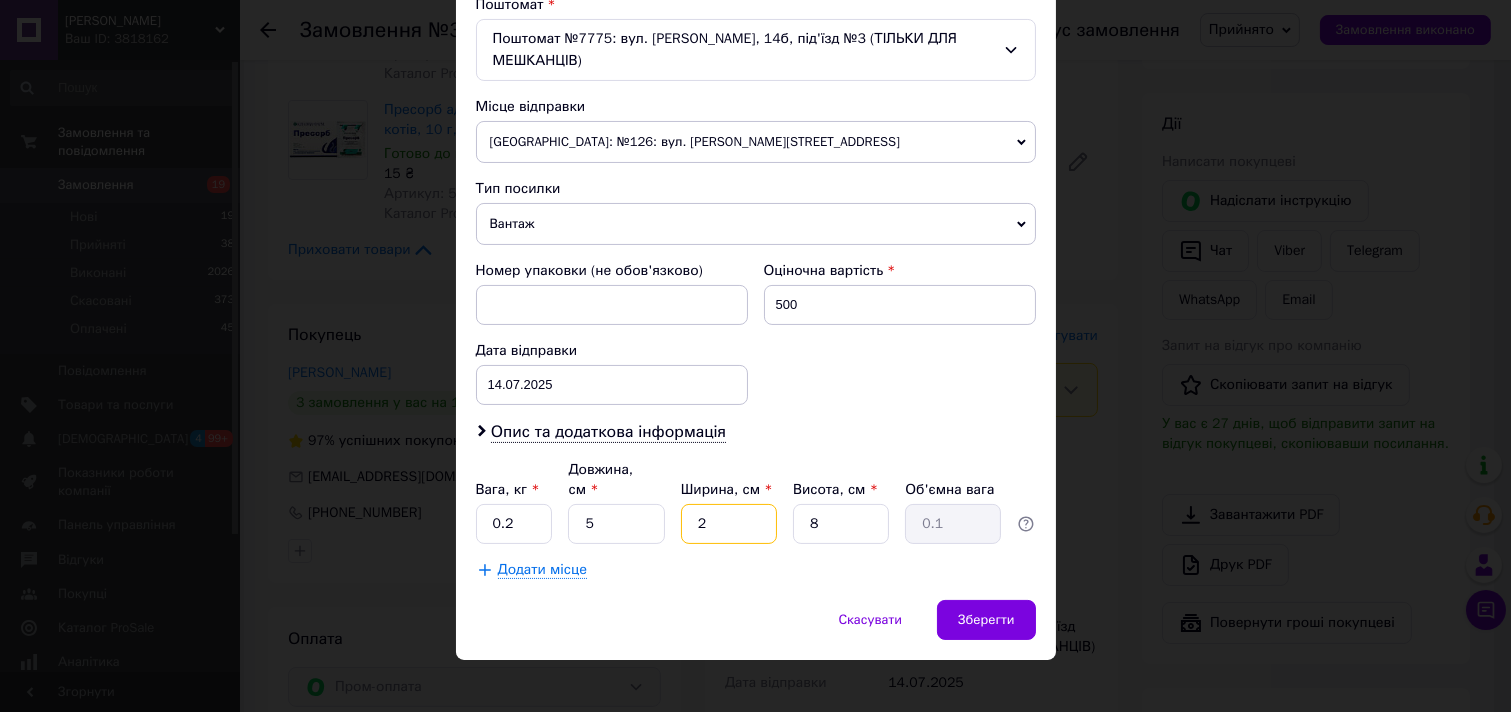 type 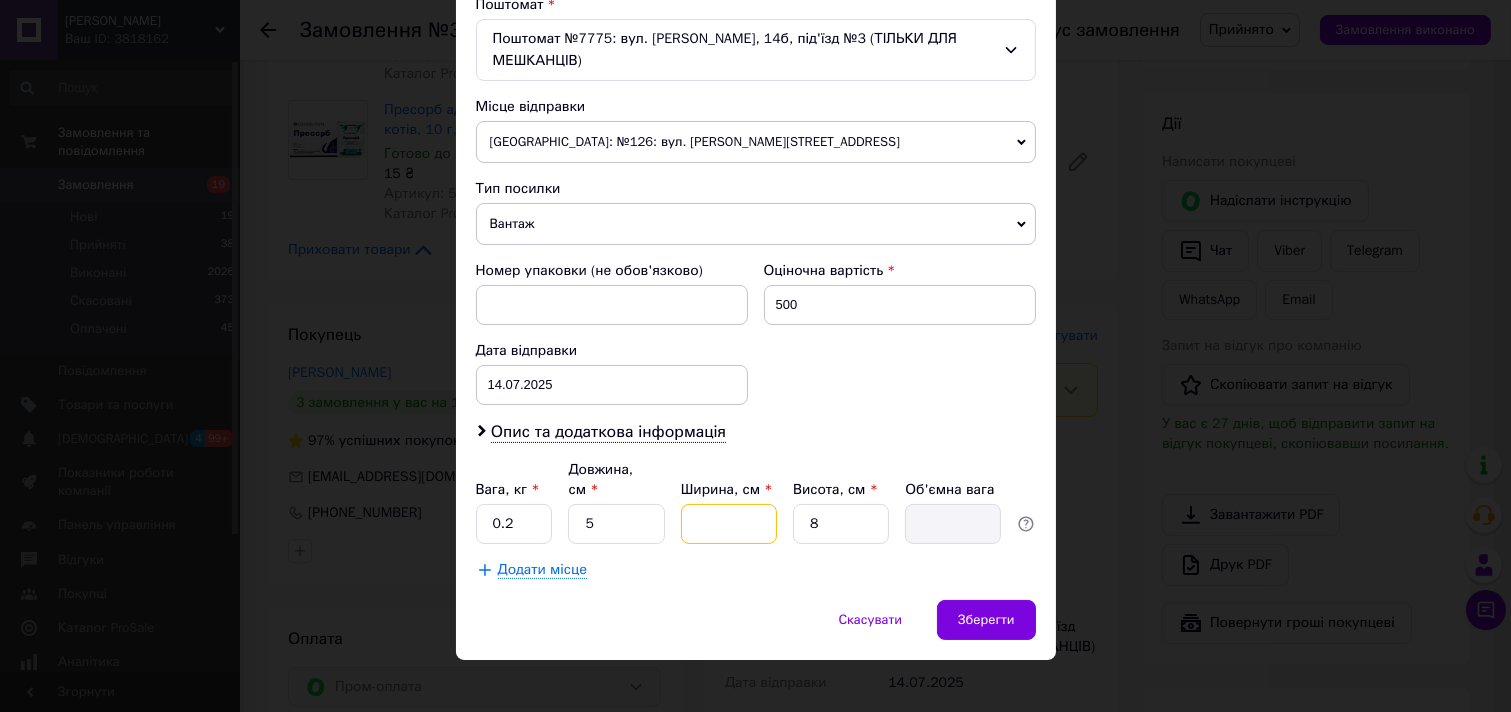 type on "1" 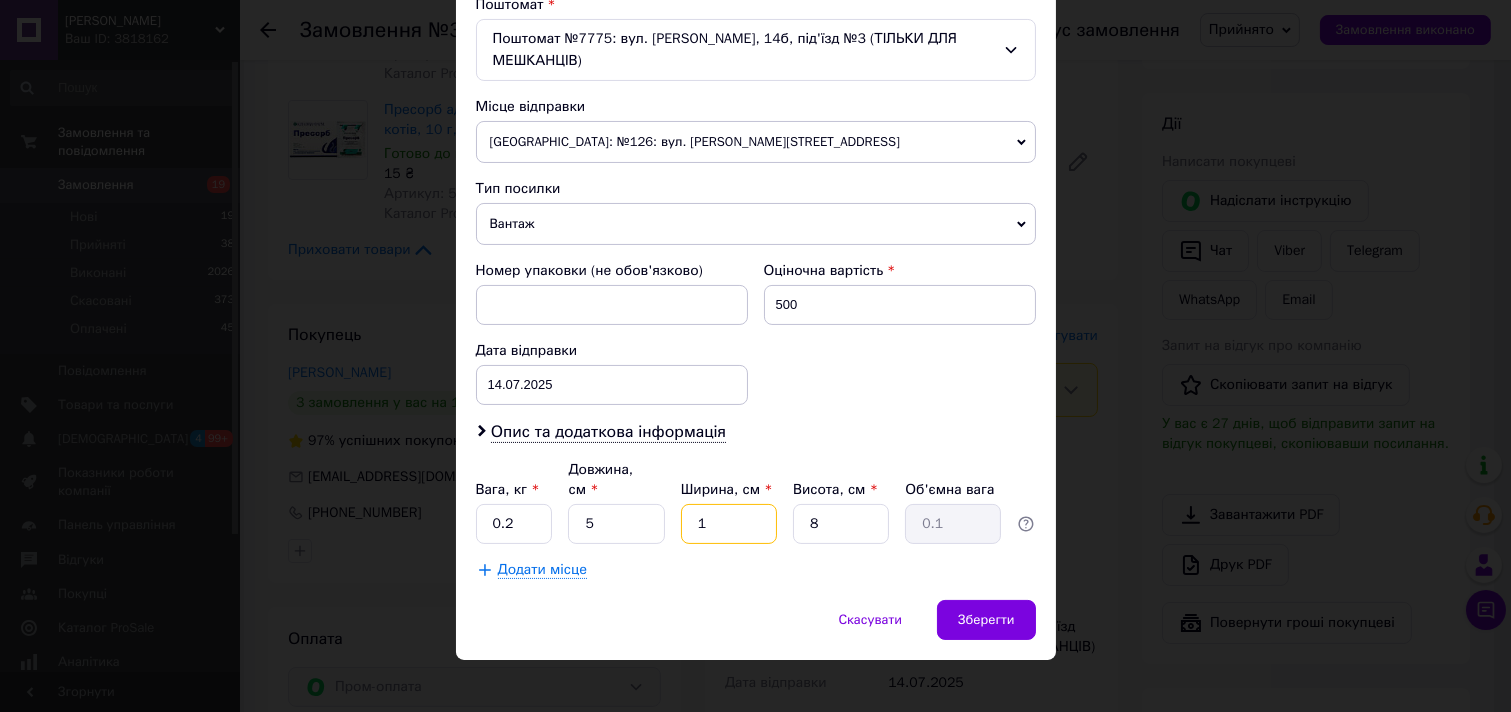 type on "12" 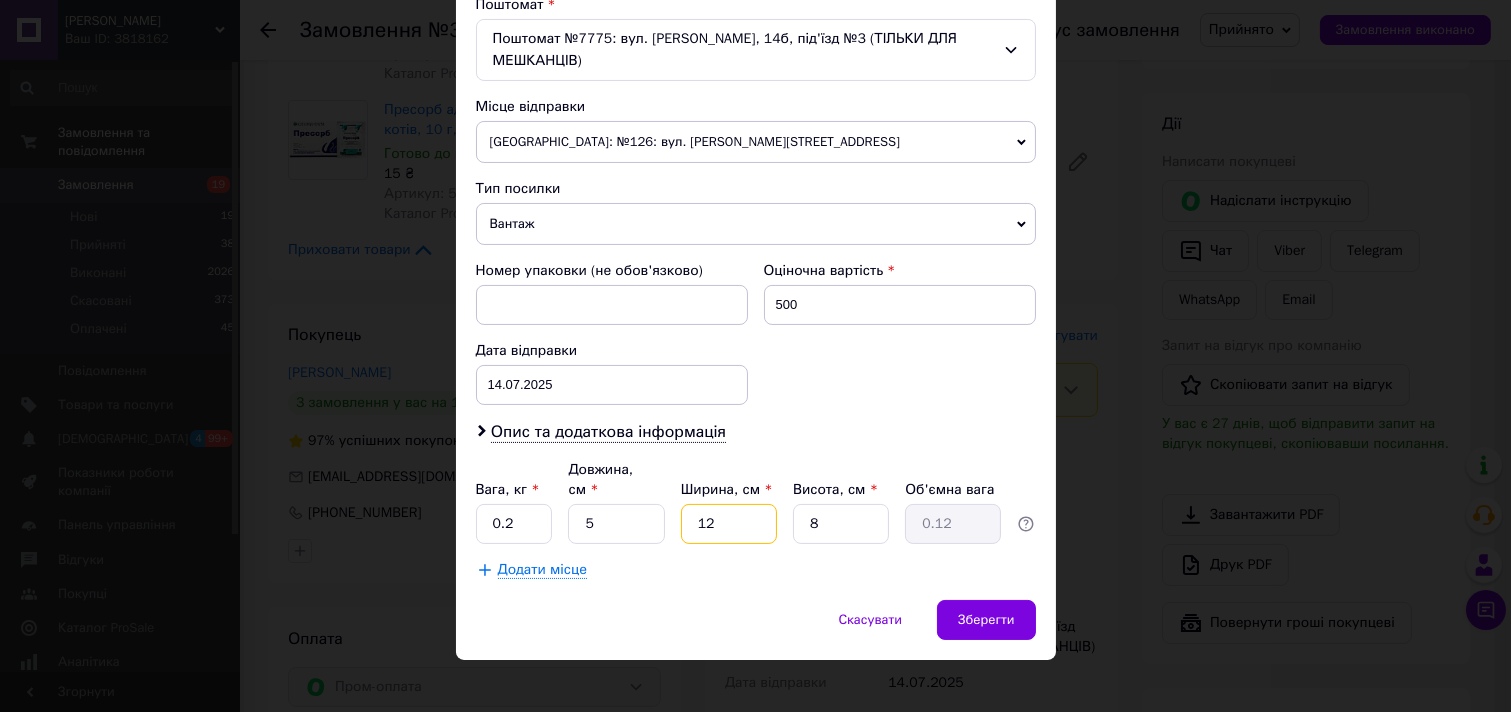 type on "12" 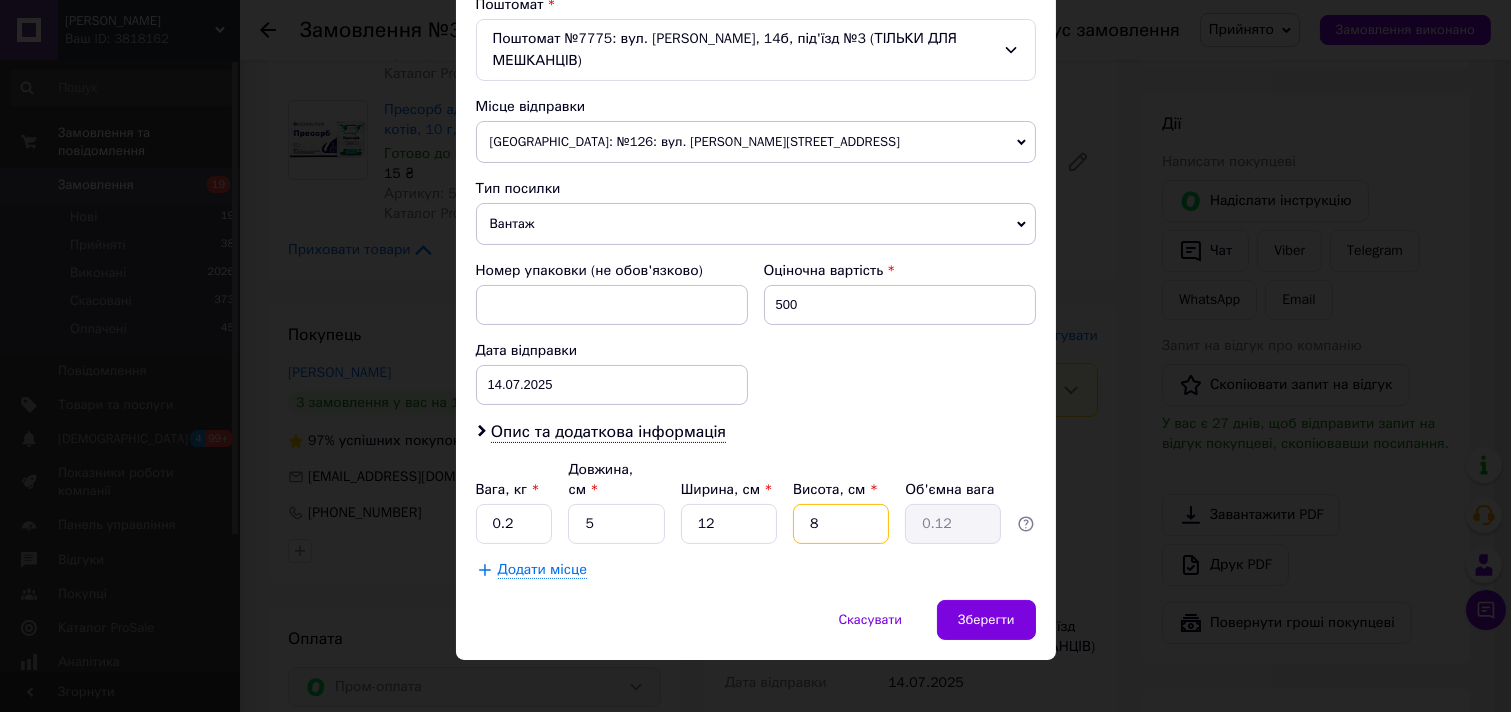 drag, startPoint x: 817, startPoint y: 506, endPoint x: 807, endPoint y: 511, distance: 11.18034 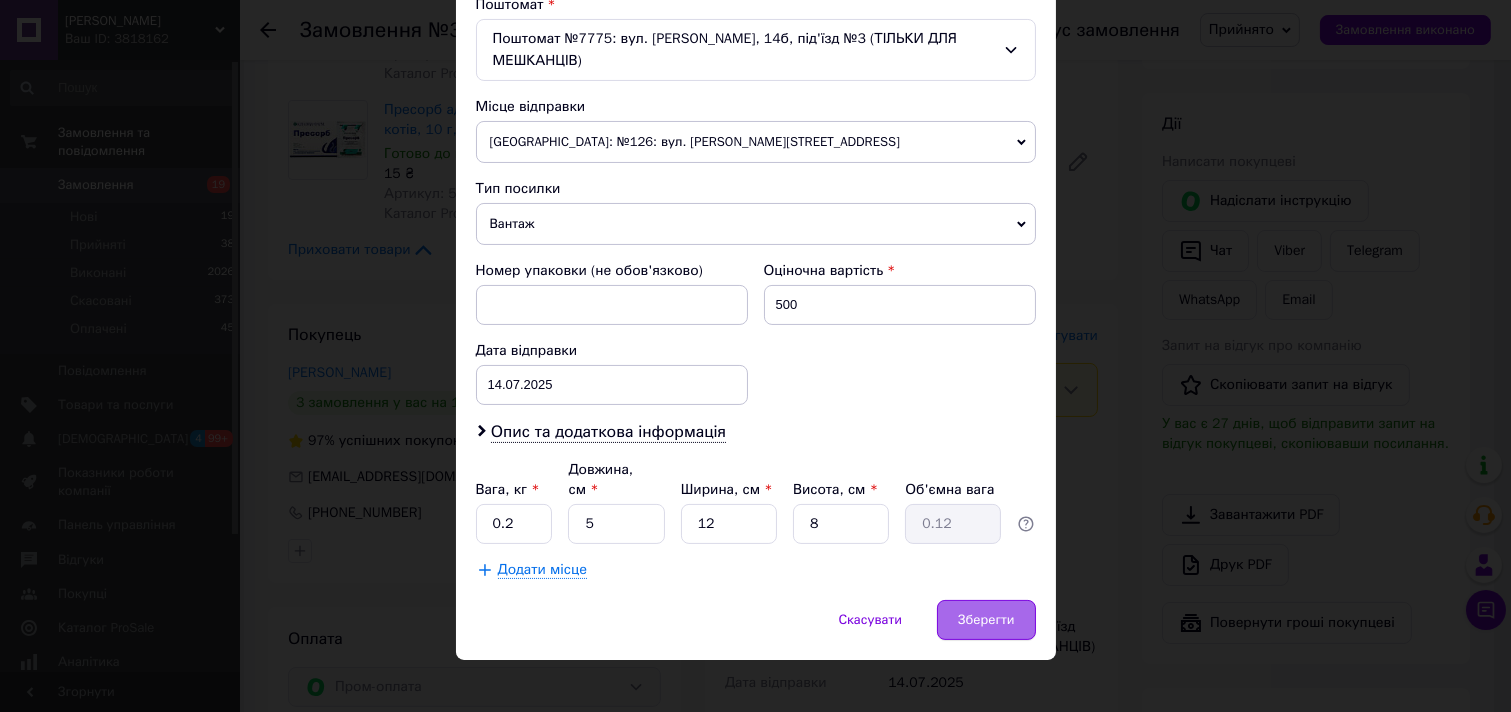 click on "Зберегти" at bounding box center [986, 620] 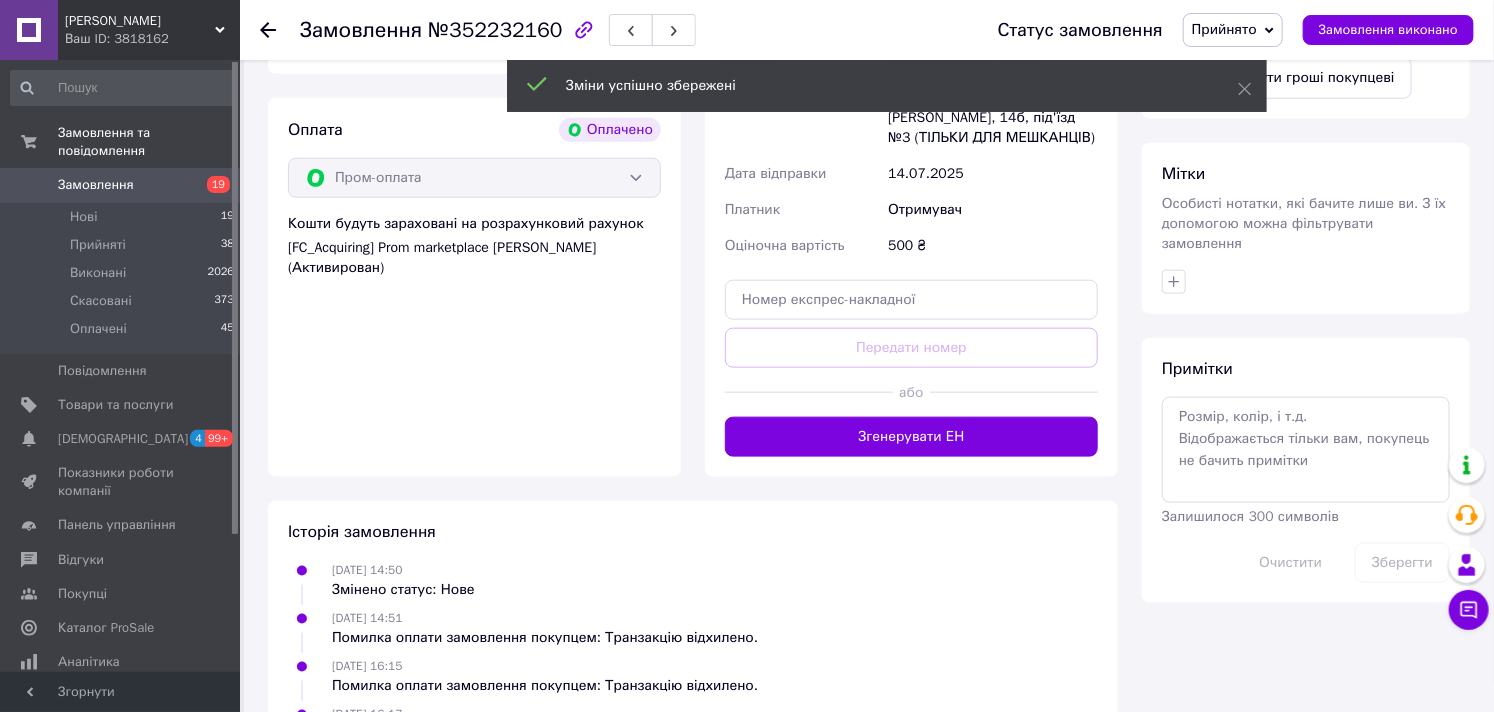 scroll, scrollTop: 888, scrollLeft: 0, axis: vertical 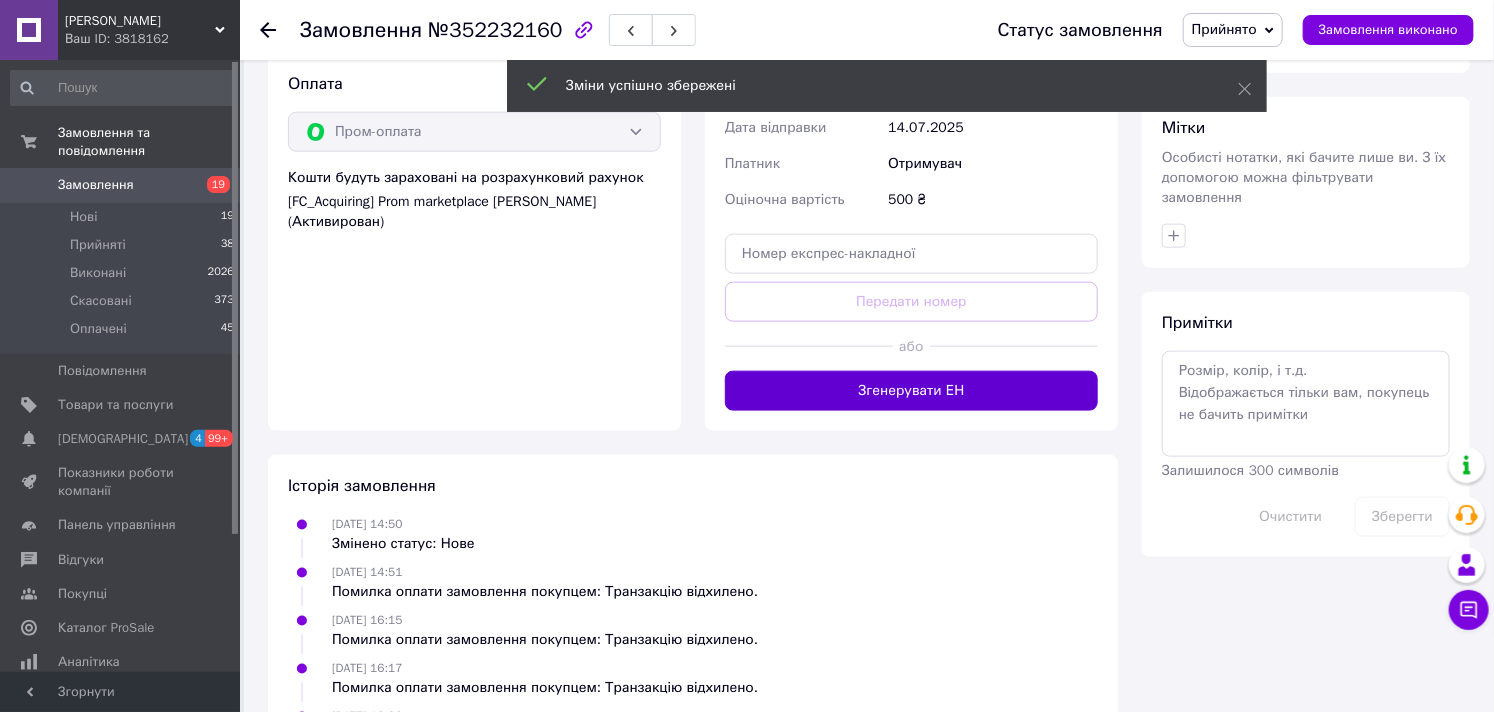 click on "Згенерувати ЕН" at bounding box center [911, 391] 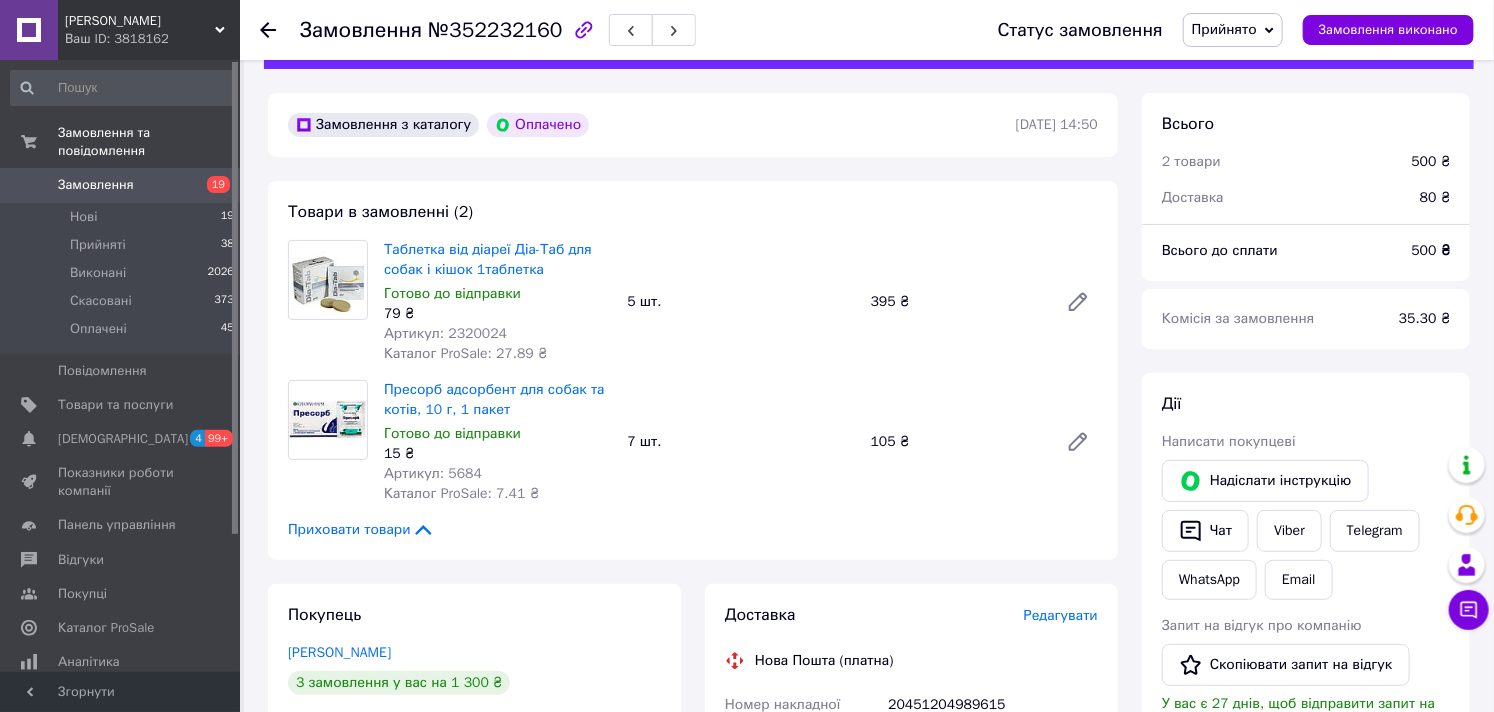scroll, scrollTop: 0, scrollLeft: 0, axis: both 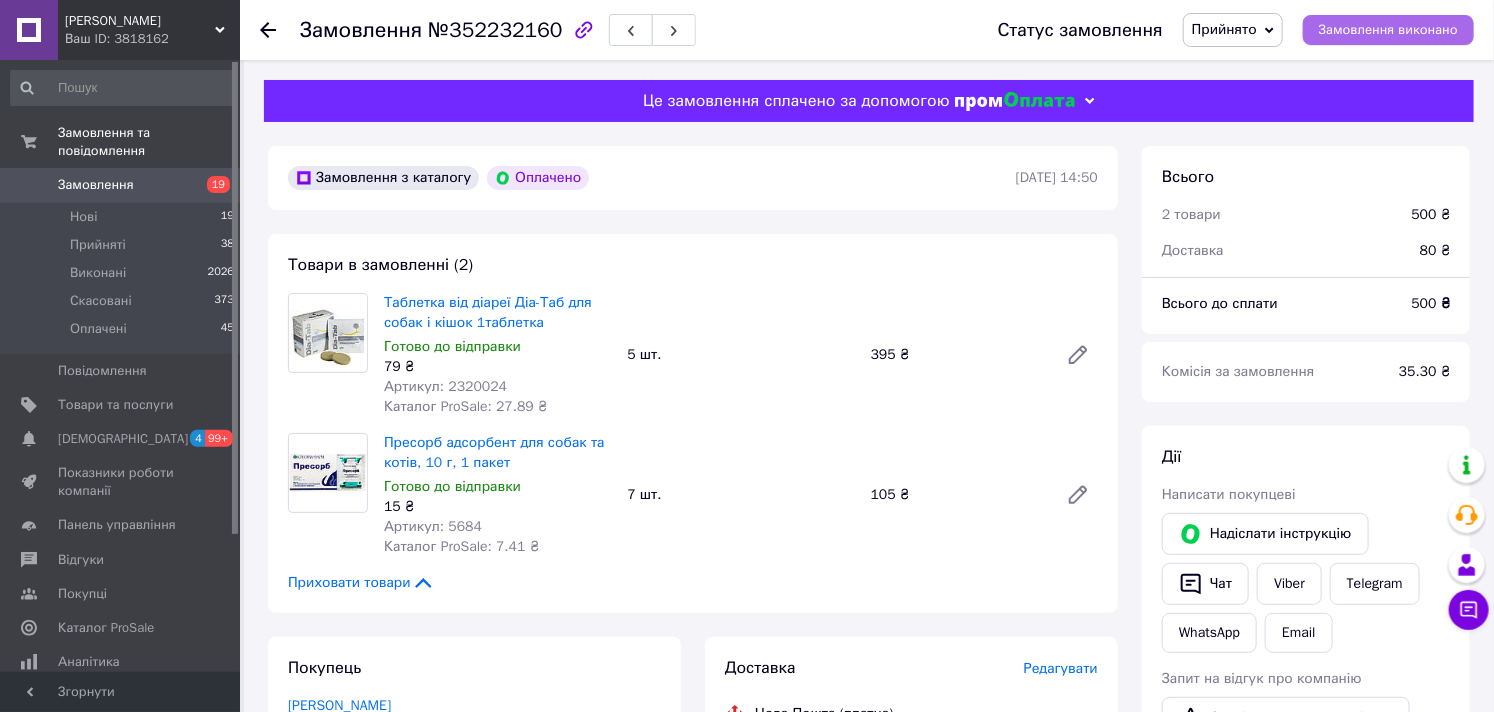 click on "Замовлення виконано" at bounding box center (1388, 30) 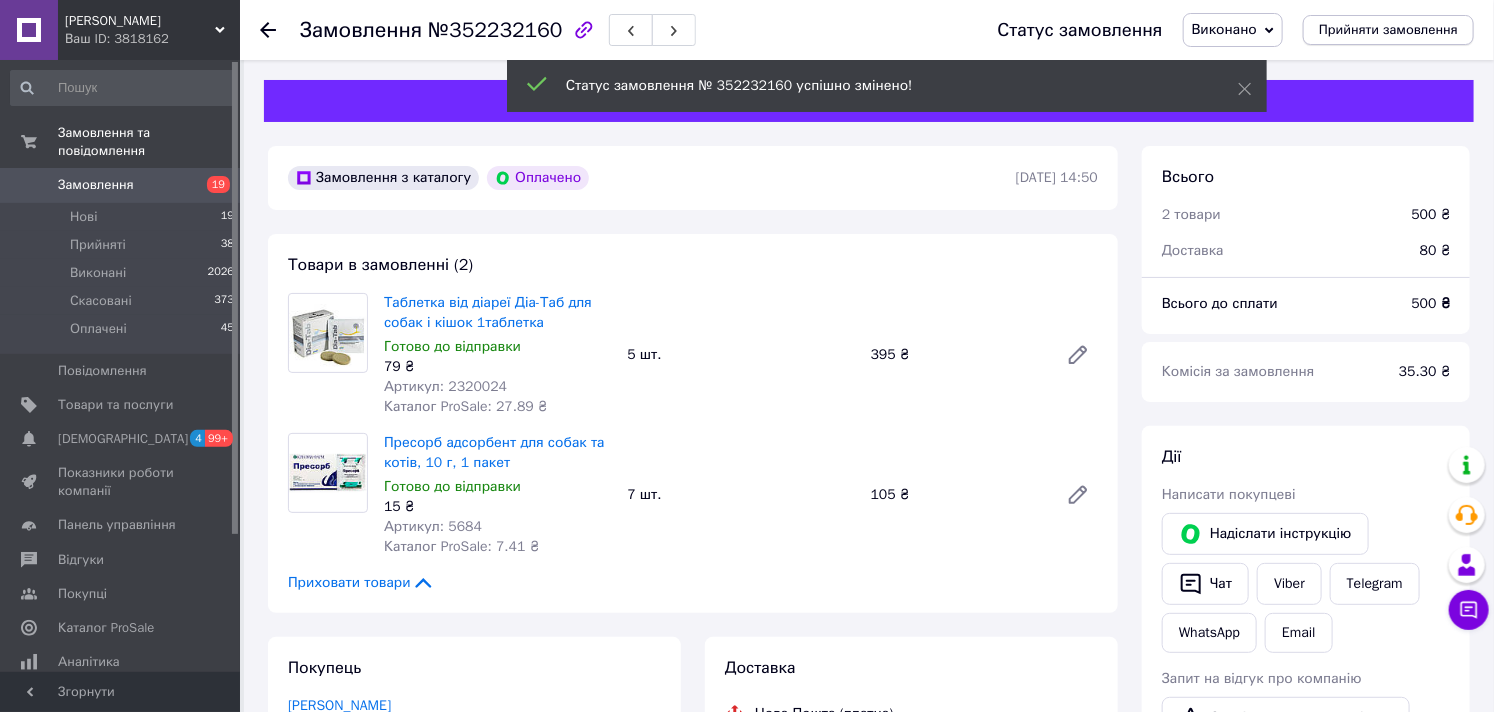 scroll, scrollTop: 40, scrollLeft: 0, axis: vertical 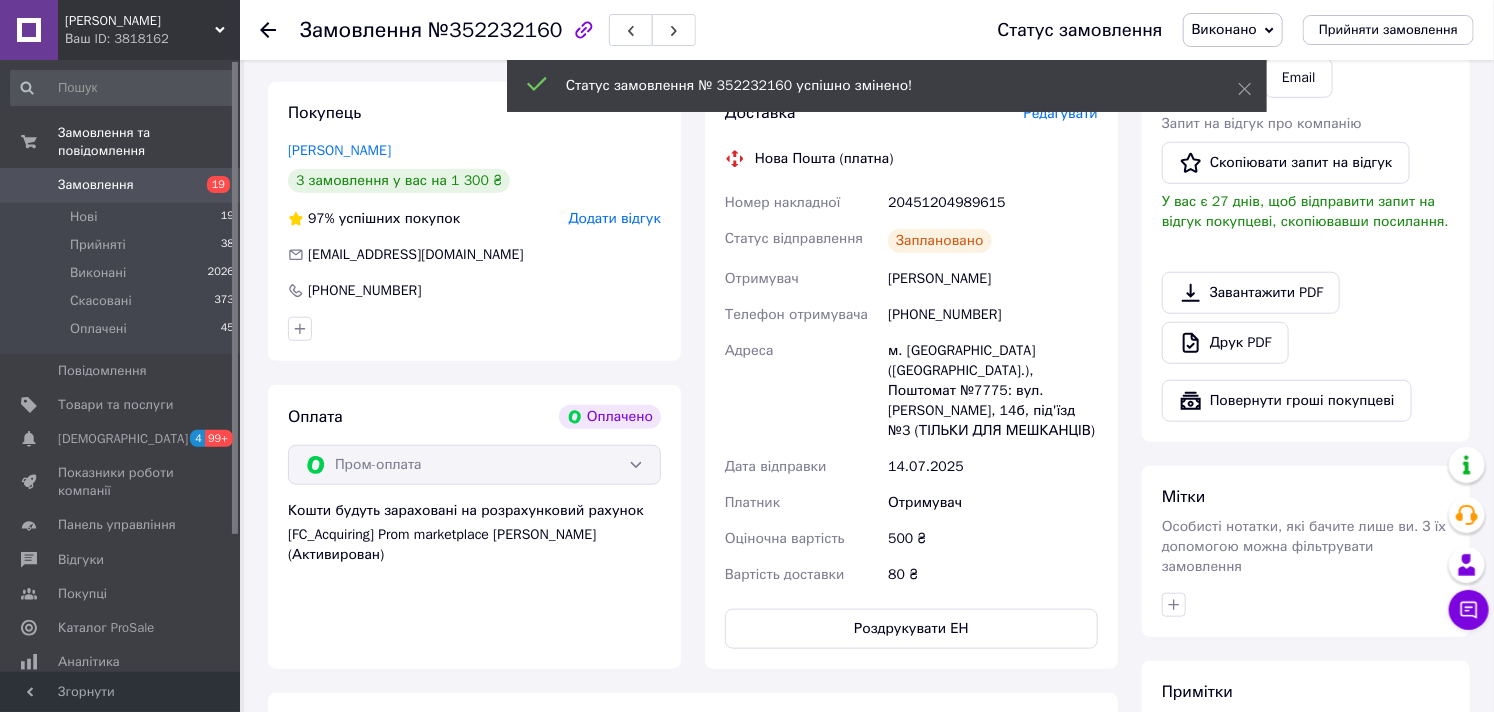 type 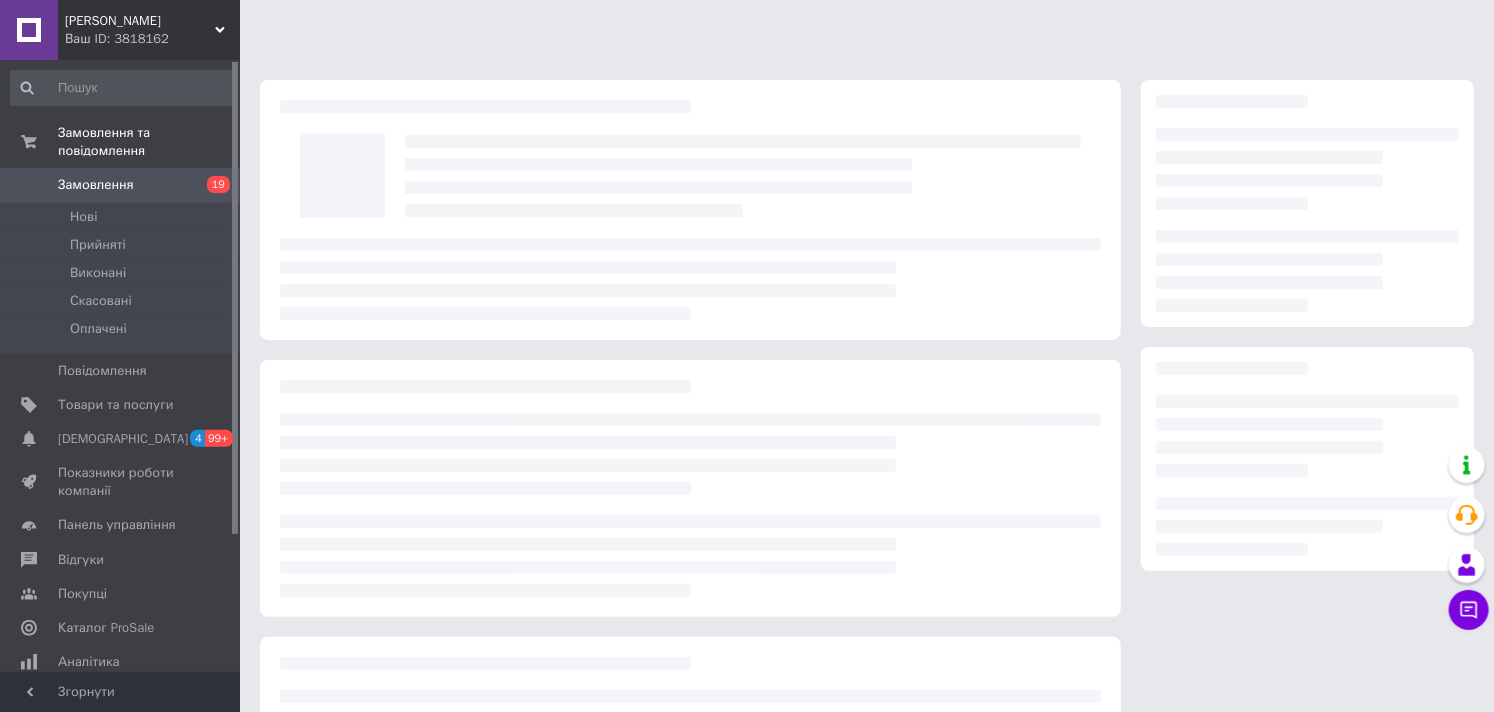 scroll, scrollTop: 202, scrollLeft: 0, axis: vertical 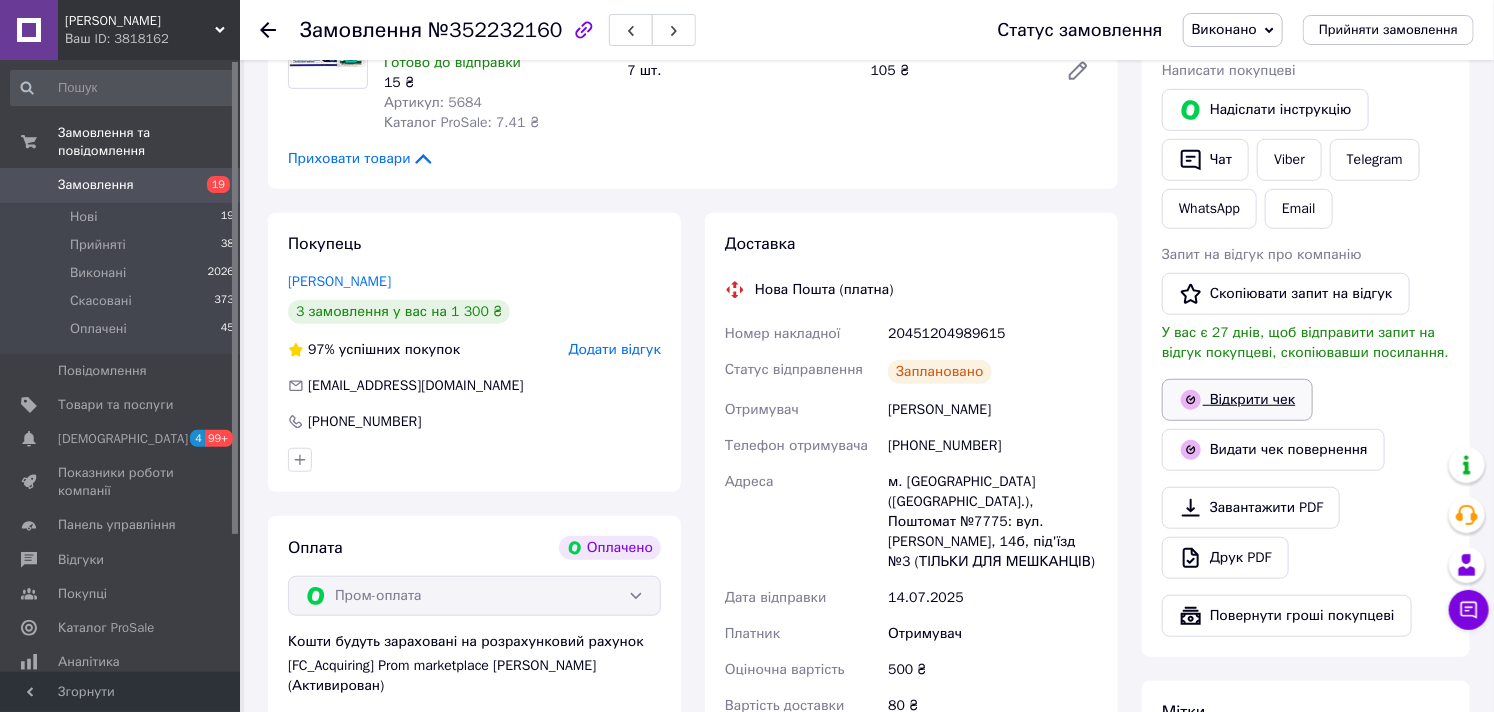 click on "Відкрити чек" at bounding box center (1237, 400) 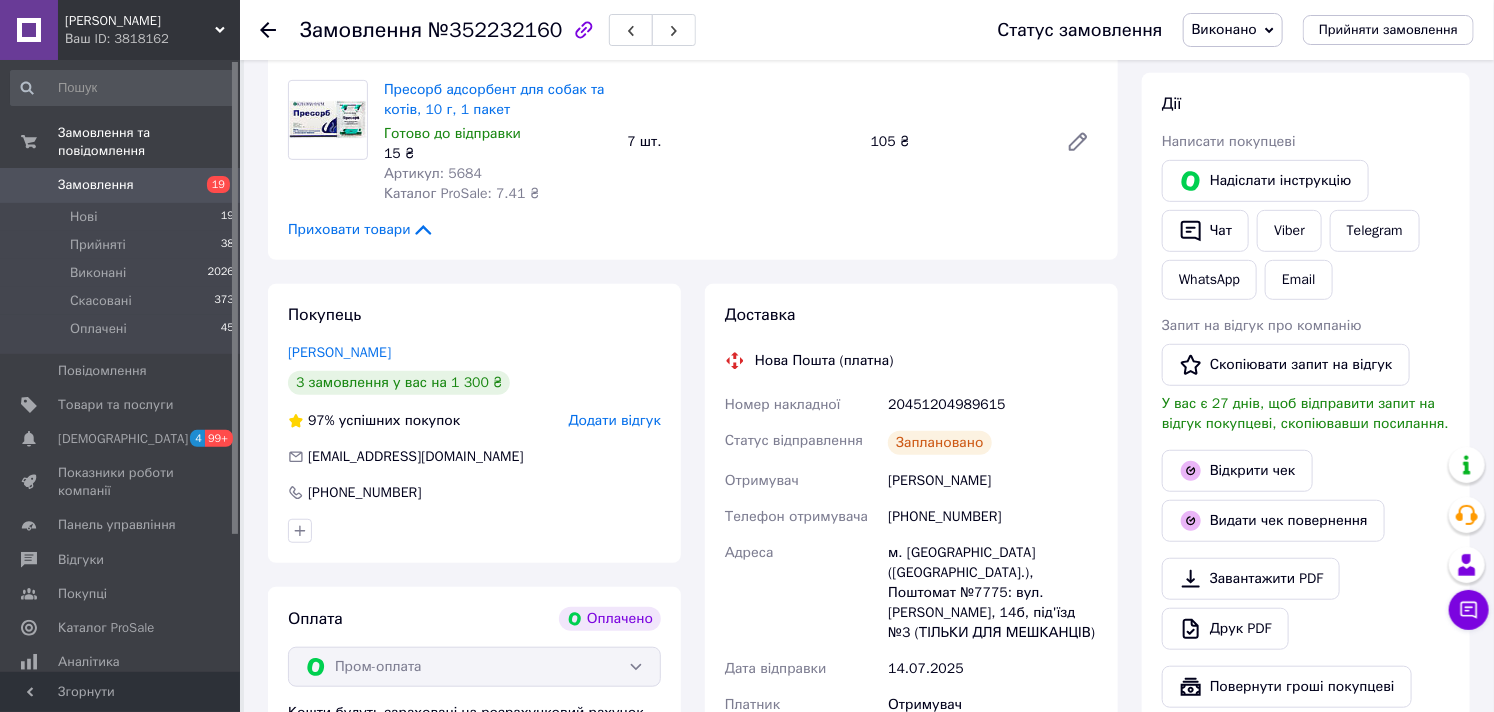 scroll, scrollTop: 313, scrollLeft: 0, axis: vertical 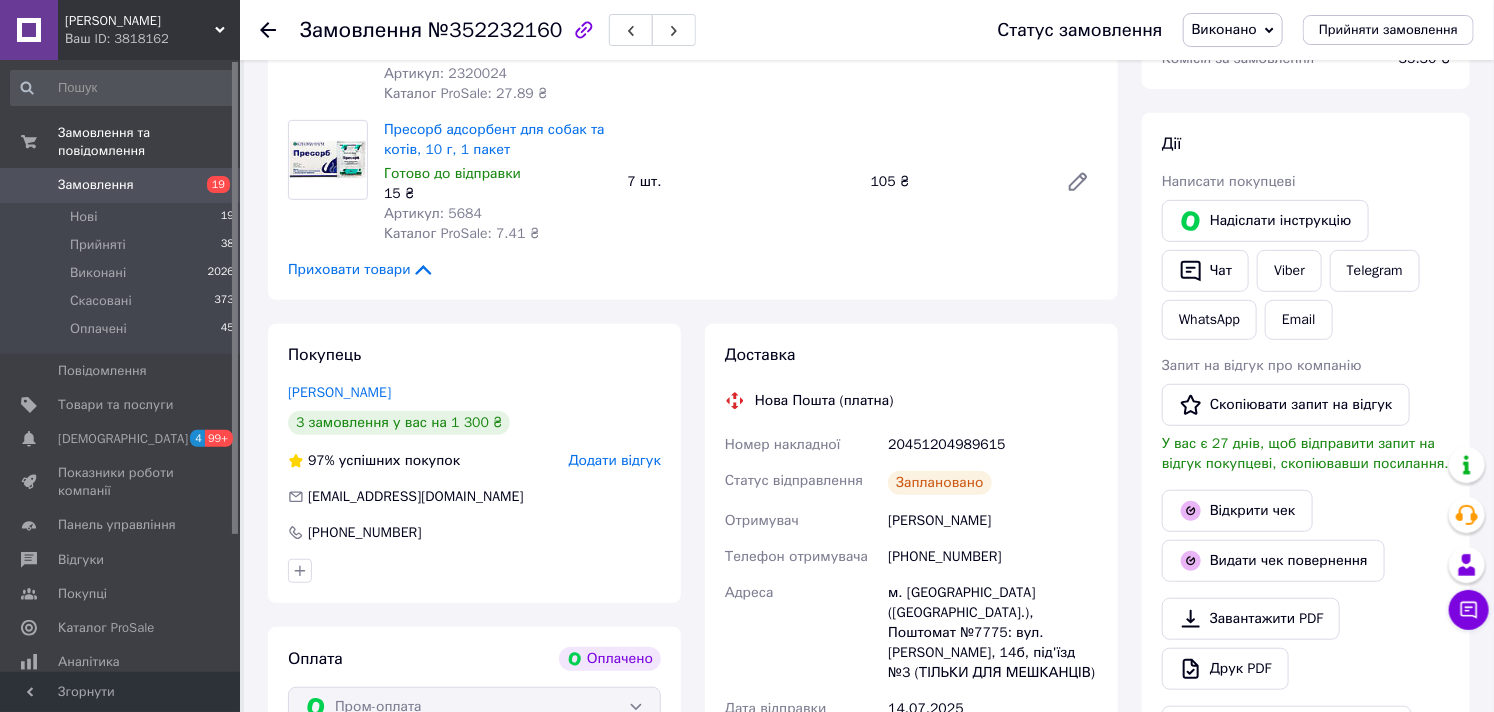 click on "Замовлення №352232160 Статус замовлення Виконано Прийнято Скасовано Оплачено Прийняти замовлення" at bounding box center (867, 30) 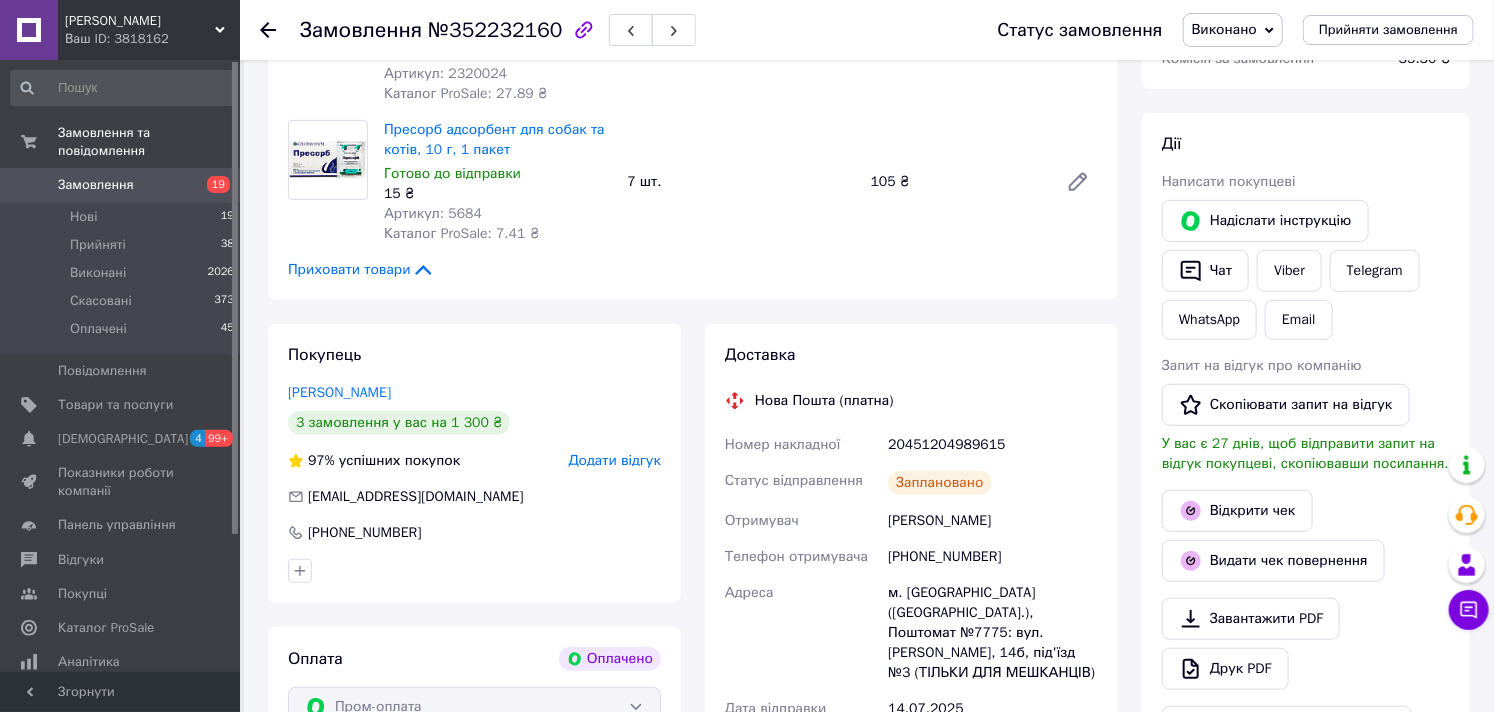 click 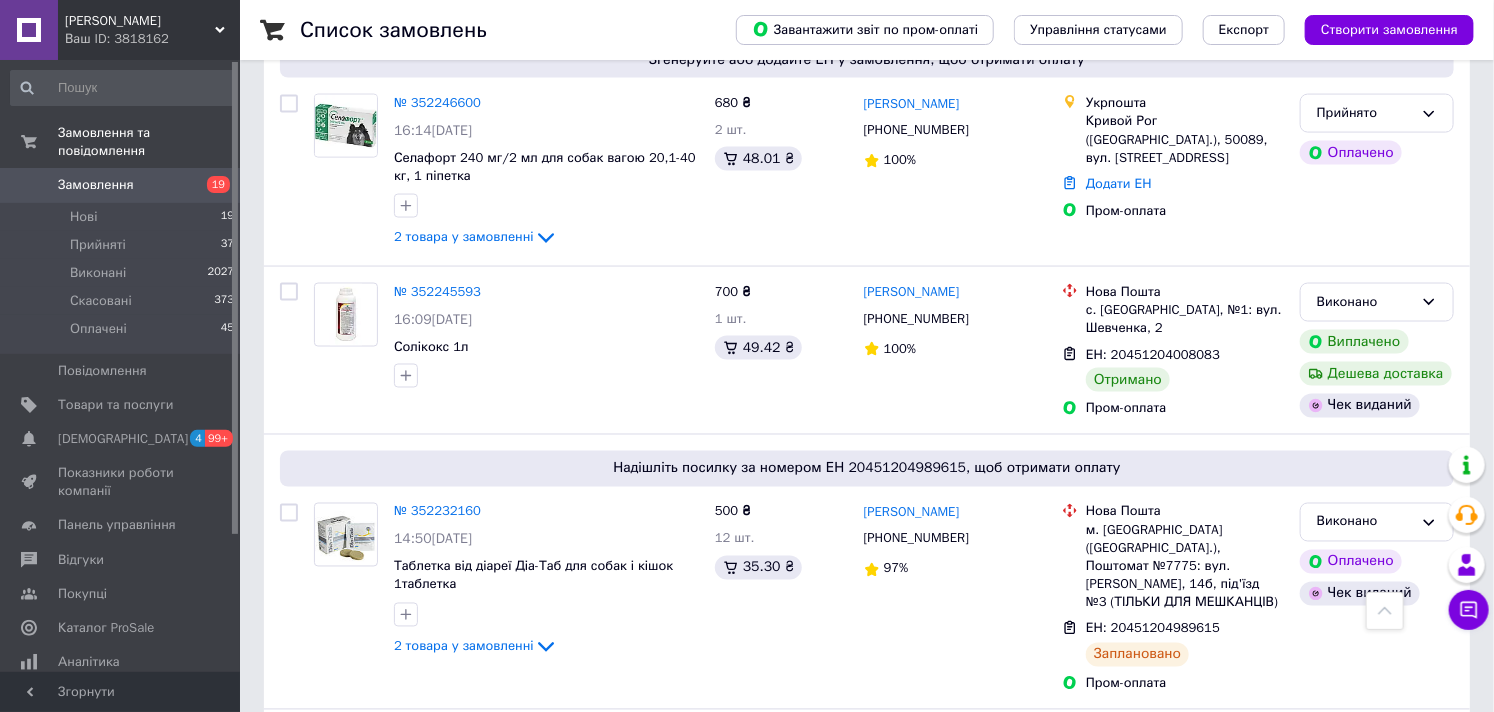 scroll, scrollTop: 4666, scrollLeft: 0, axis: vertical 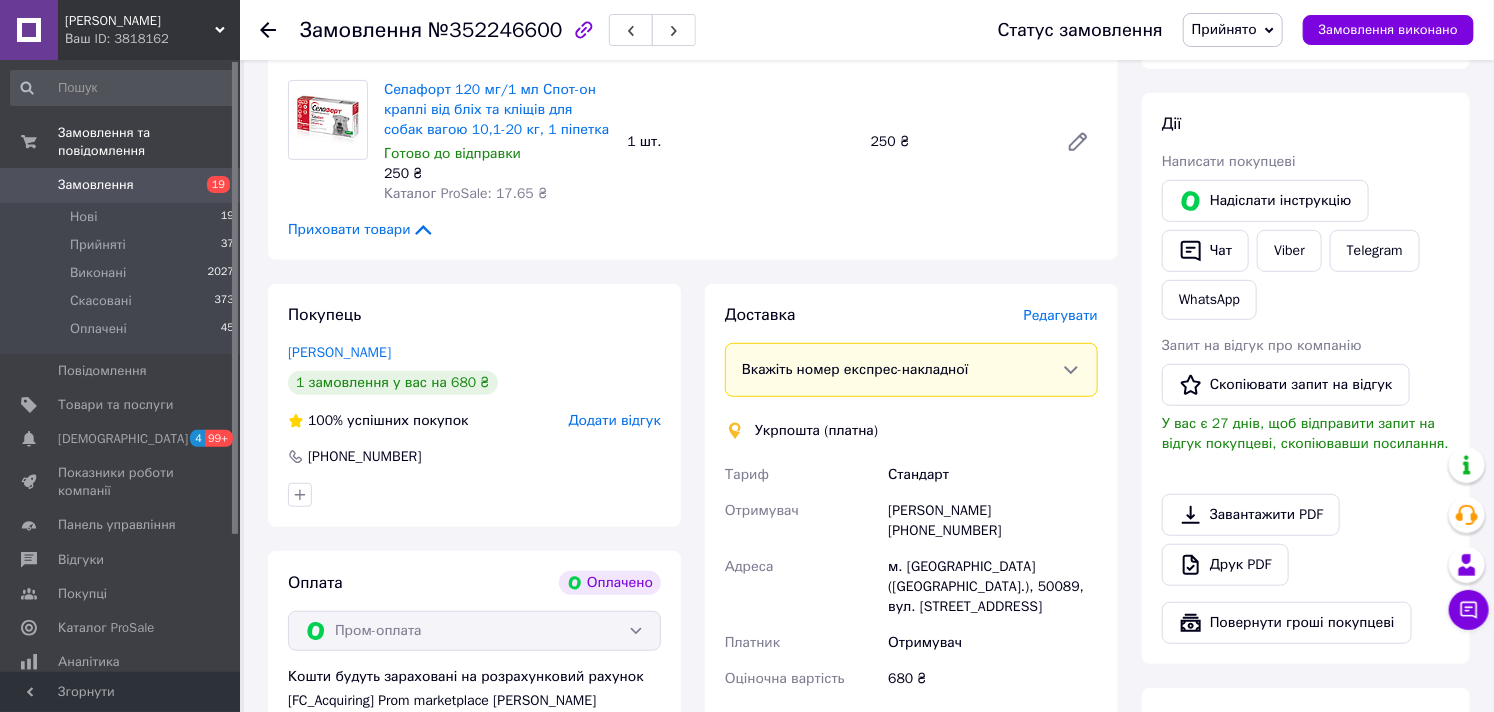 click on "Редагувати" at bounding box center [1061, 315] 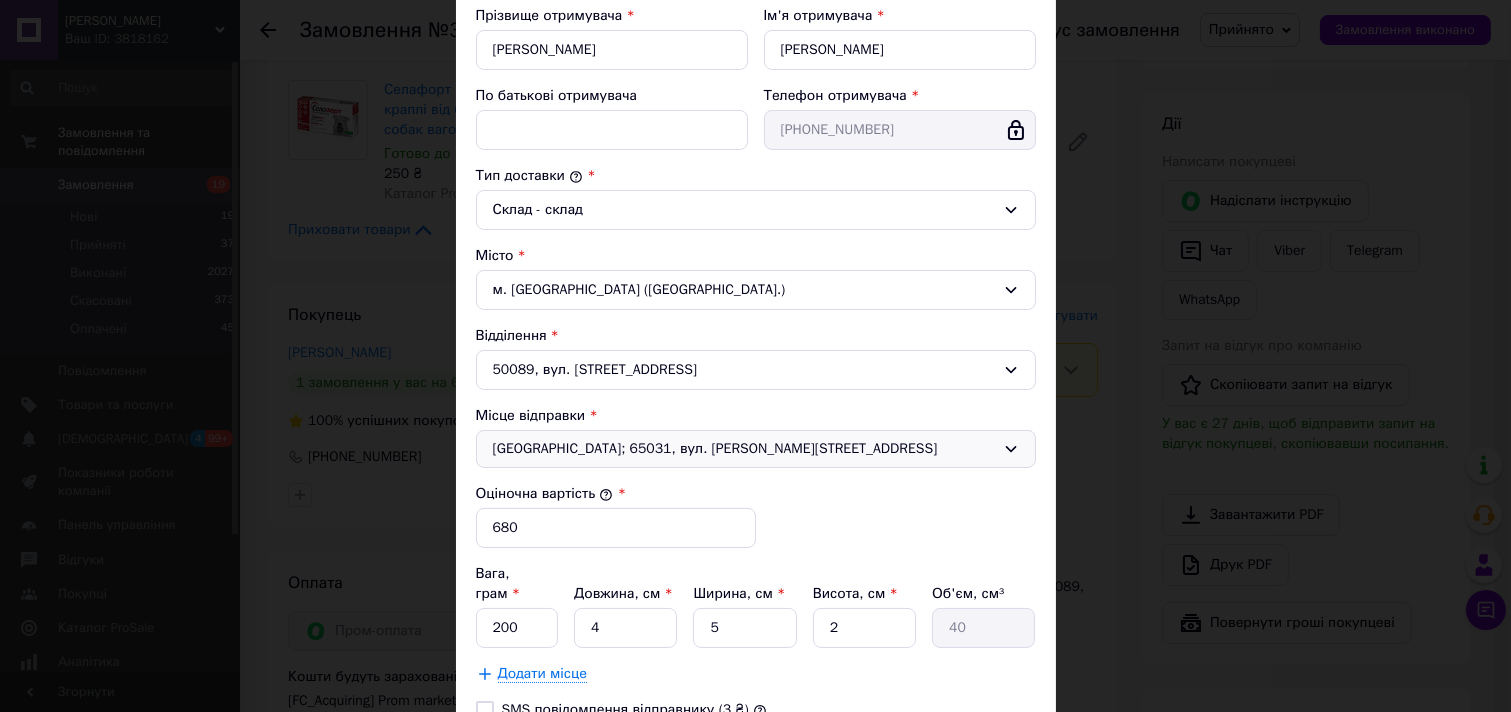 scroll, scrollTop: 444, scrollLeft: 0, axis: vertical 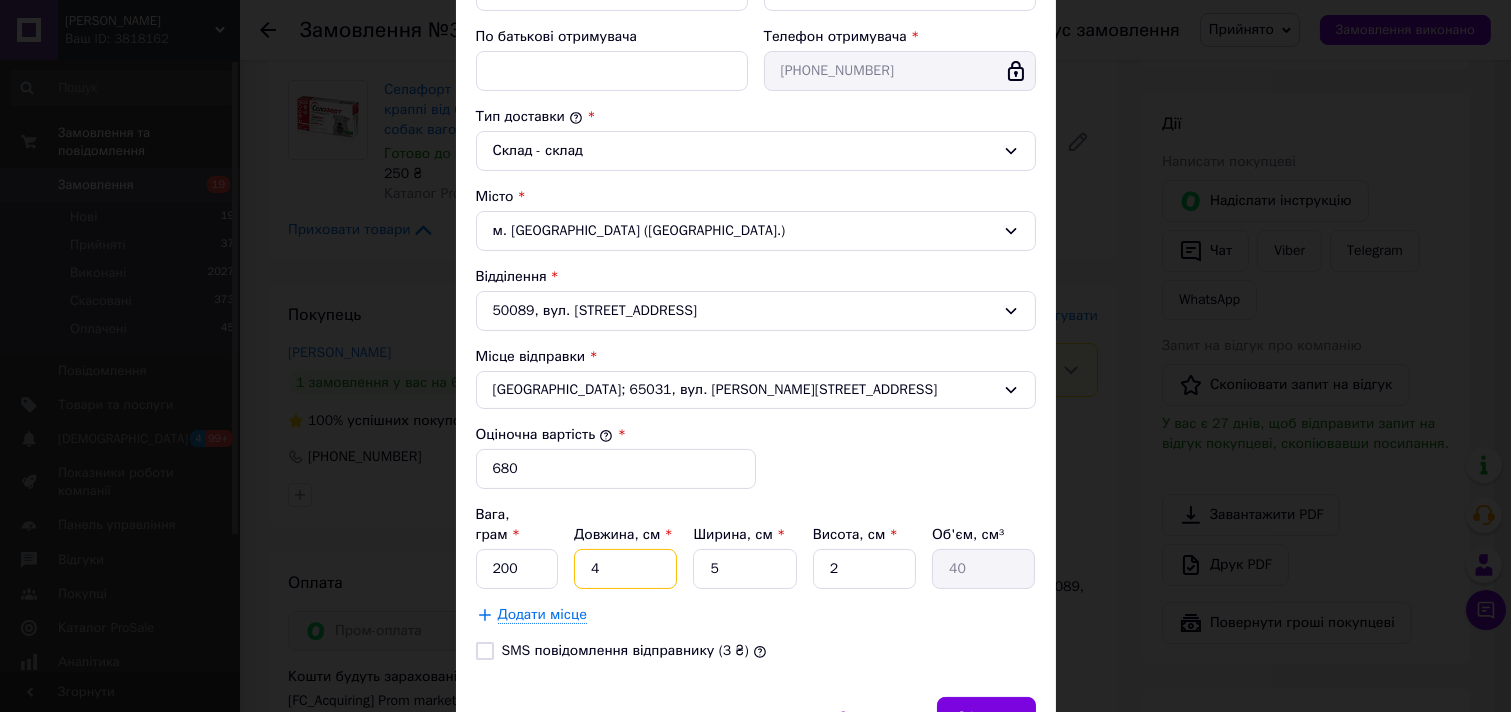 drag, startPoint x: 600, startPoint y: 543, endPoint x: 587, endPoint y: 547, distance: 13.601471 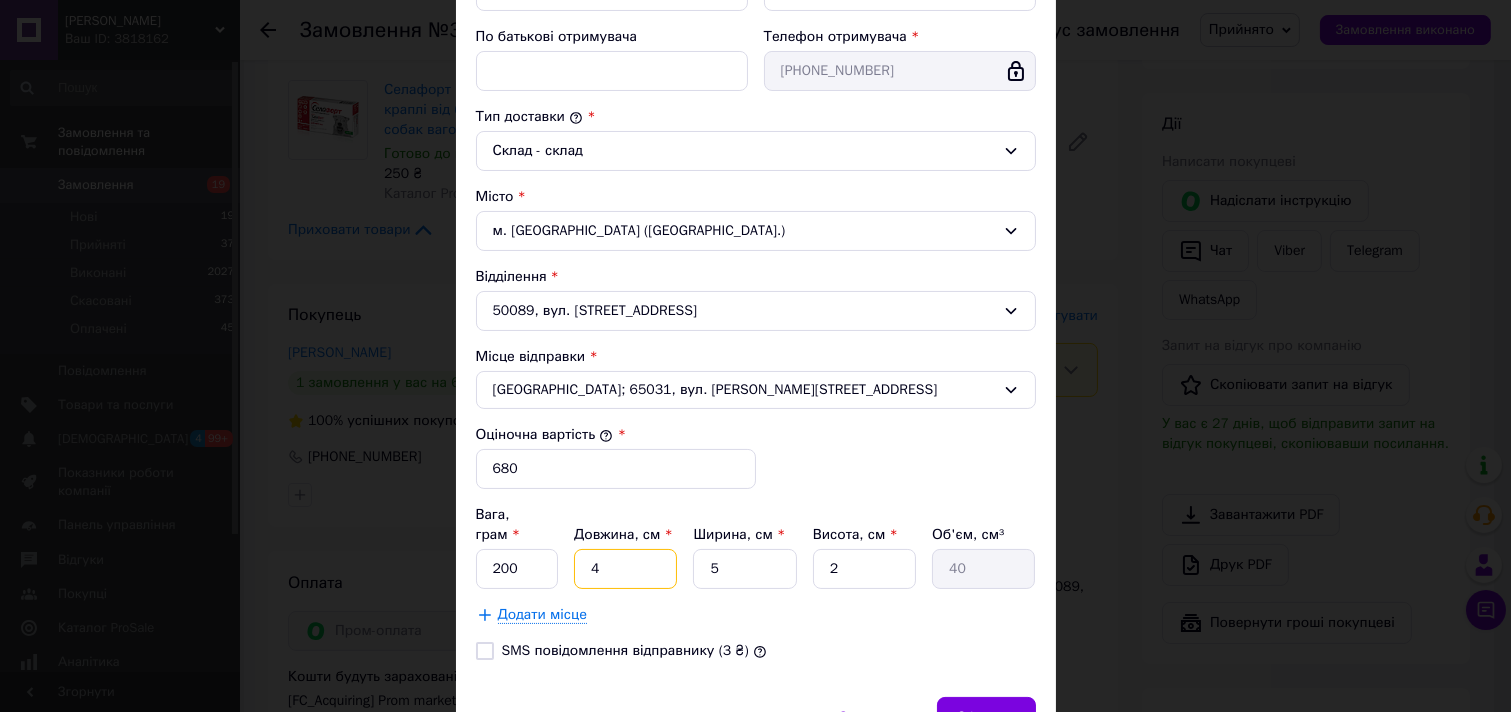 type on "1" 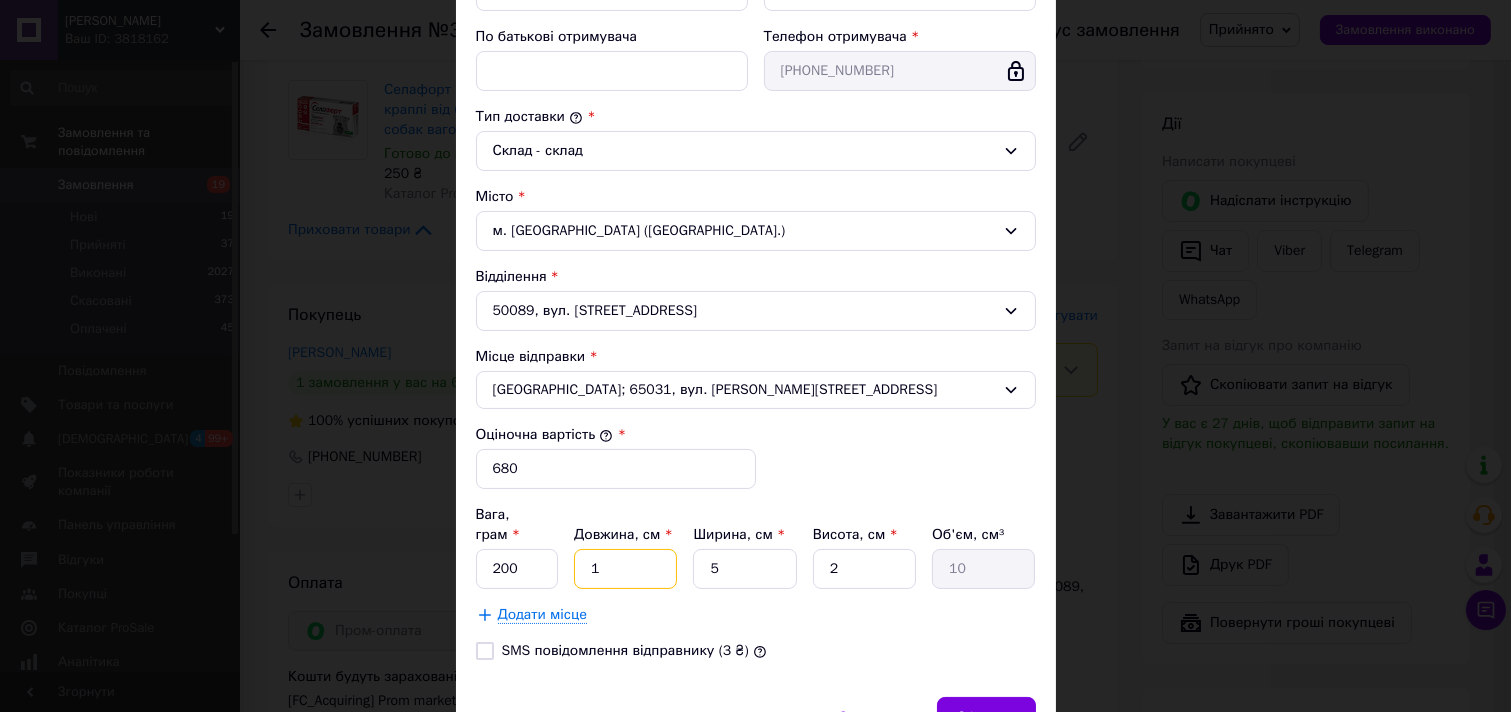 type on "10" 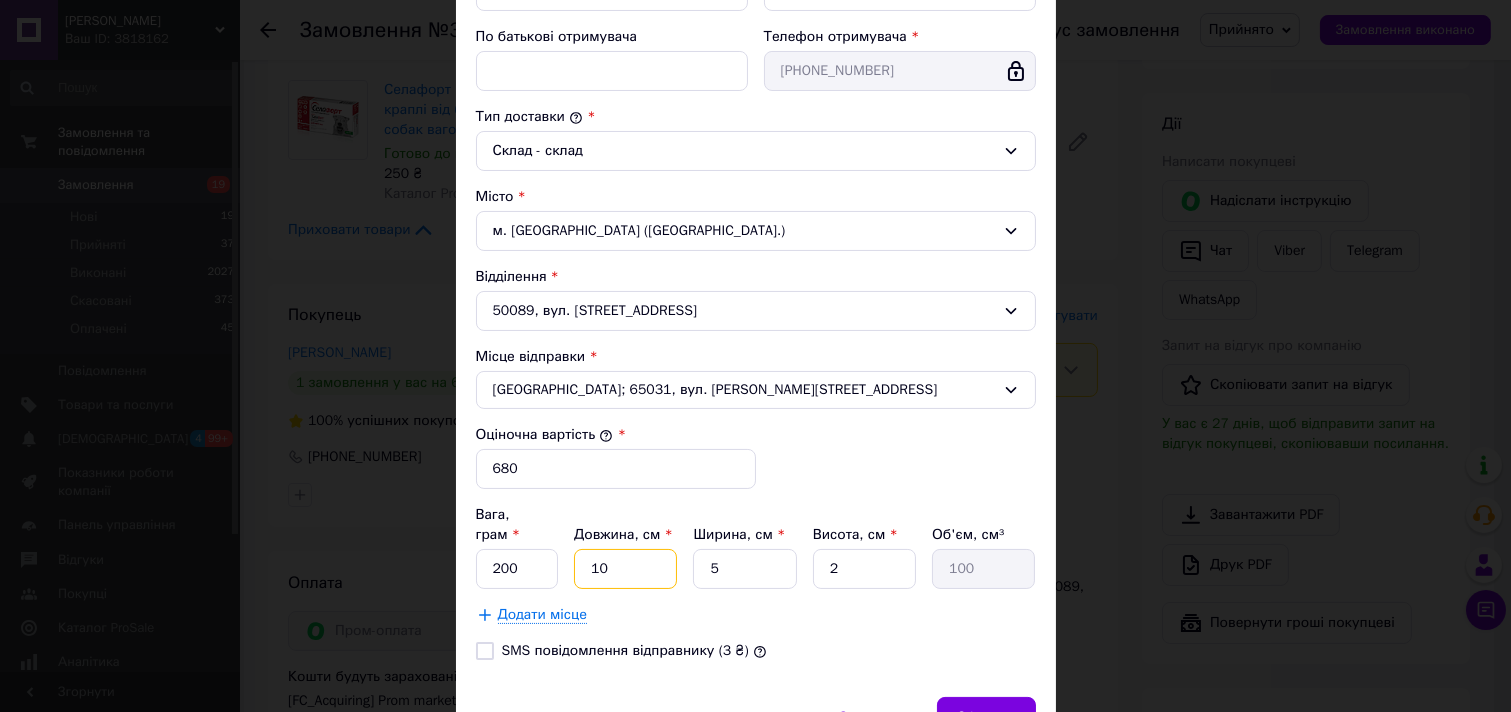 type on "10" 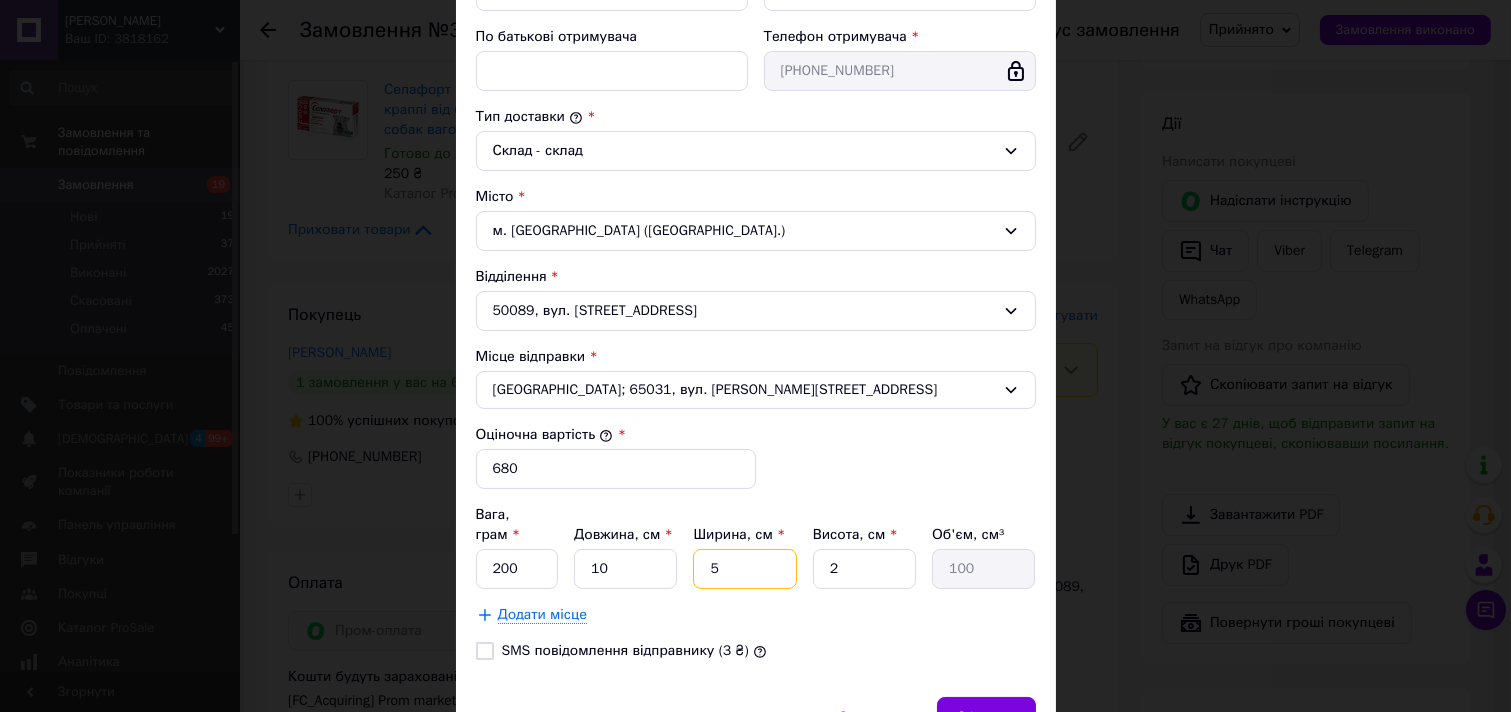 drag, startPoint x: 723, startPoint y: 544, endPoint x: 706, endPoint y: 546, distance: 17.117243 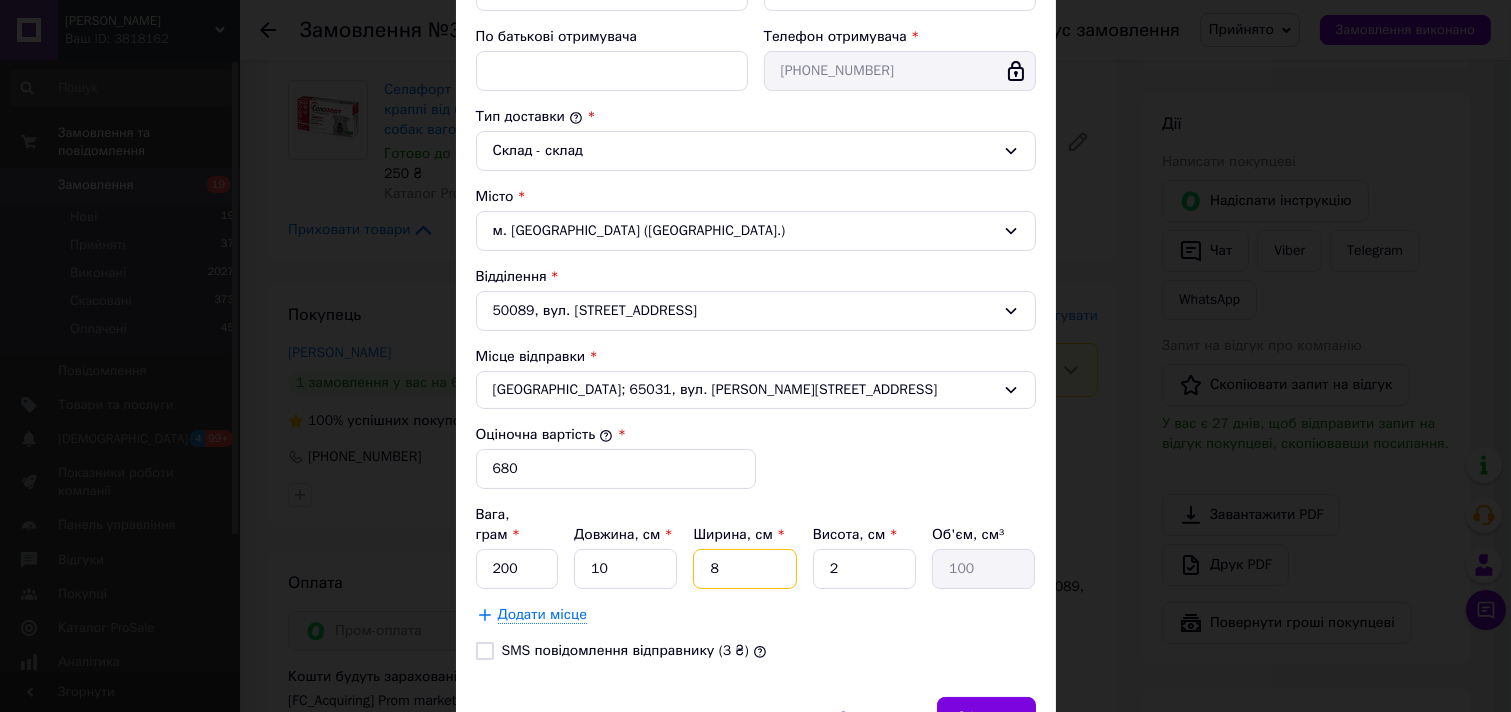 type on "160" 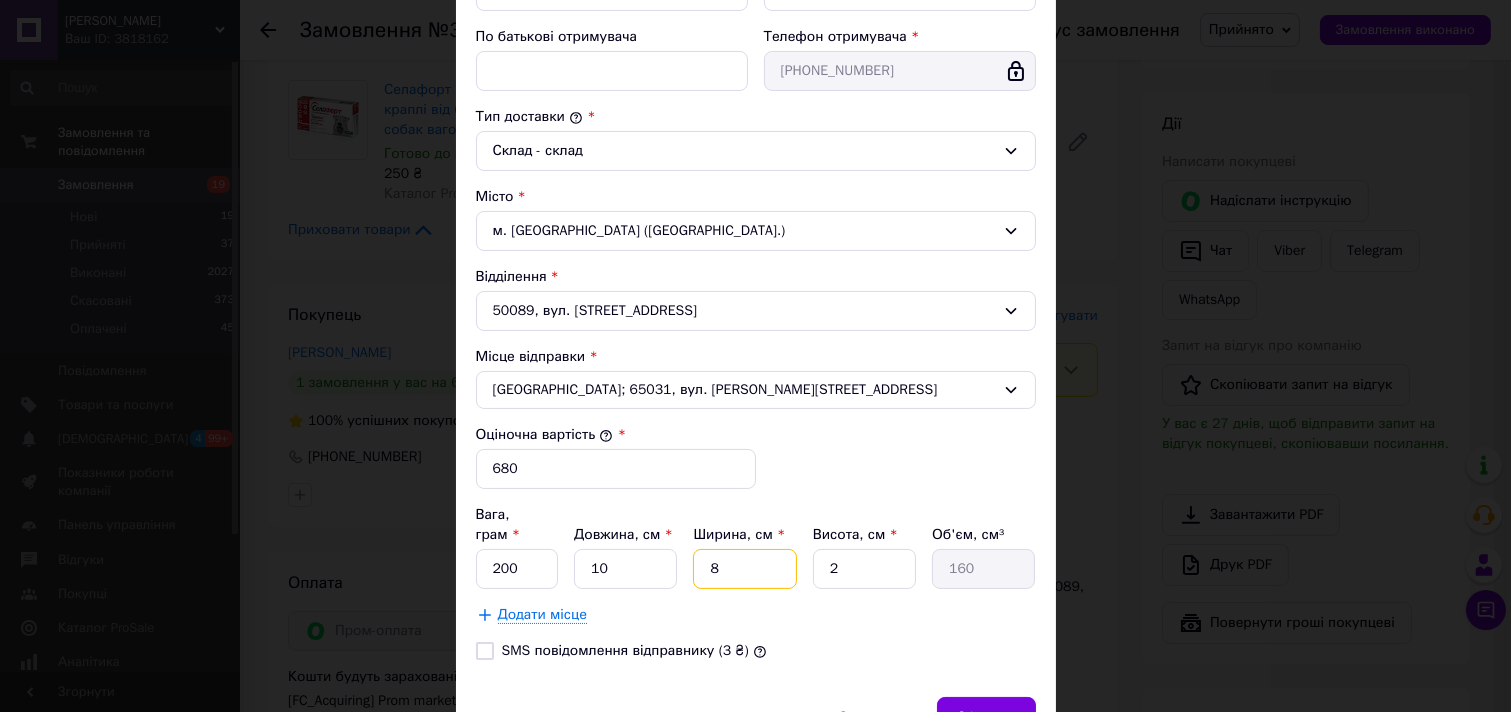 type on "8" 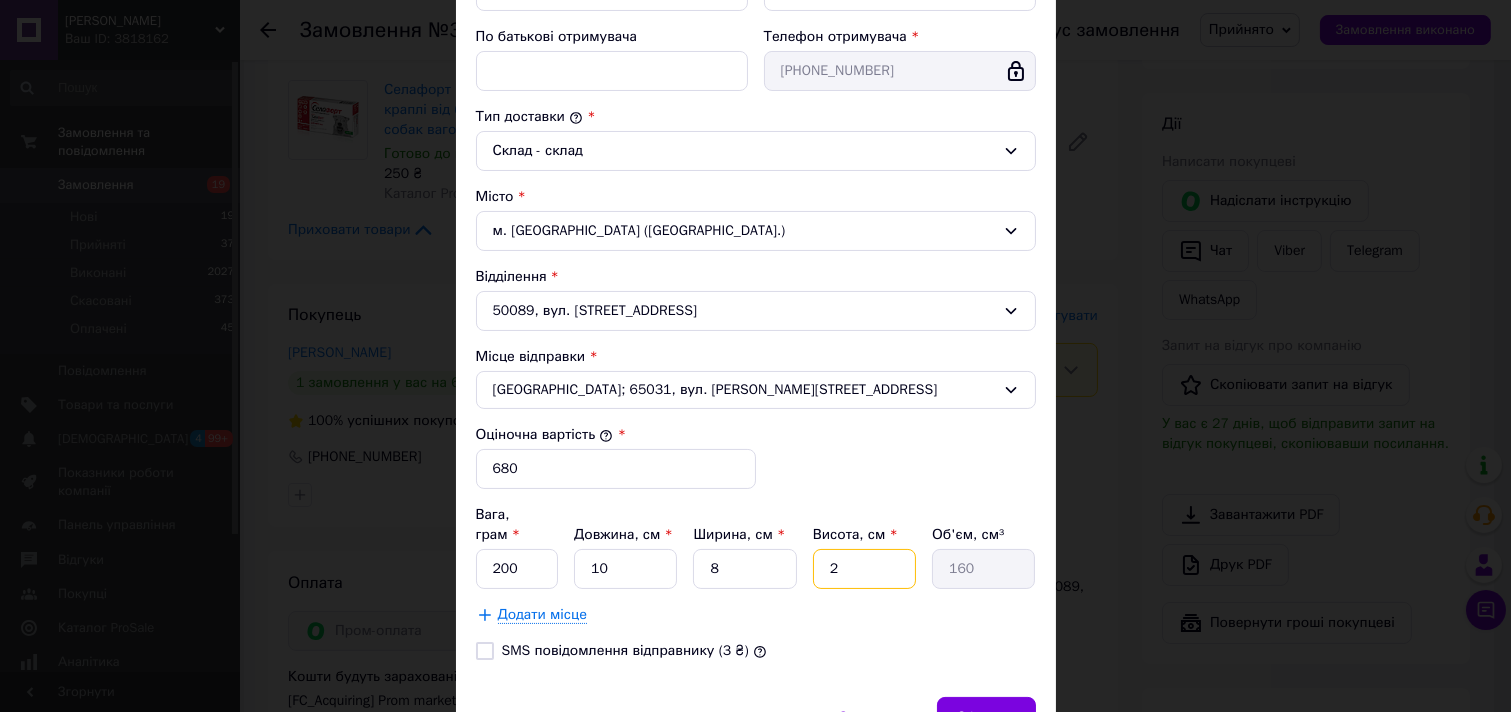 drag, startPoint x: 864, startPoint y: 548, endPoint x: 815, endPoint y: 557, distance: 49.819675 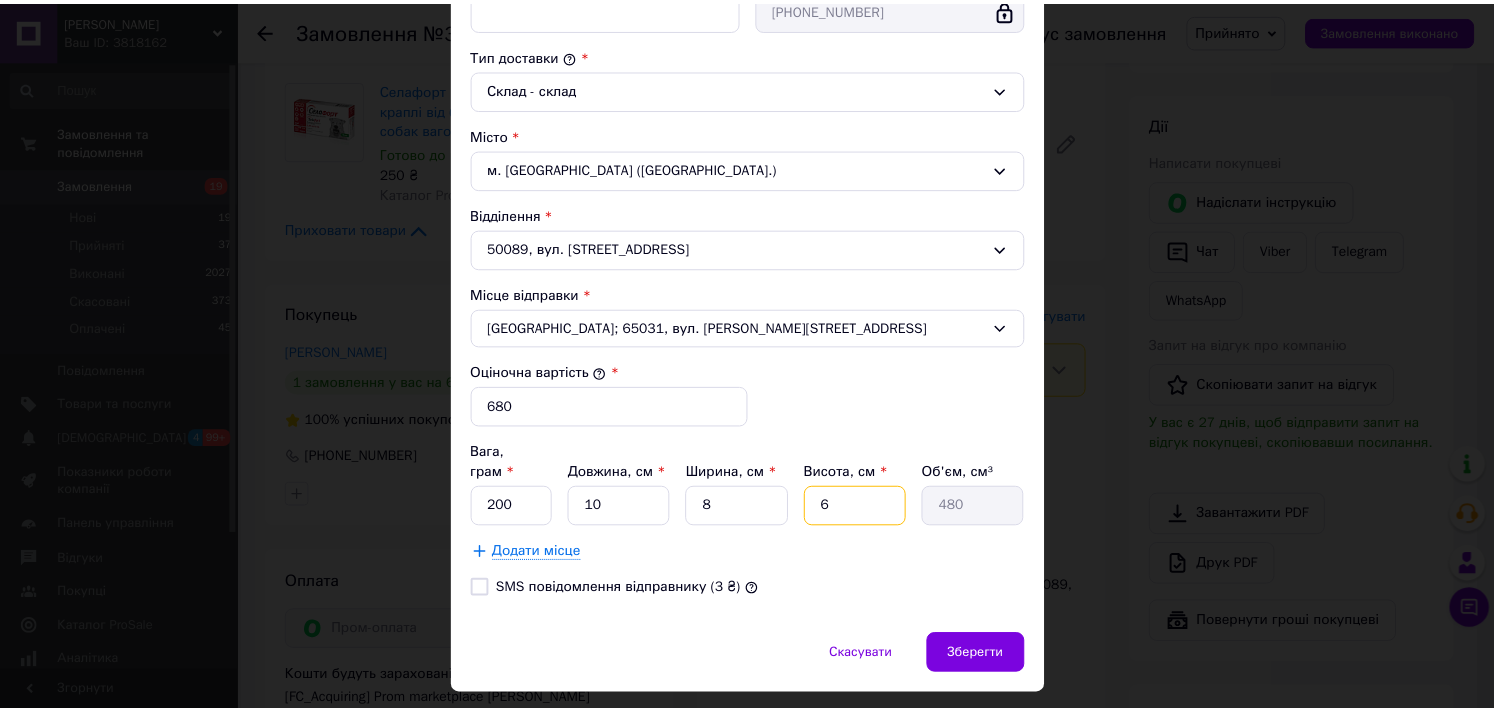 scroll, scrollTop: 541, scrollLeft: 0, axis: vertical 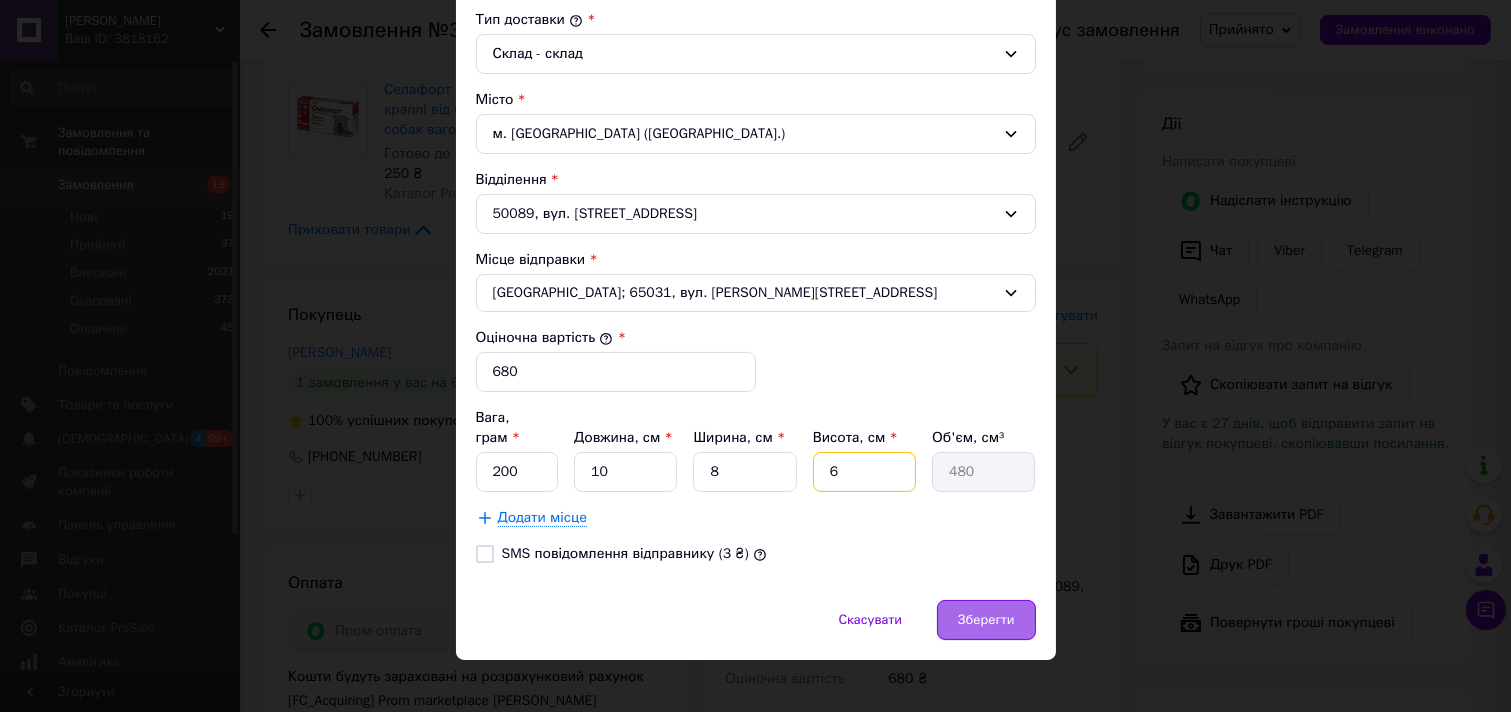 type on "6" 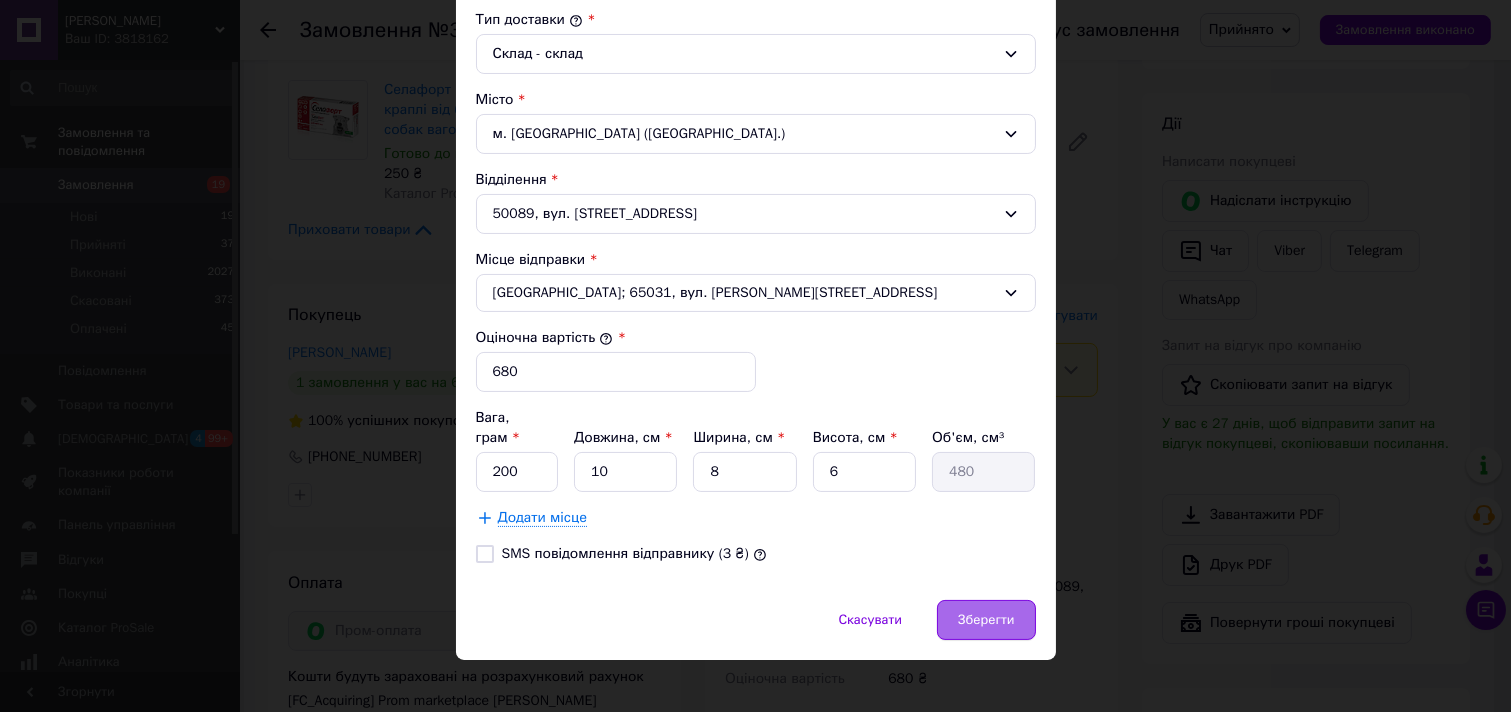click on "Зберегти" at bounding box center (986, 620) 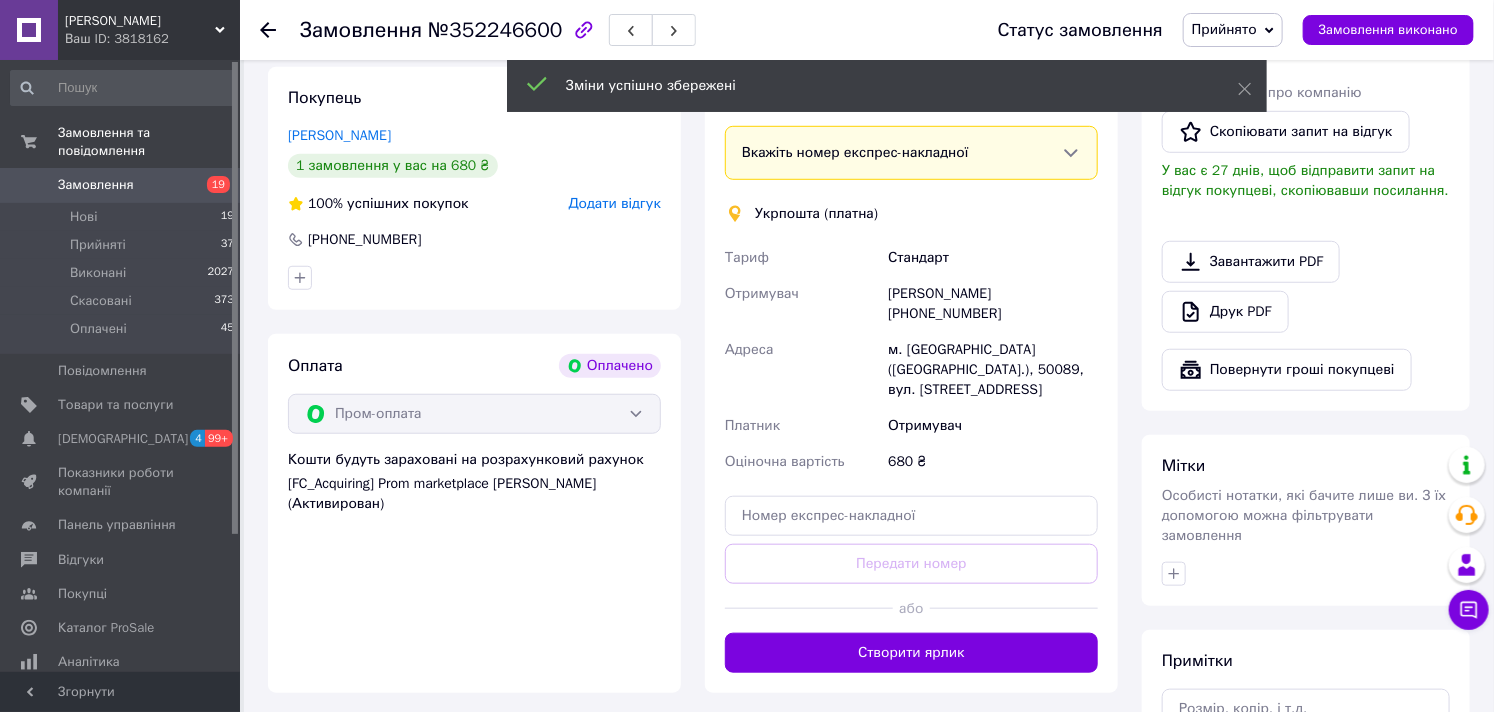 scroll, scrollTop: 555, scrollLeft: 0, axis: vertical 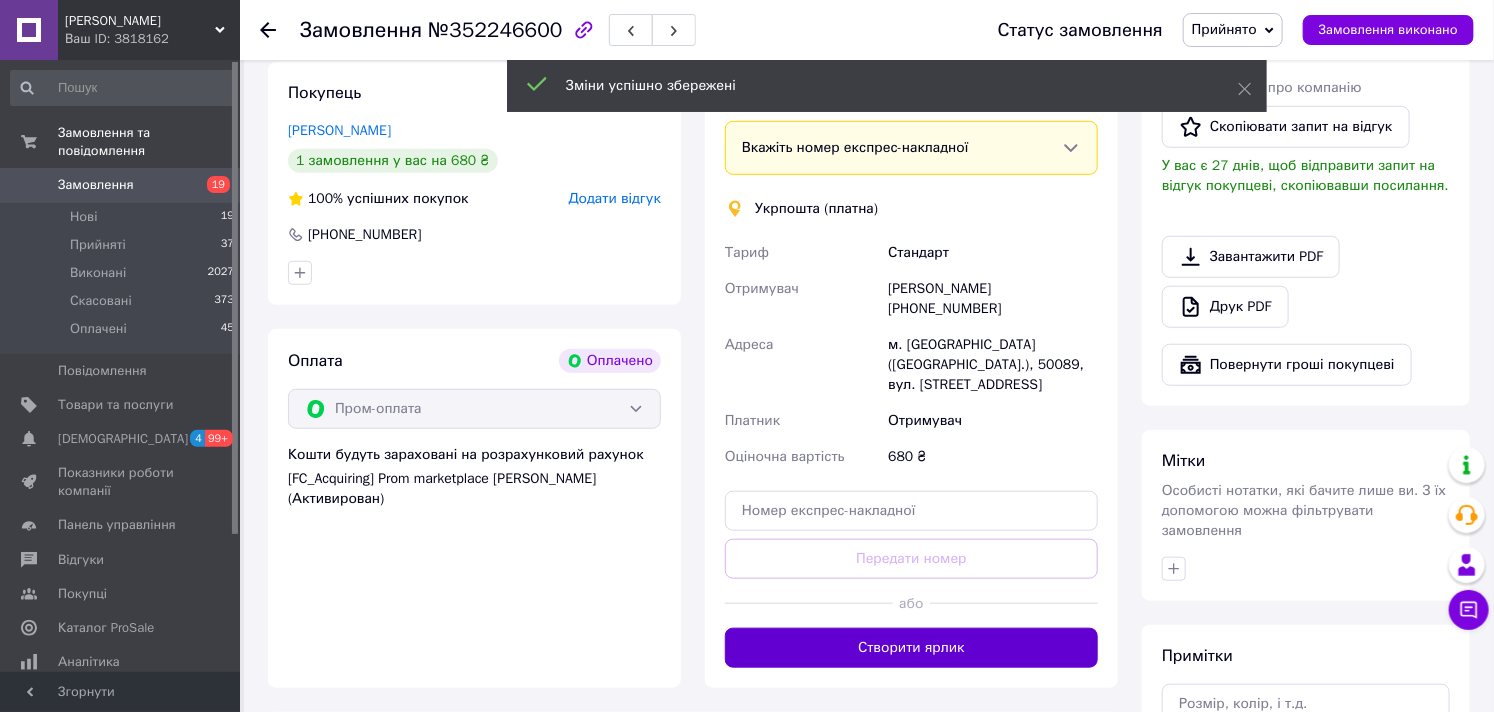 click on "Створити ярлик" at bounding box center (911, 648) 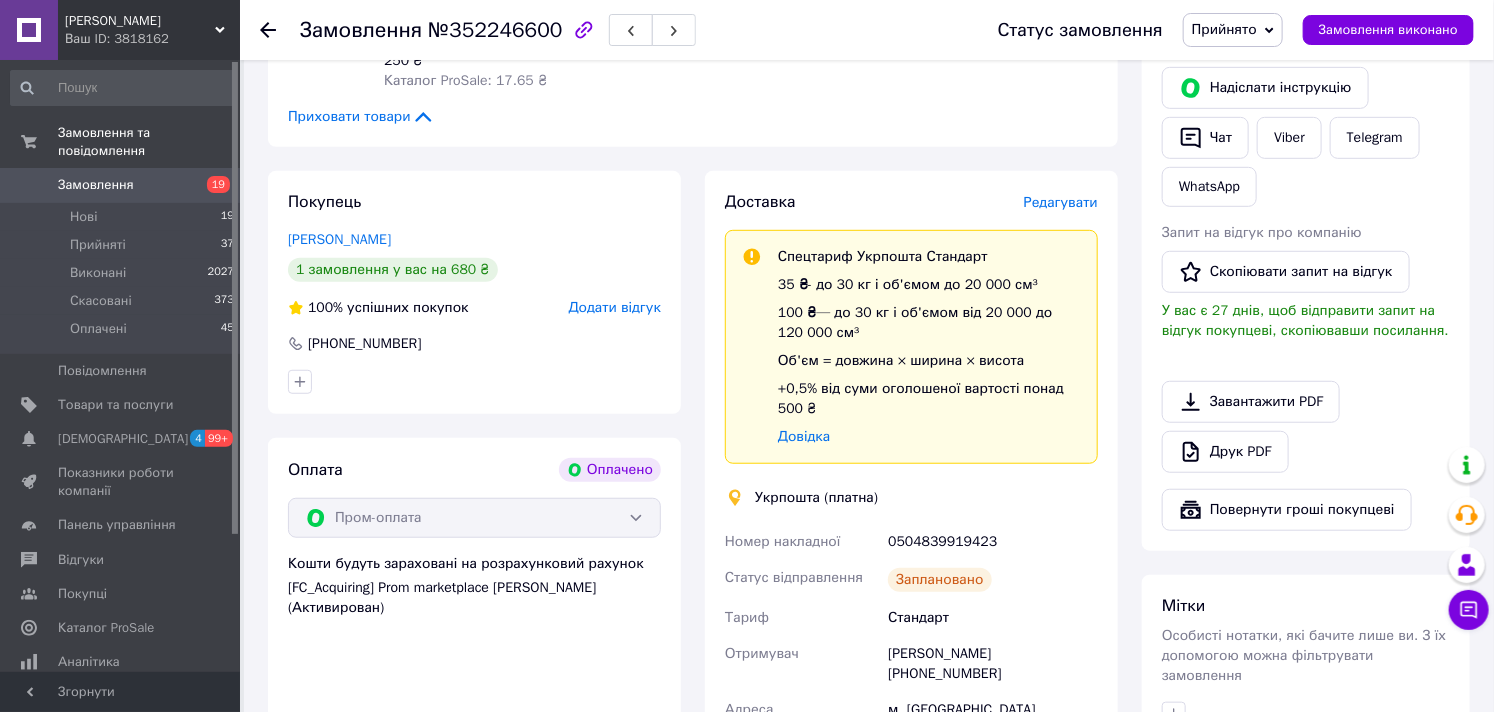 scroll, scrollTop: 444, scrollLeft: 0, axis: vertical 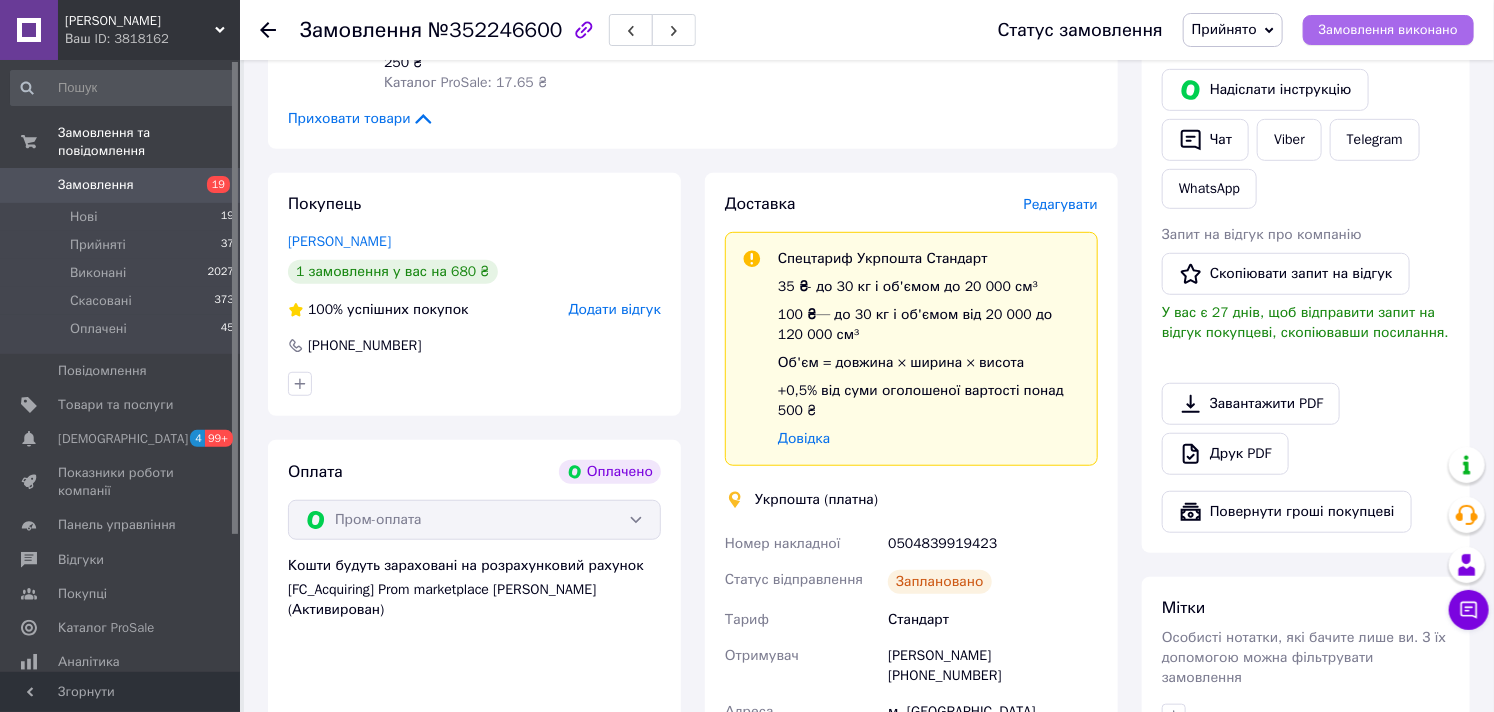 click on "Замовлення виконано" at bounding box center [1388, 30] 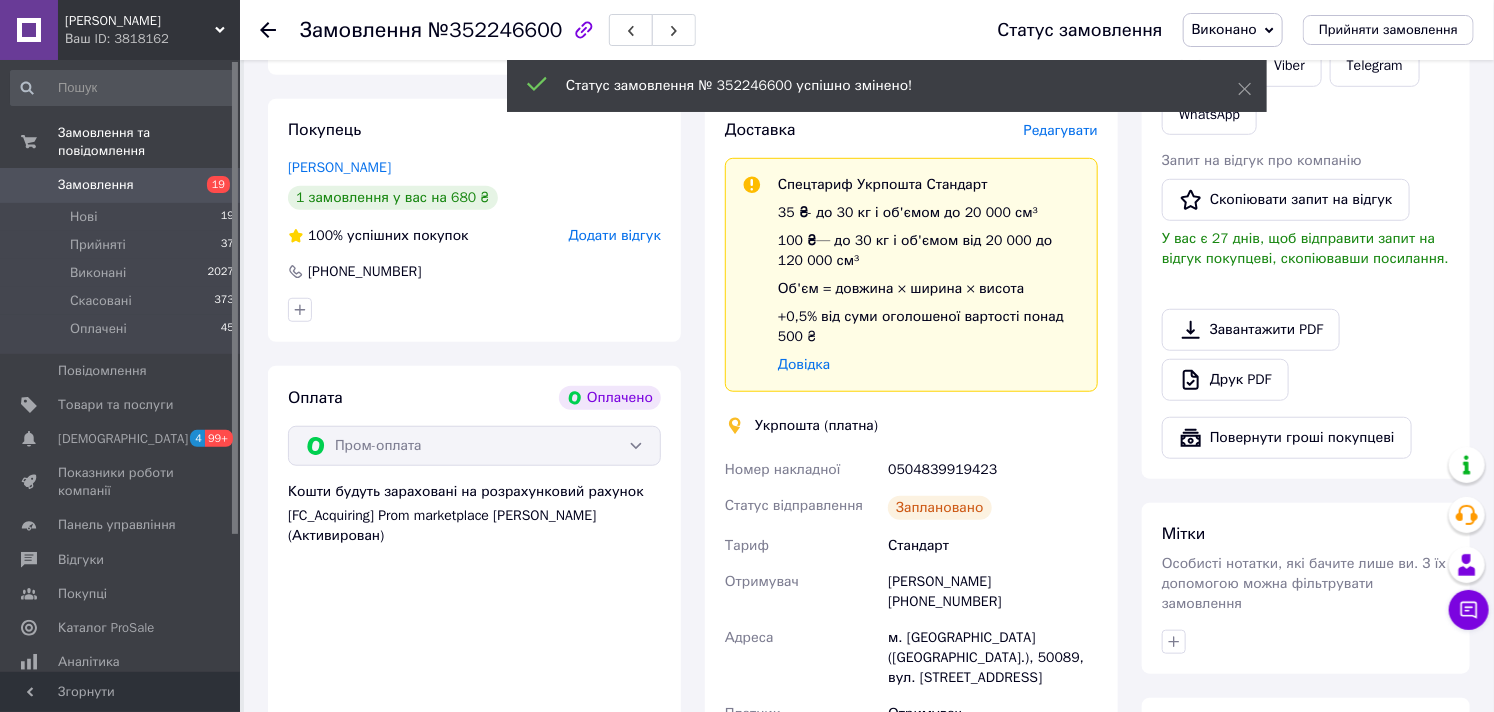 scroll, scrollTop: 555, scrollLeft: 0, axis: vertical 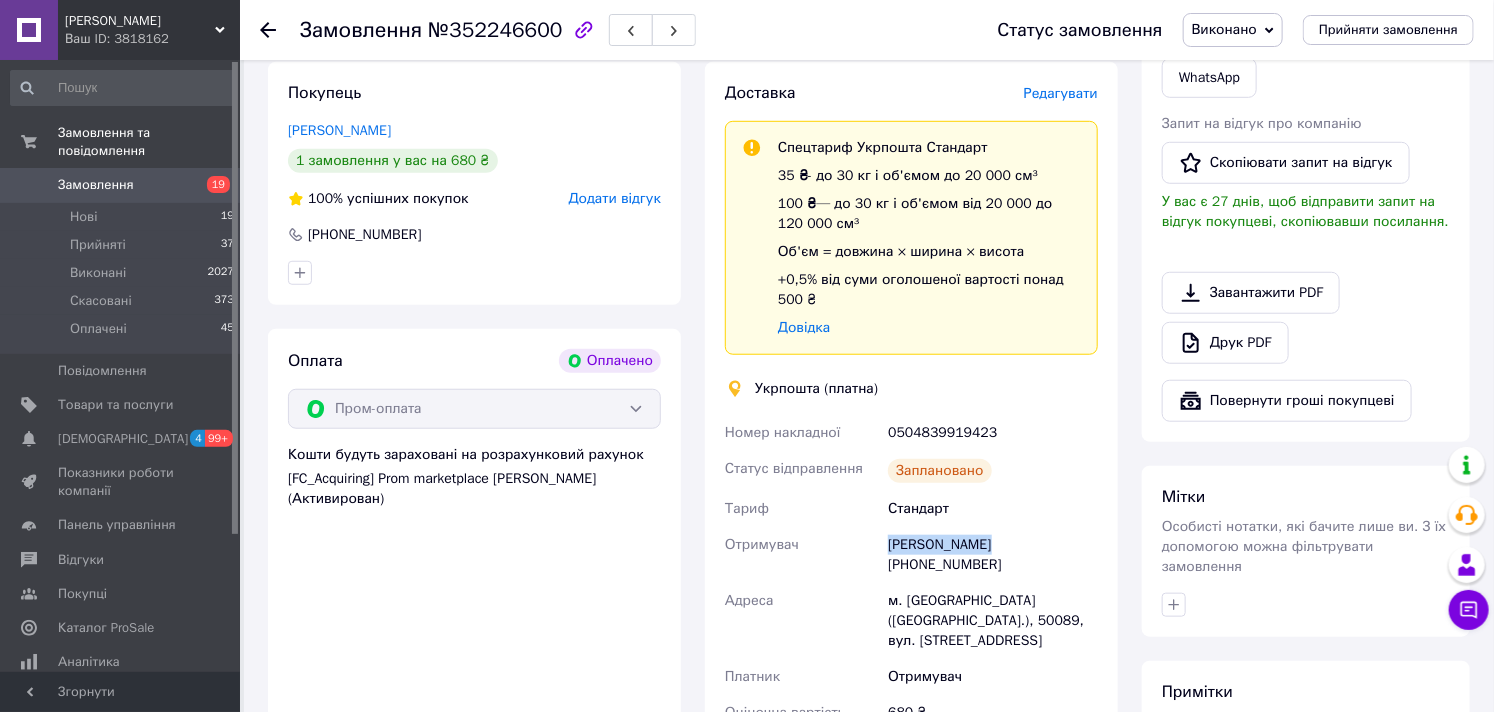 drag, startPoint x: 882, startPoint y: 546, endPoint x: 988, endPoint y: 562, distance: 107.200745 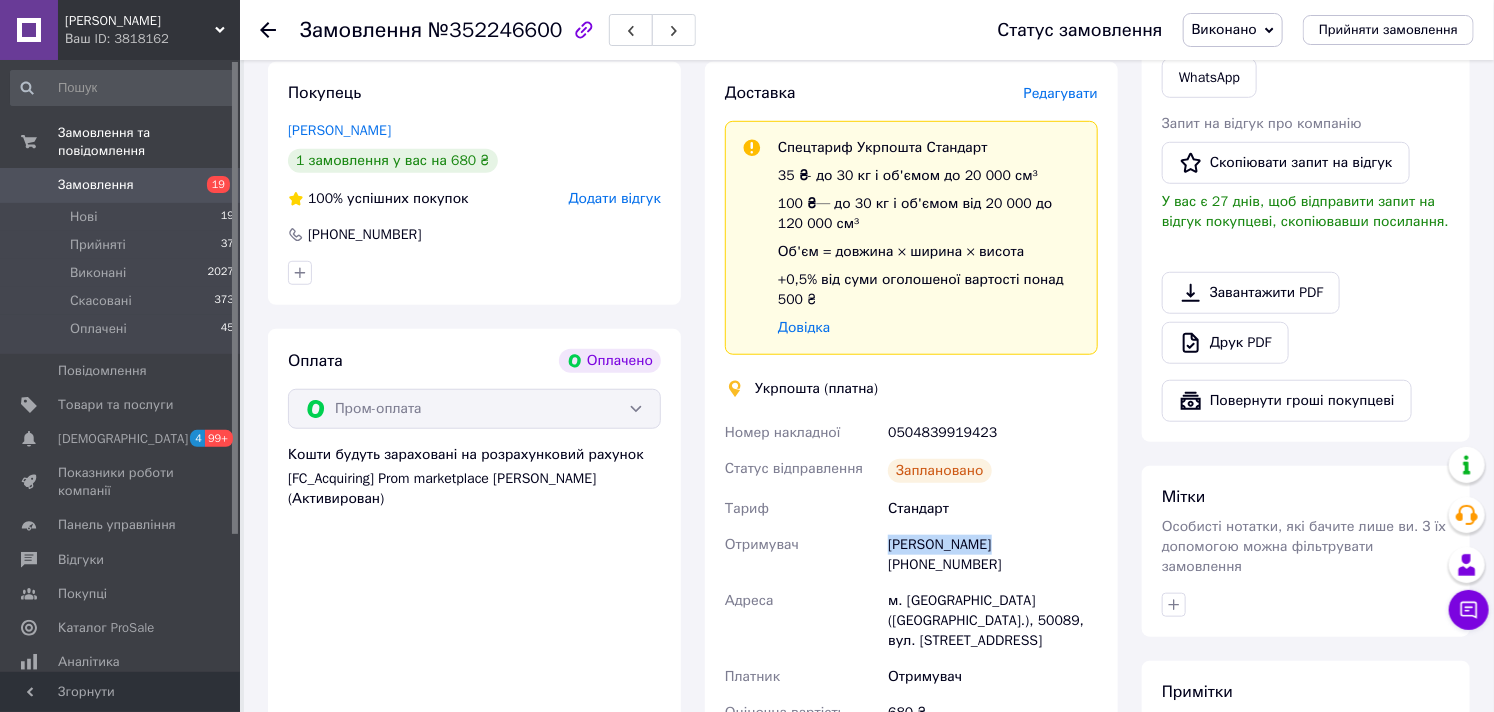 copy on "Отримувач [PERSON_NAME]" 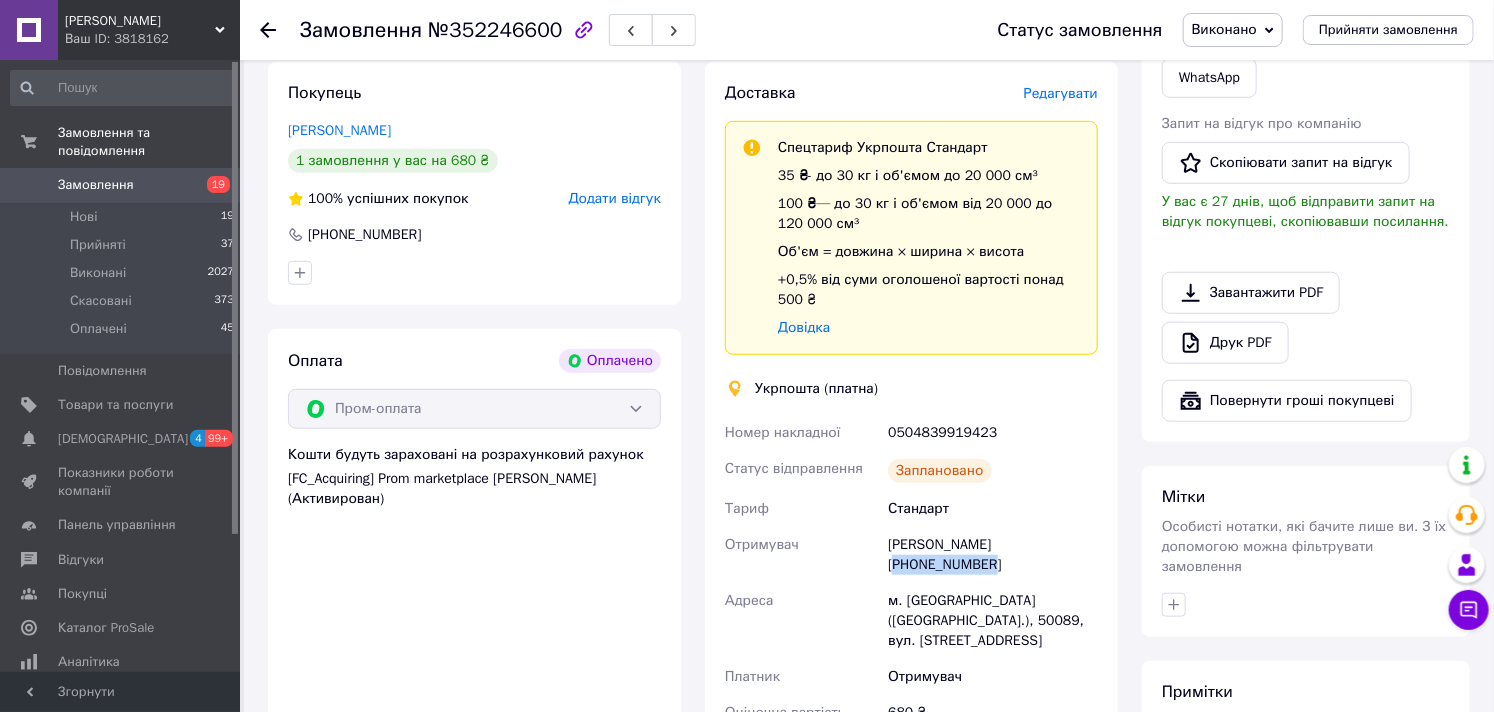 drag, startPoint x: 1003, startPoint y: 541, endPoint x: 1100, endPoint y: 546, distance: 97.128784 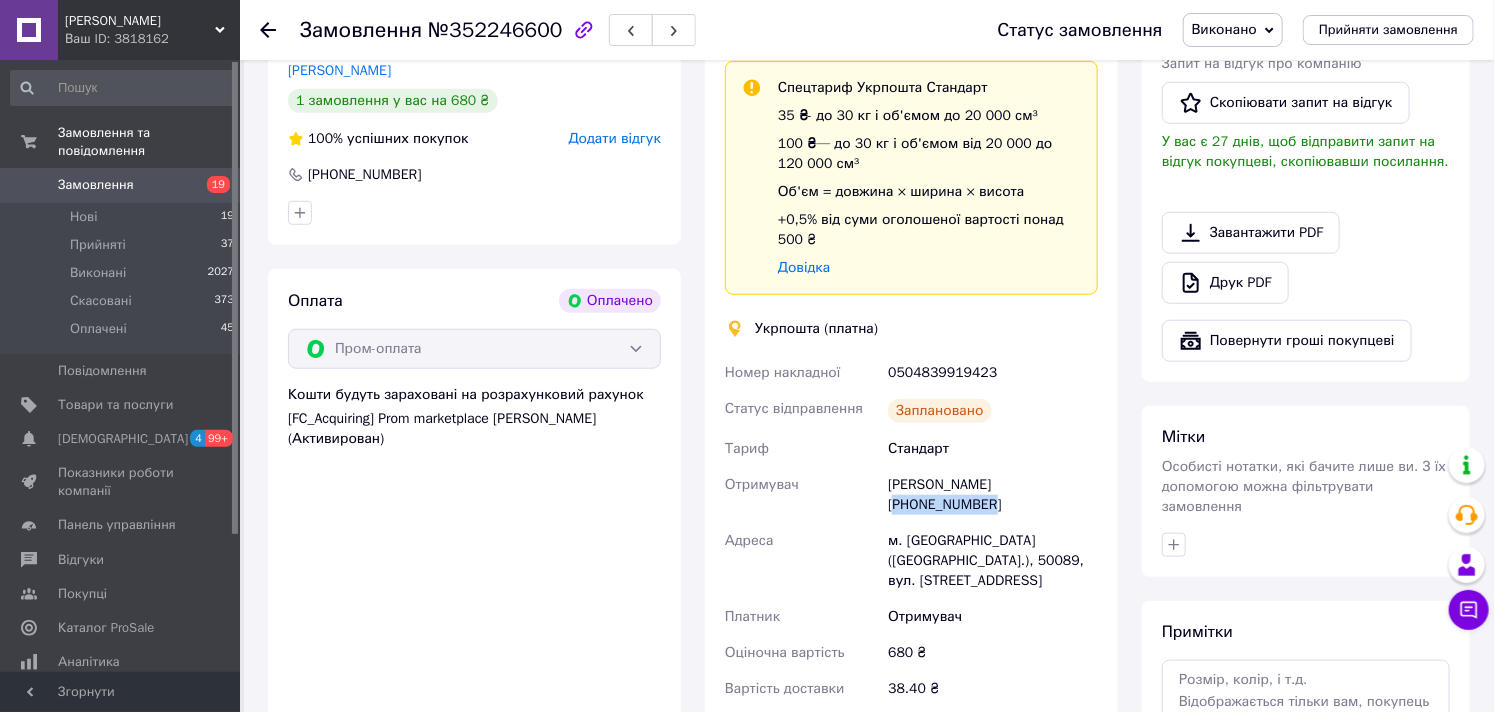 scroll, scrollTop: 666, scrollLeft: 0, axis: vertical 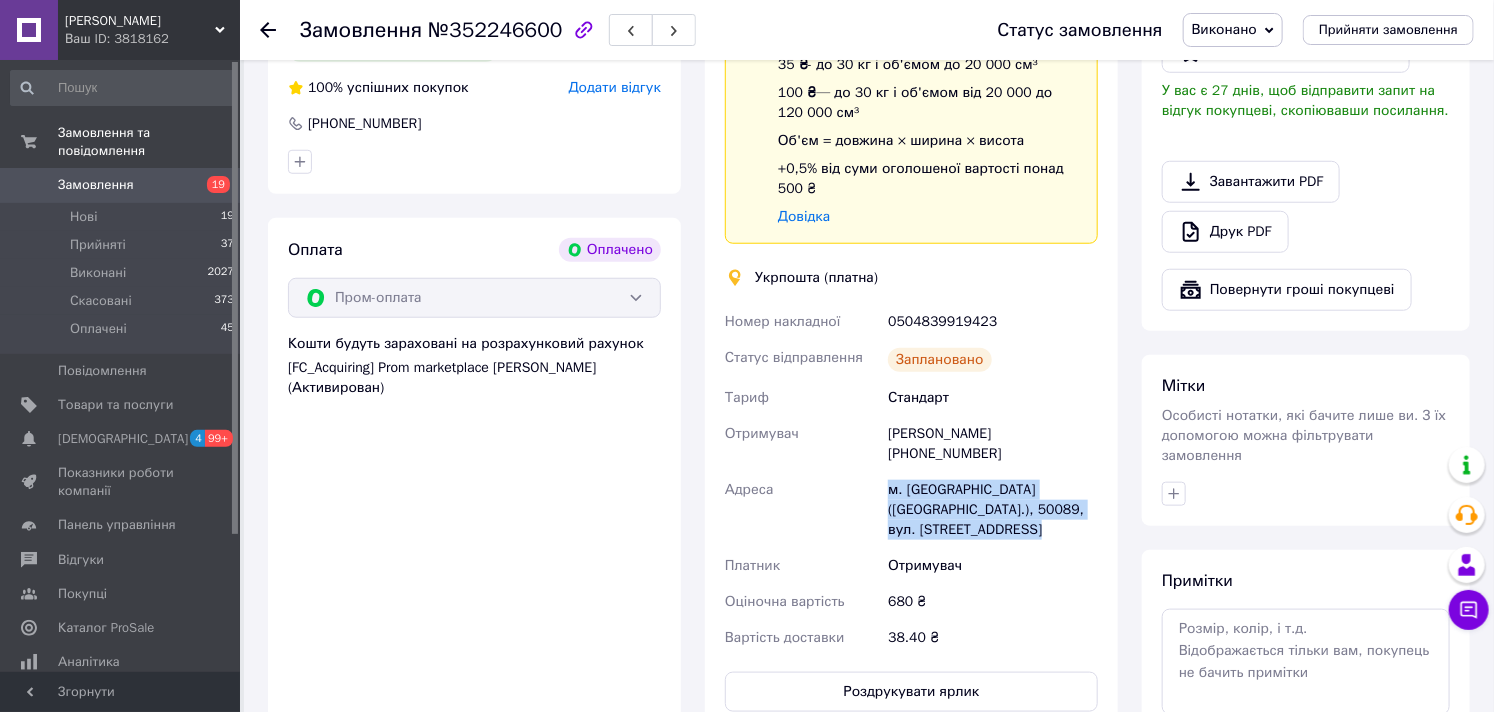 drag, startPoint x: 890, startPoint y: 466, endPoint x: 1090, endPoint y: 520, distance: 207.16177 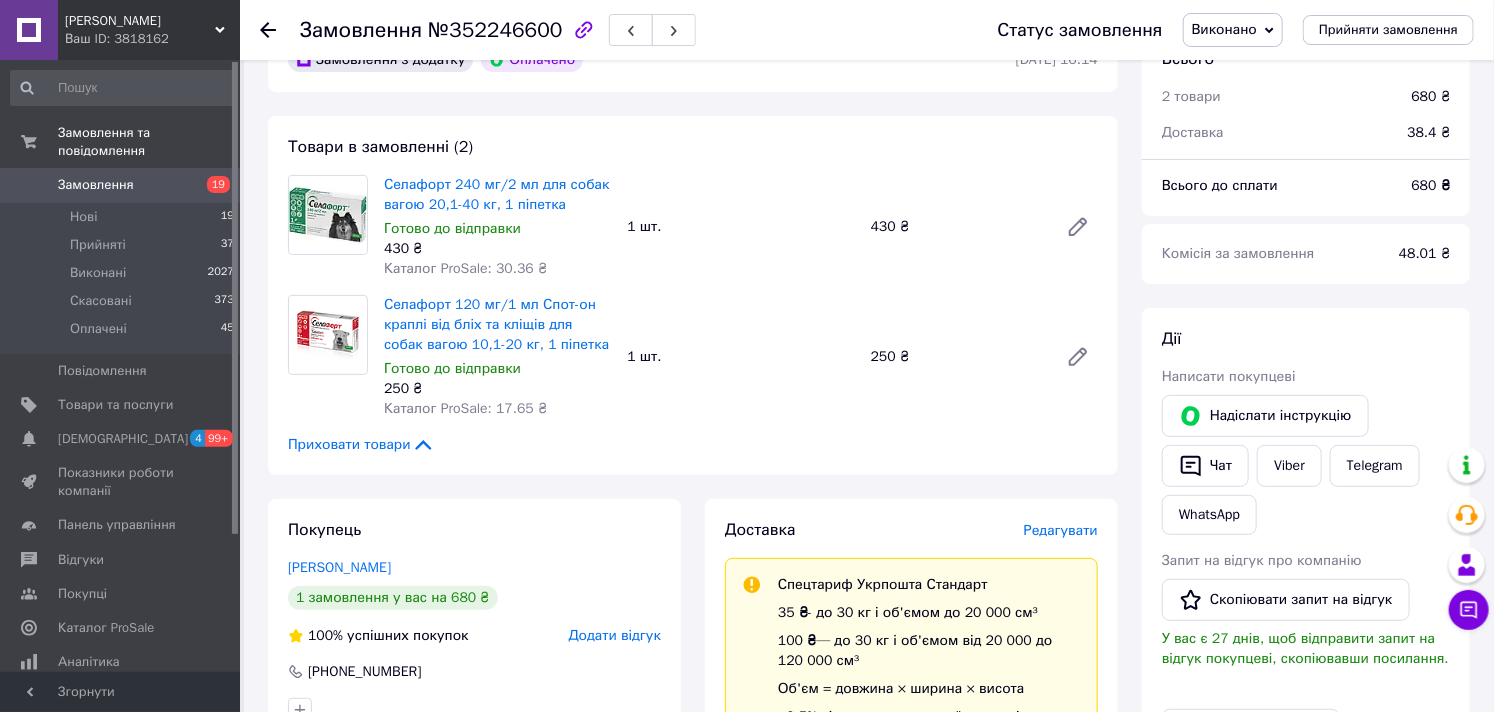 scroll, scrollTop: 111, scrollLeft: 0, axis: vertical 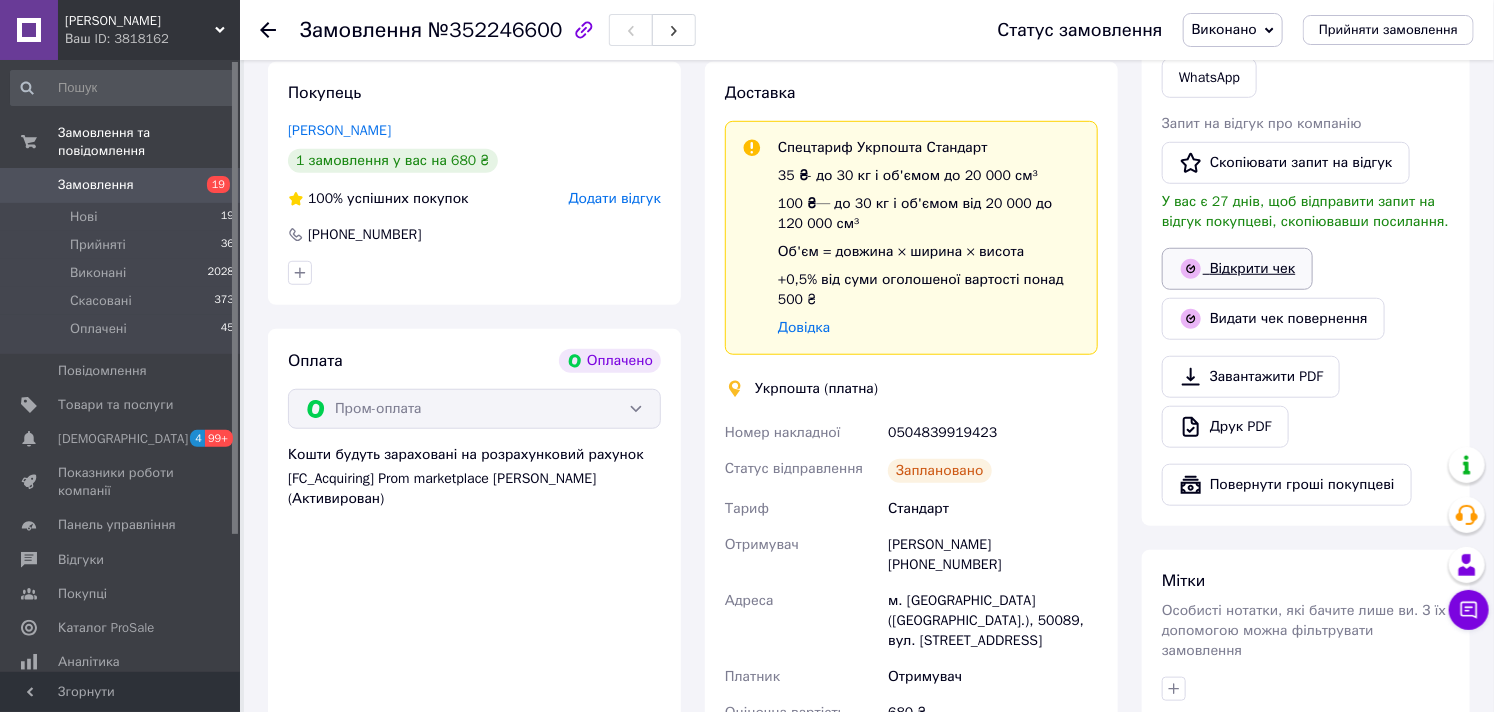 click on "Відкрити чек" at bounding box center (1237, 269) 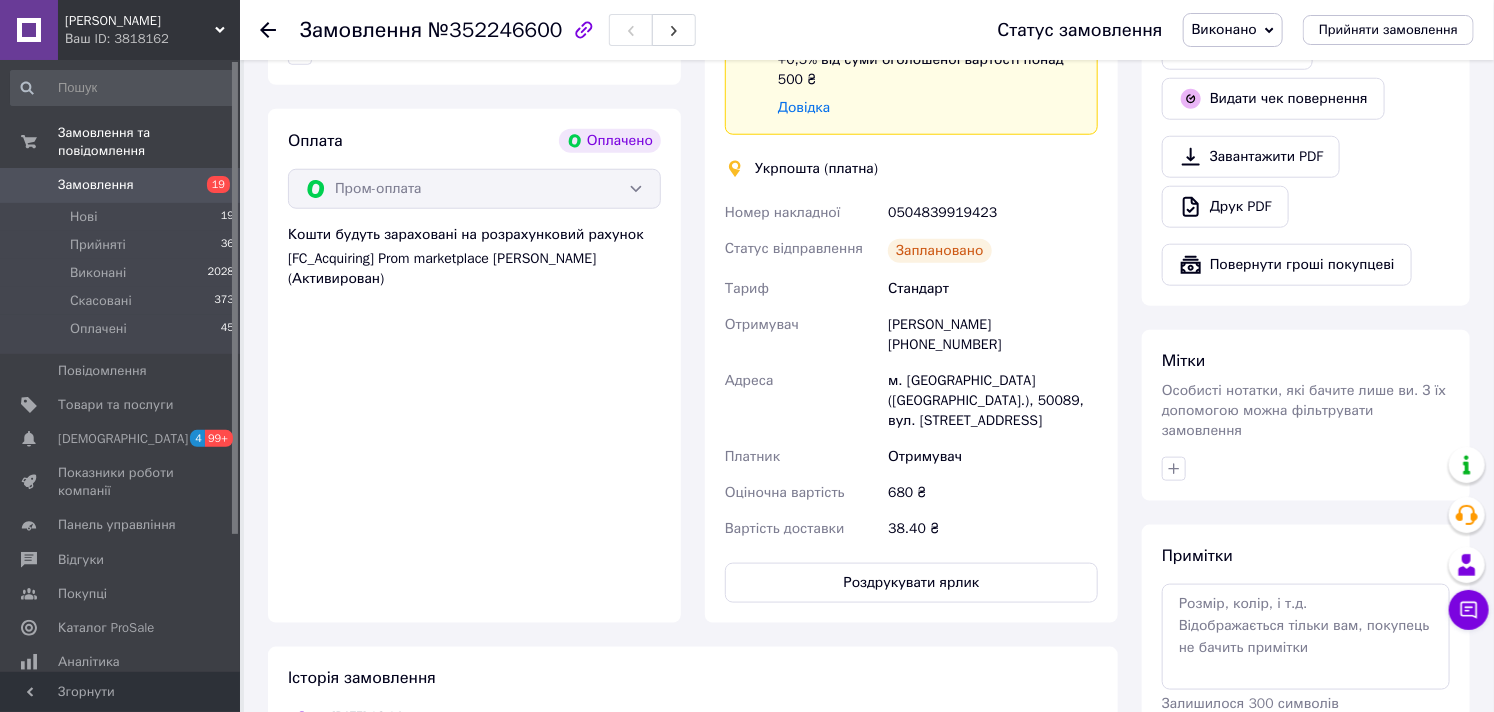 scroll, scrollTop: 777, scrollLeft: 0, axis: vertical 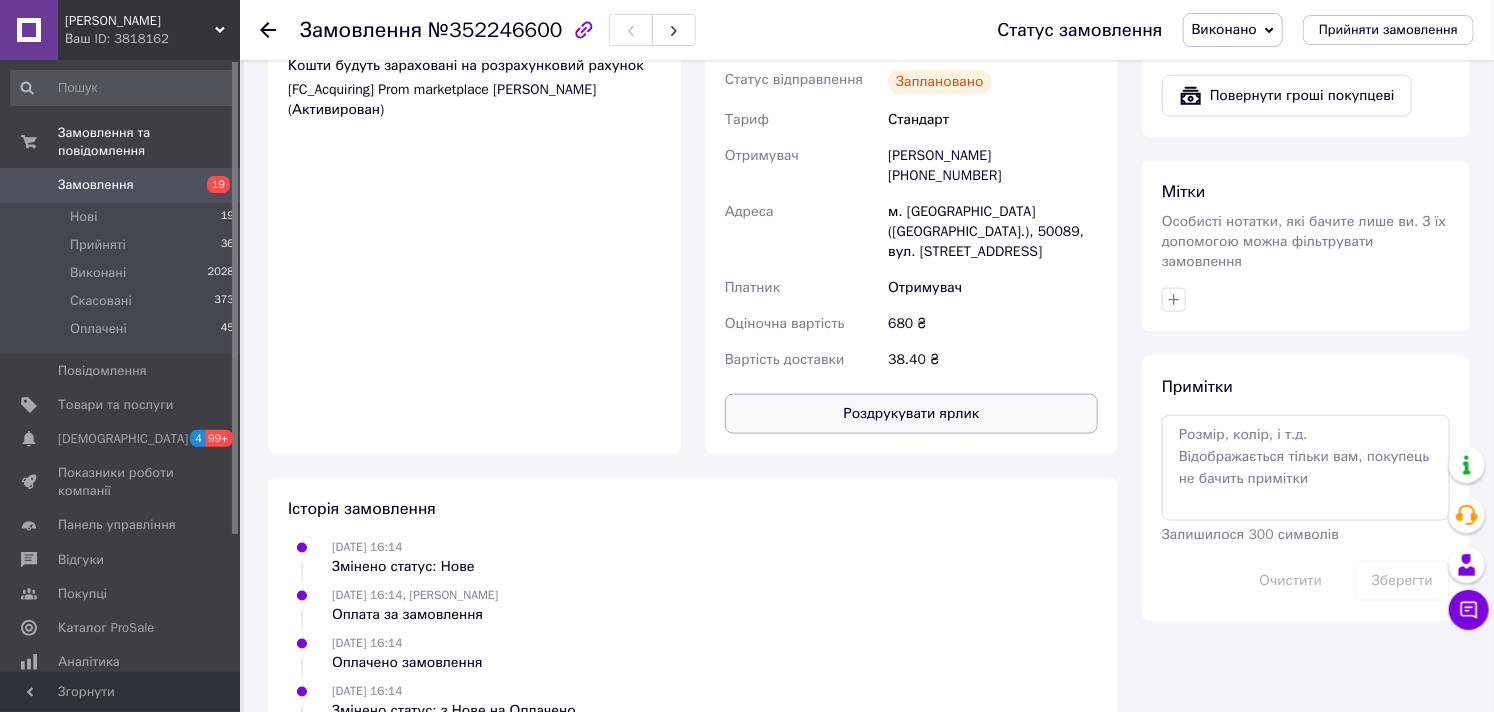 click on "Роздрукувати ярлик" at bounding box center [911, 414] 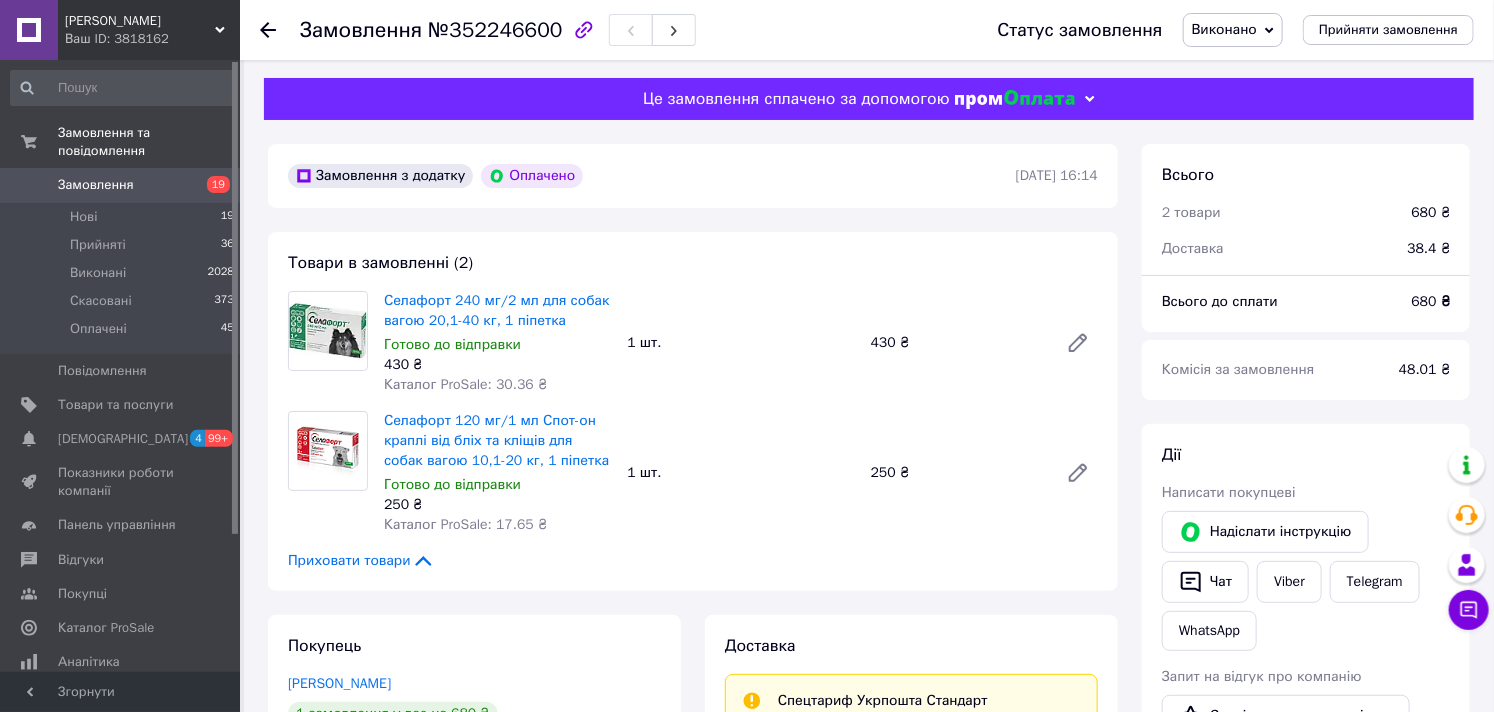 scroll, scrollTop: 0, scrollLeft: 0, axis: both 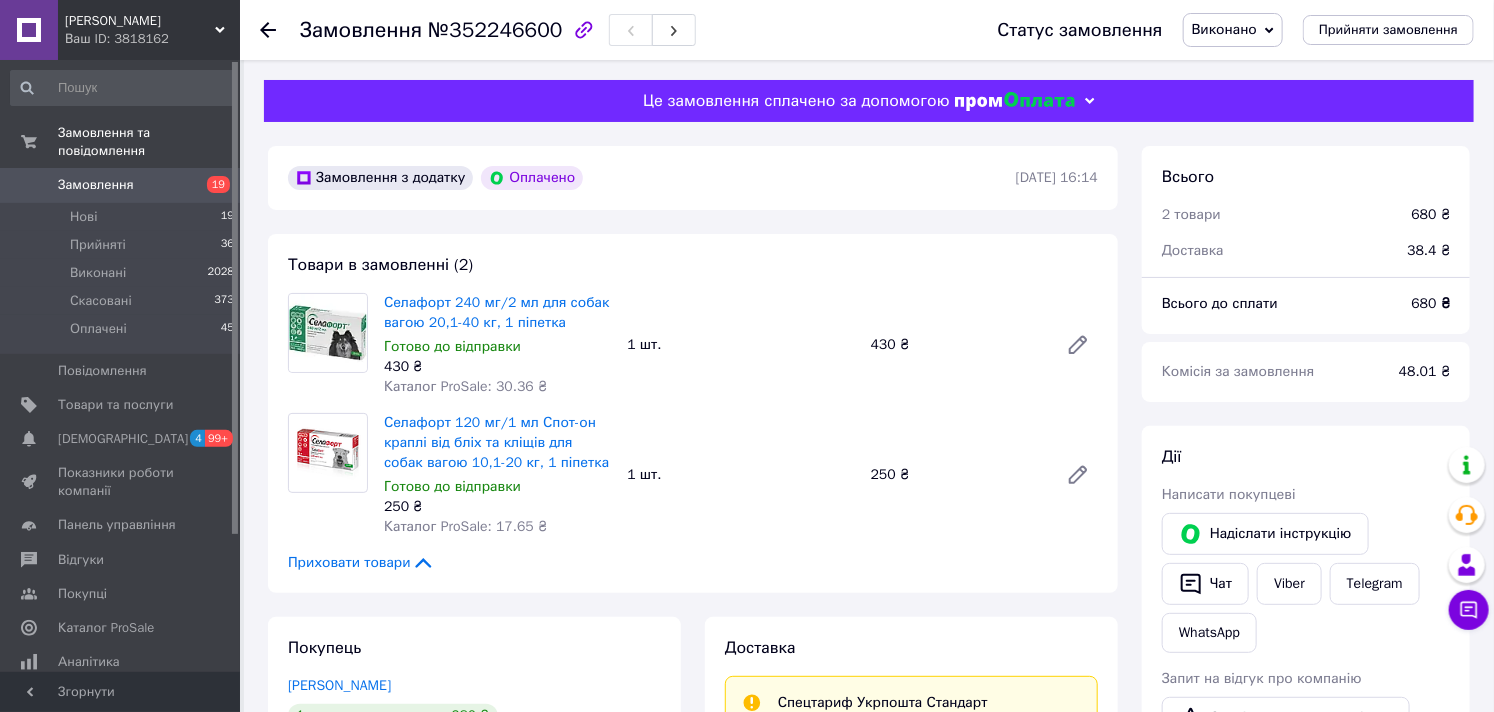click 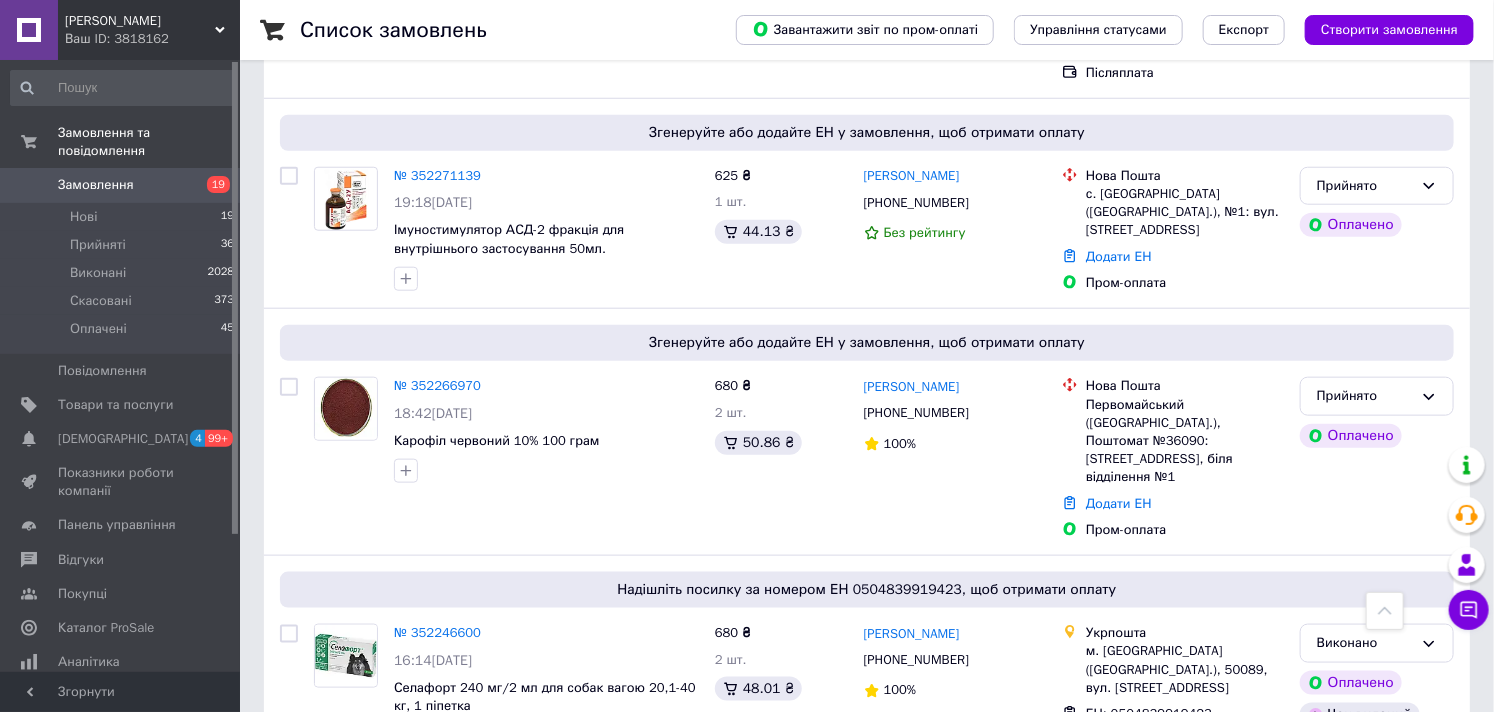 scroll, scrollTop: 4111, scrollLeft: 0, axis: vertical 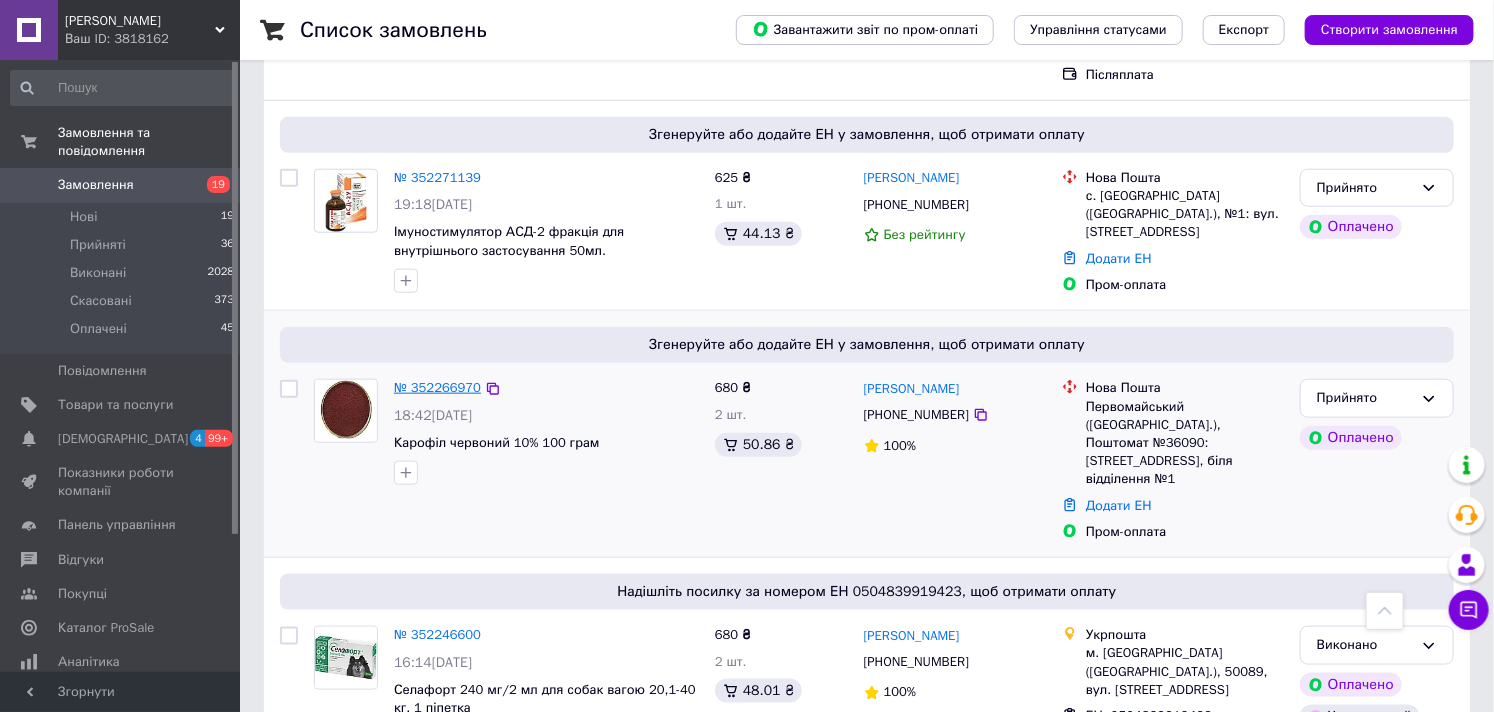 click on "№ 352266970" at bounding box center (437, 387) 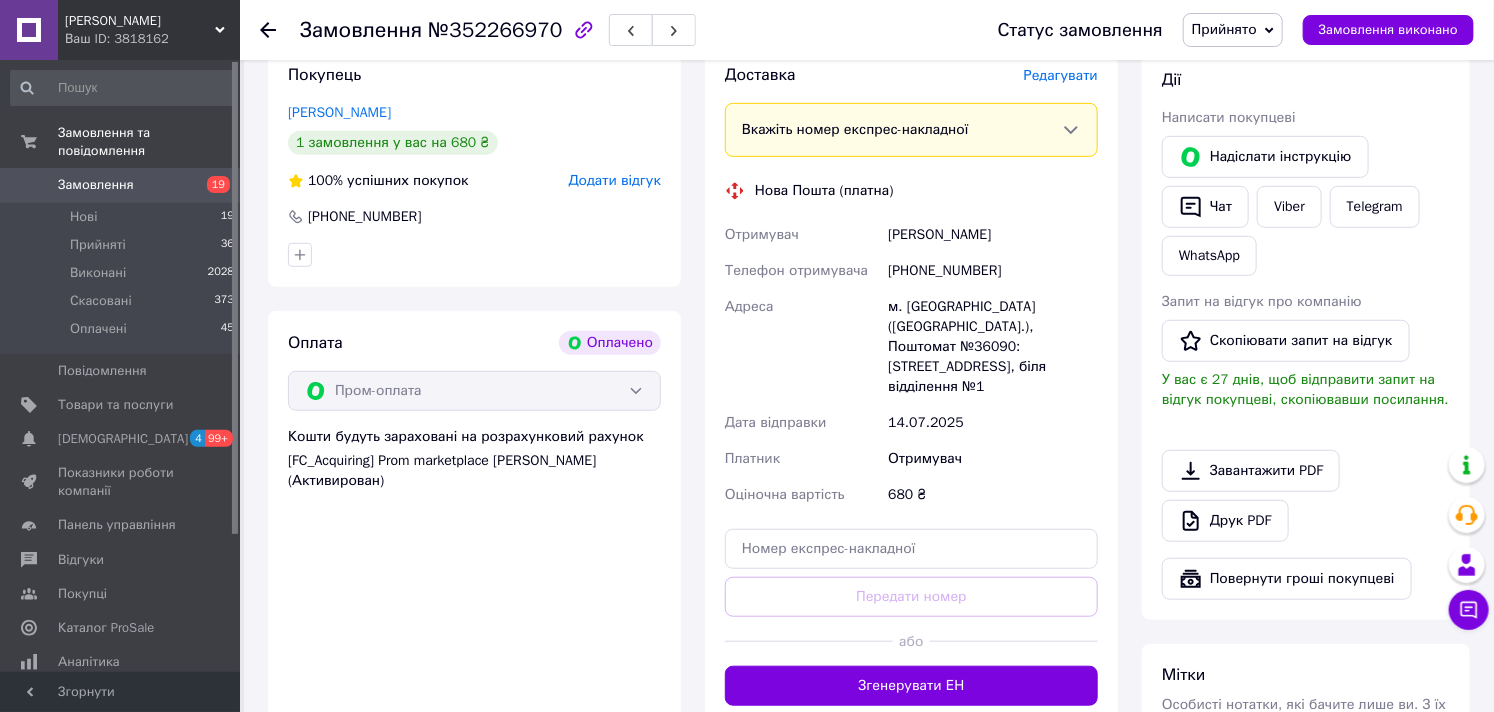 scroll, scrollTop: 383, scrollLeft: 0, axis: vertical 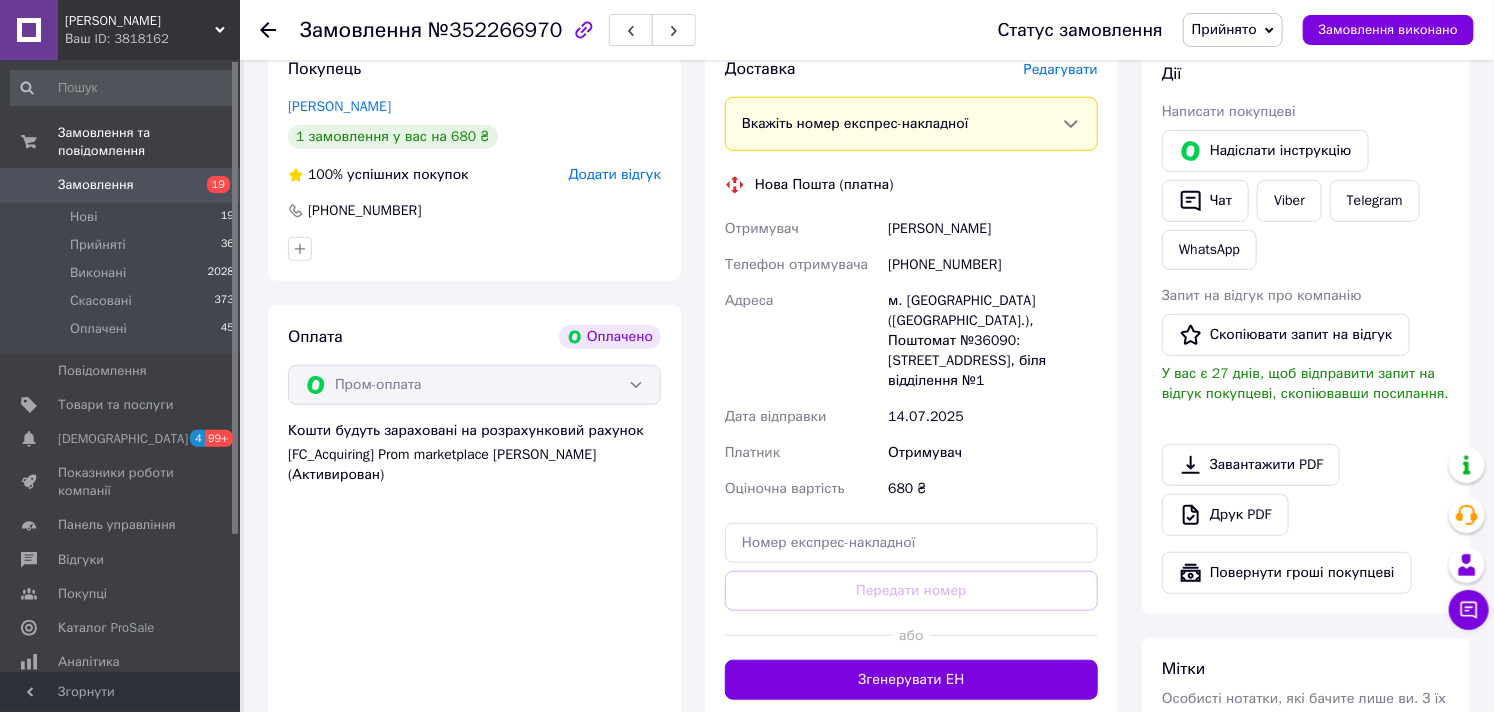 drag, startPoint x: 1028, startPoint y: 225, endPoint x: 867, endPoint y: 232, distance: 161.1521 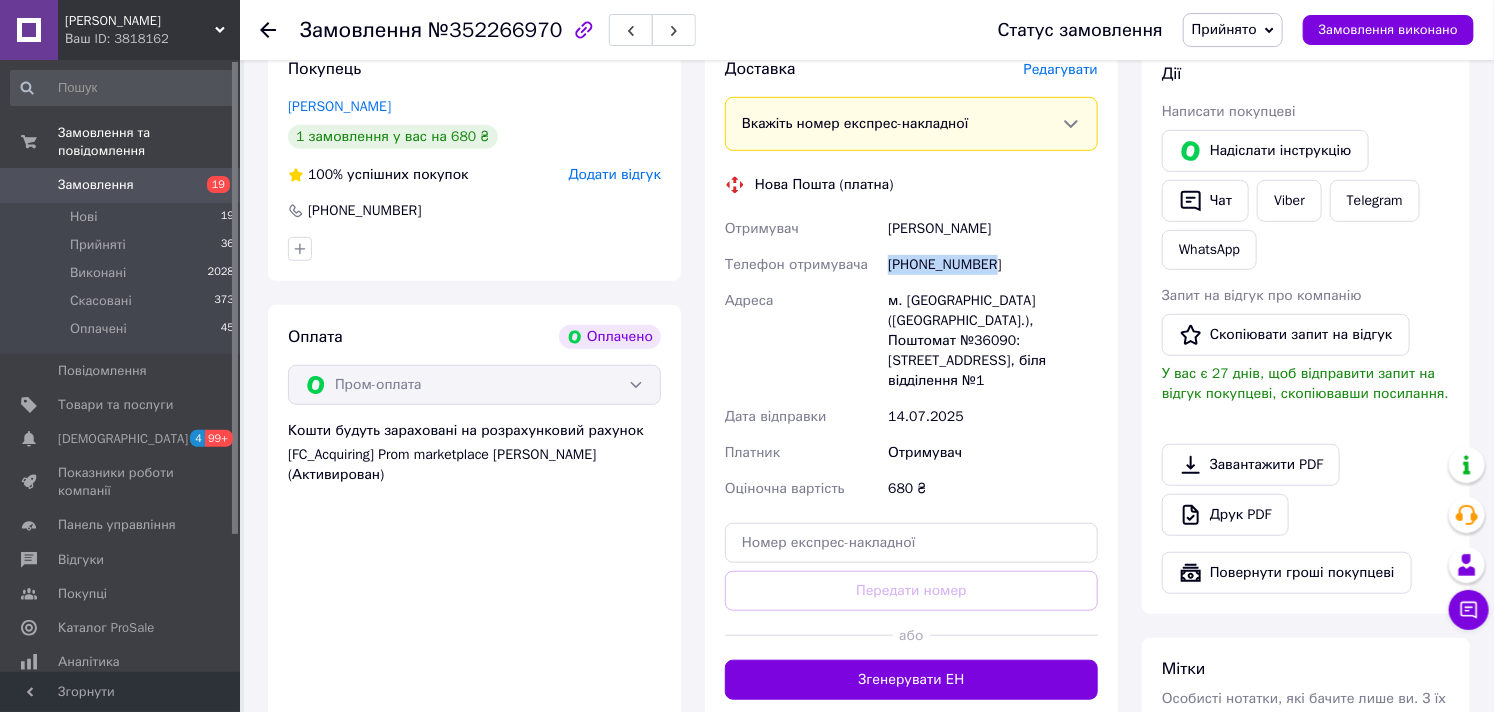 drag, startPoint x: 1006, startPoint y: 270, endPoint x: 891, endPoint y: 271, distance: 115.00435 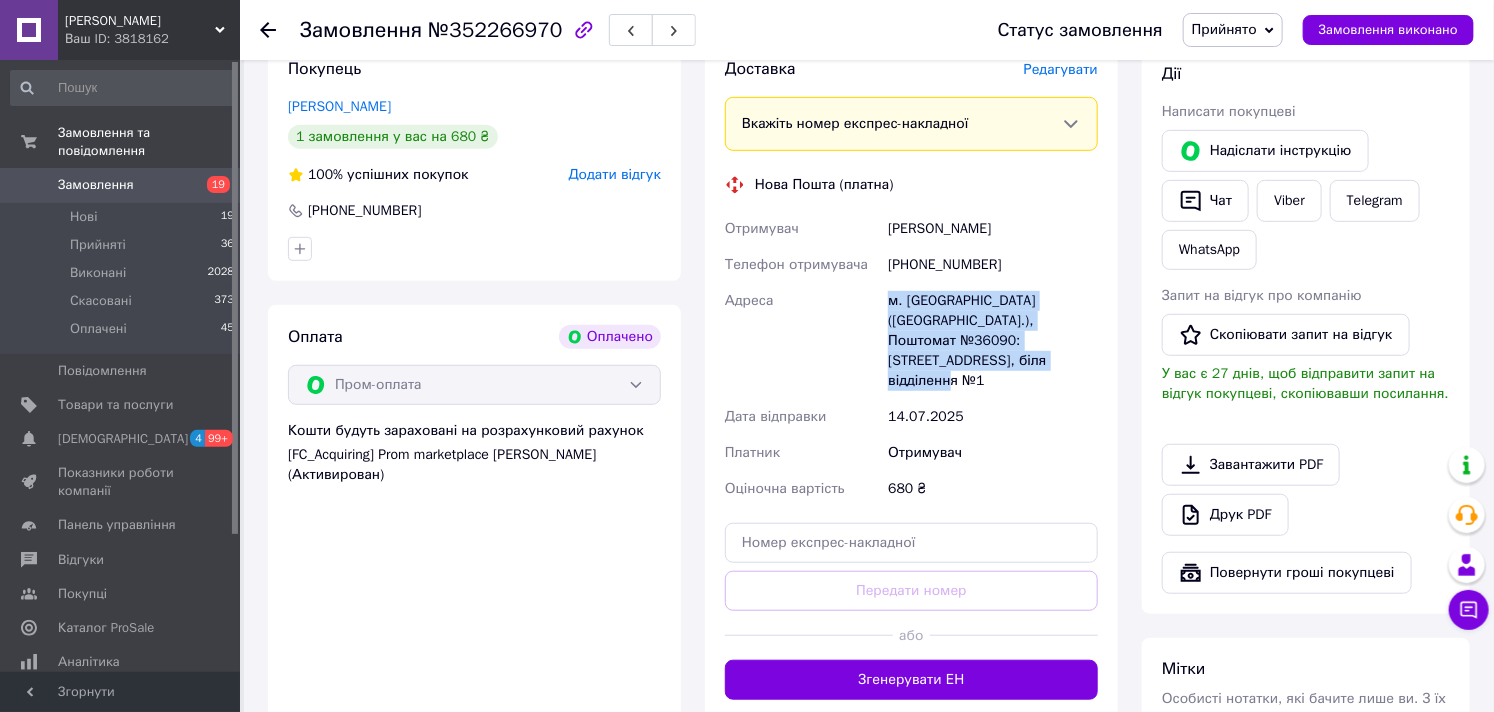 drag, startPoint x: 884, startPoint y: 304, endPoint x: 971, endPoint y: 355, distance: 100.84642 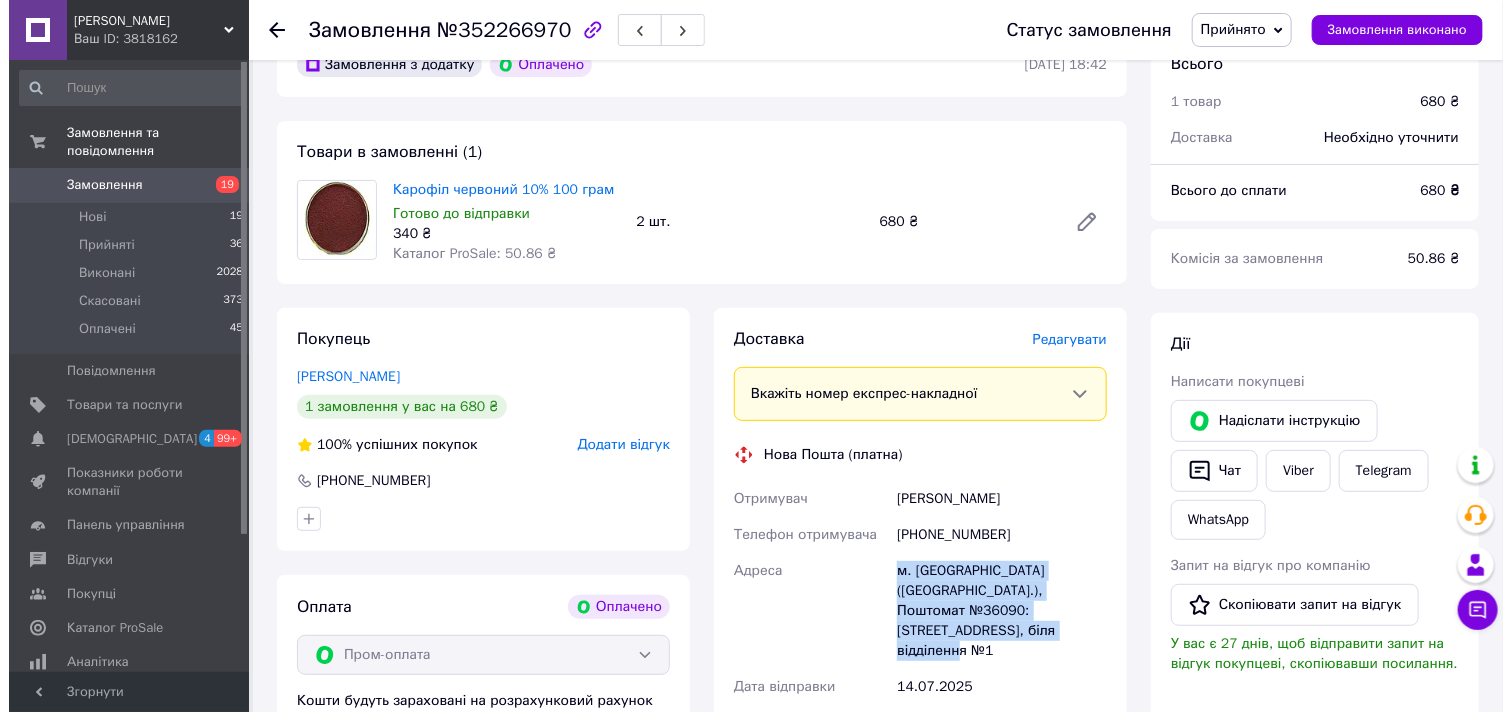 scroll, scrollTop: 111, scrollLeft: 0, axis: vertical 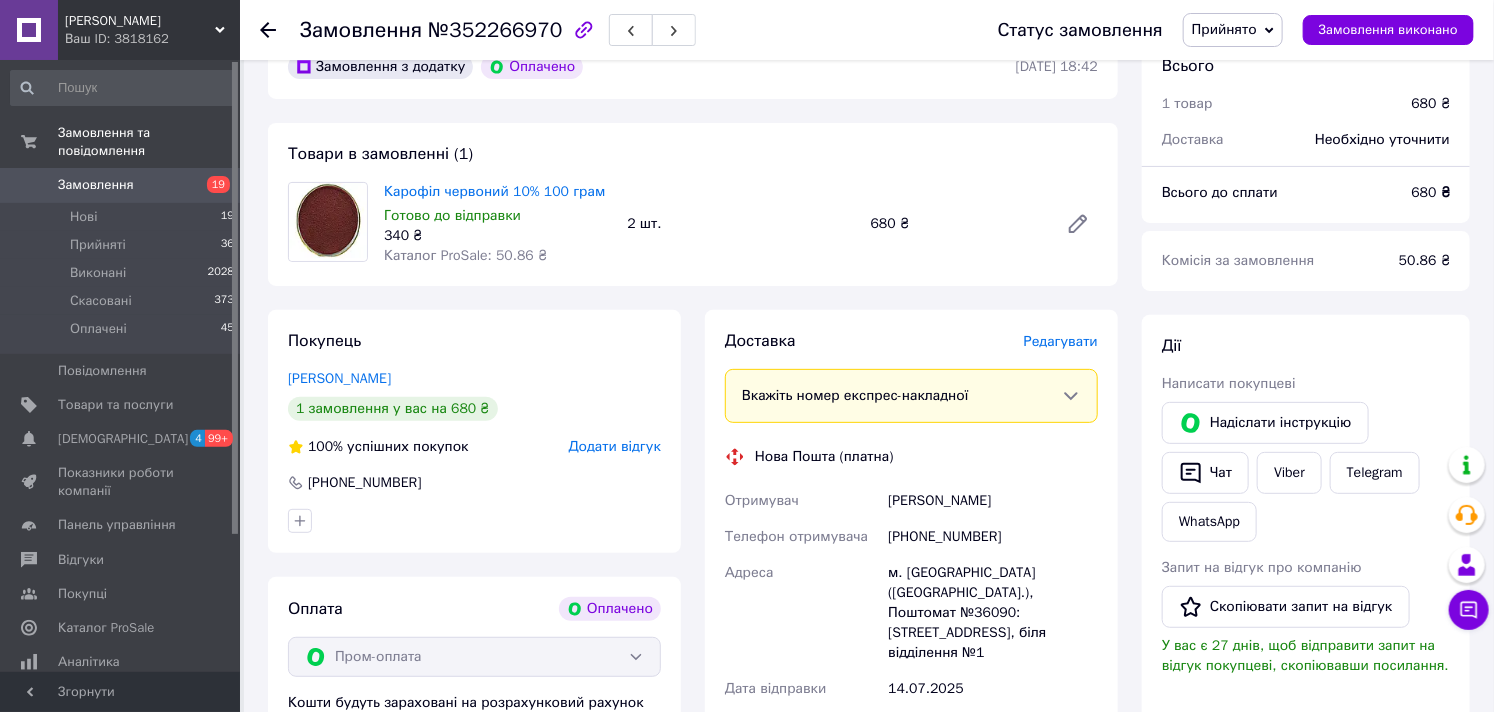 click on "Редагувати" at bounding box center [1061, 341] 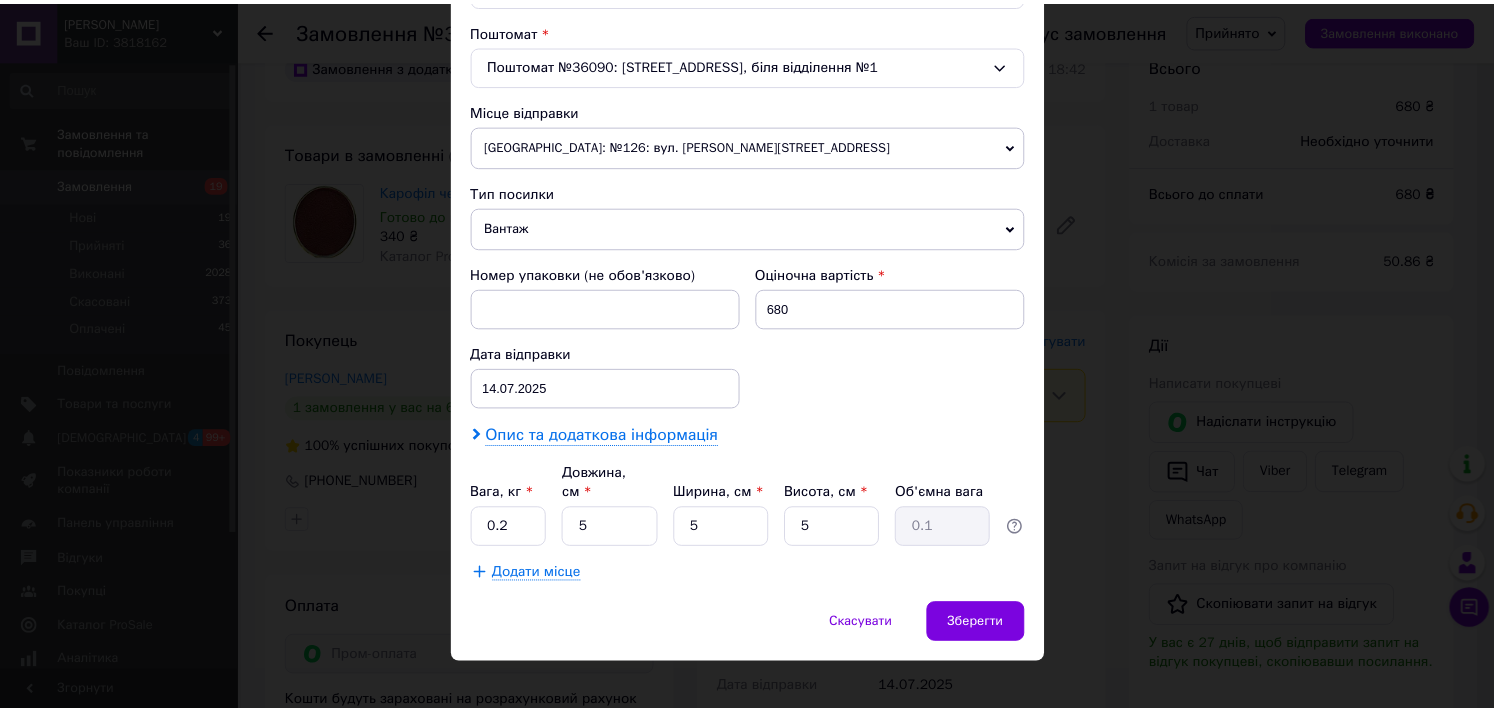 scroll, scrollTop: 617, scrollLeft: 0, axis: vertical 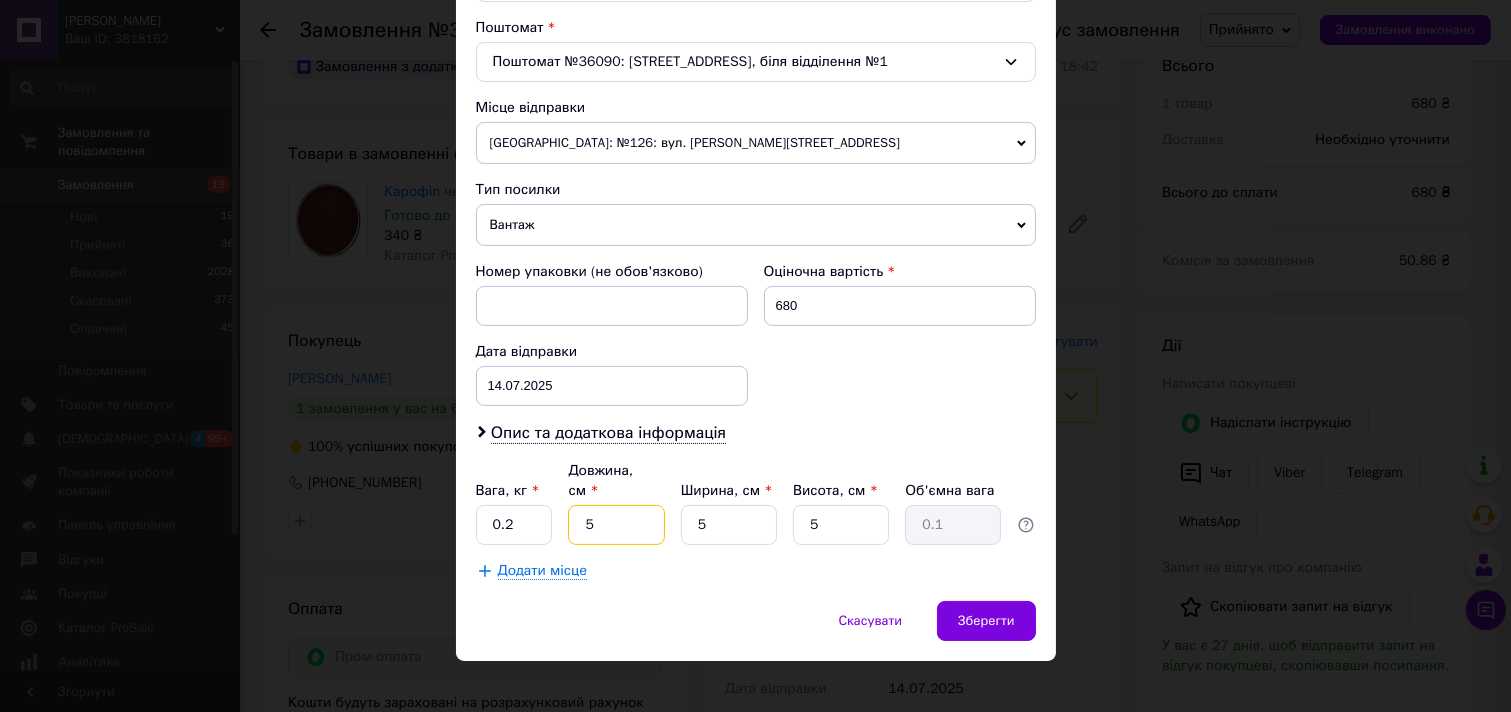 drag, startPoint x: 588, startPoint y: 505, endPoint x: 546, endPoint y: 503, distance: 42.047592 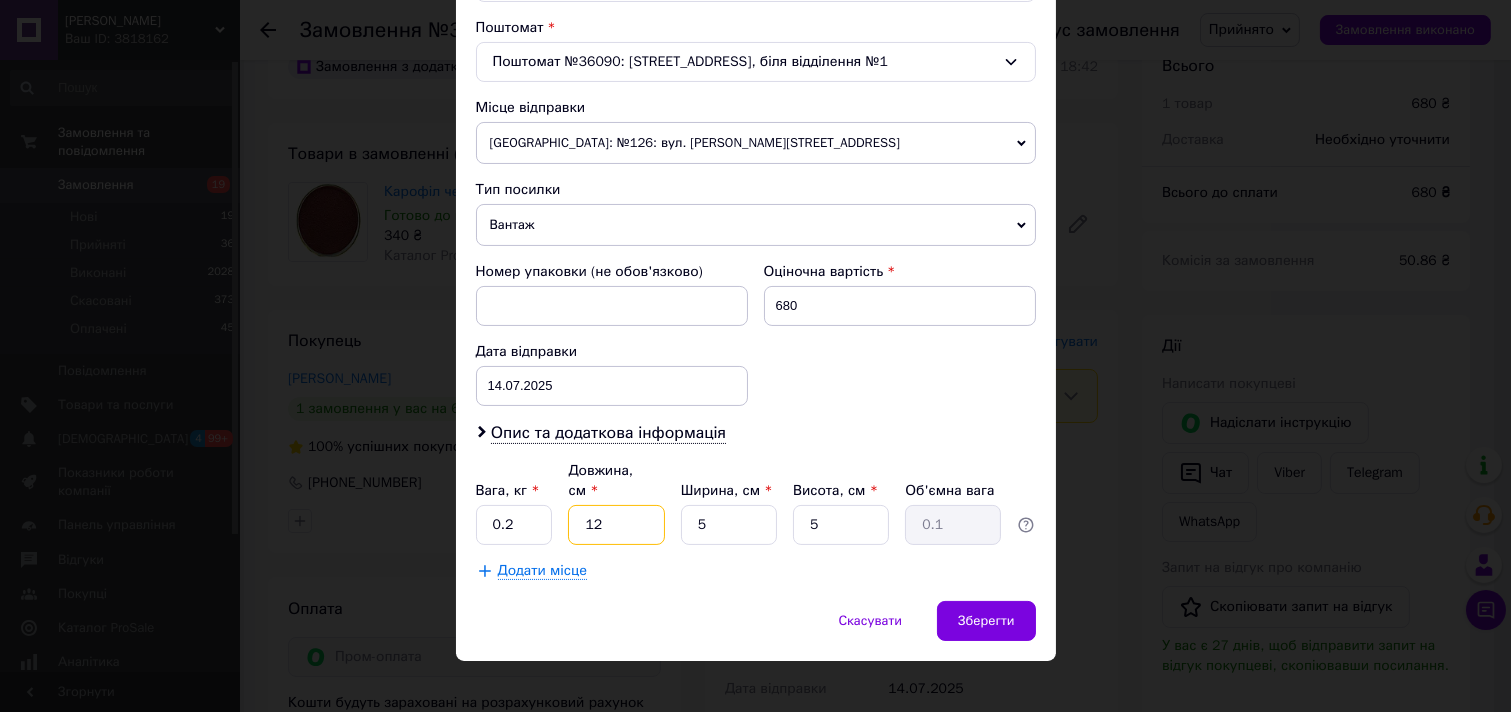 type on "12" 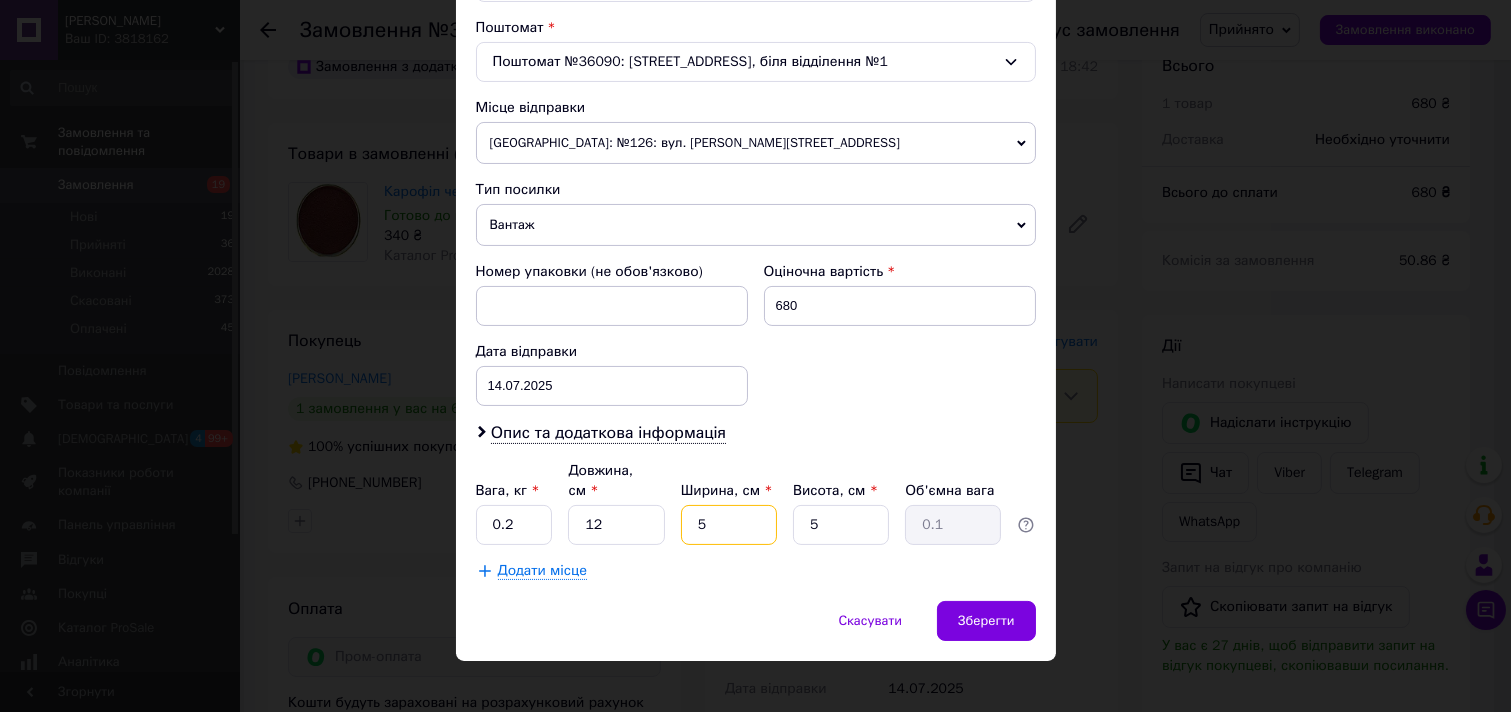 drag, startPoint x: 727, startPoint y: 506, endPoint x: 651, endPoint y: 524, distance: 78.10249 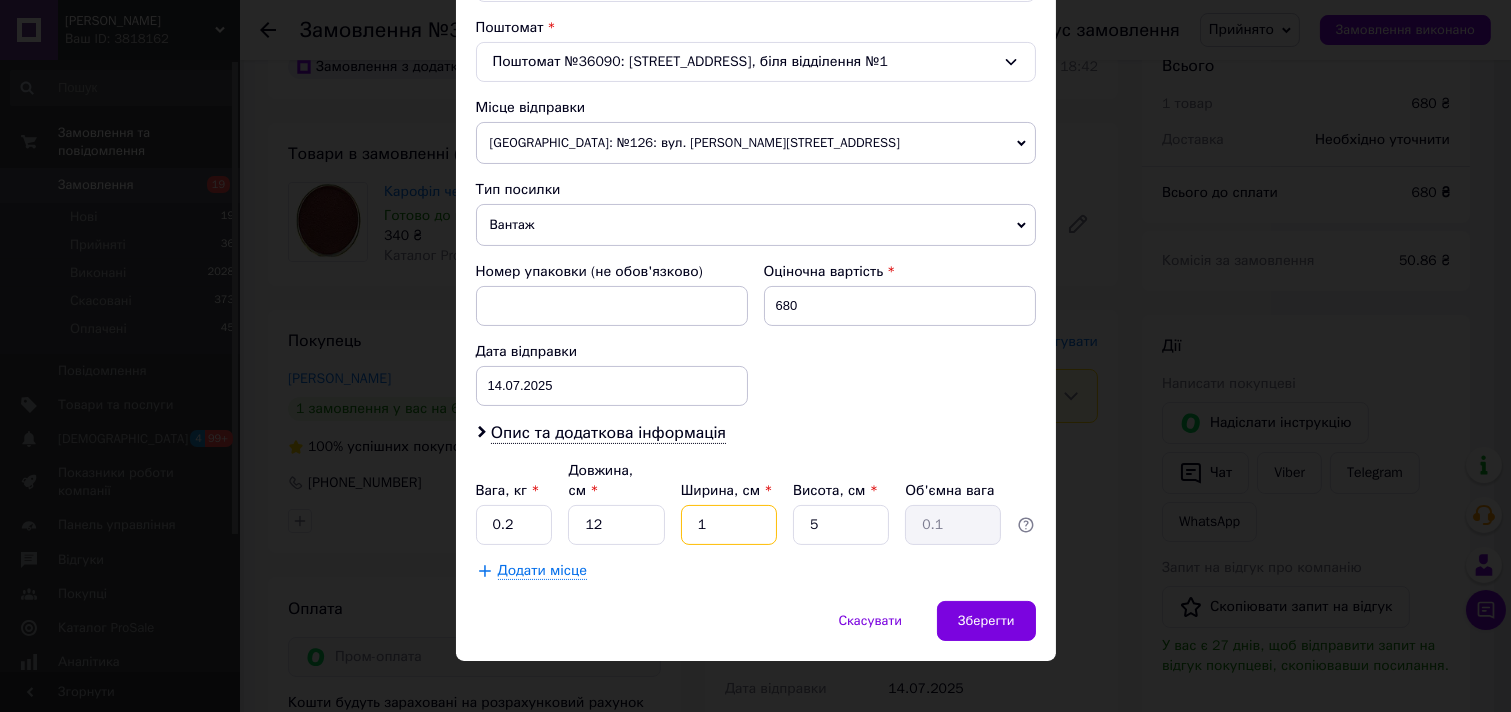 type on "12" 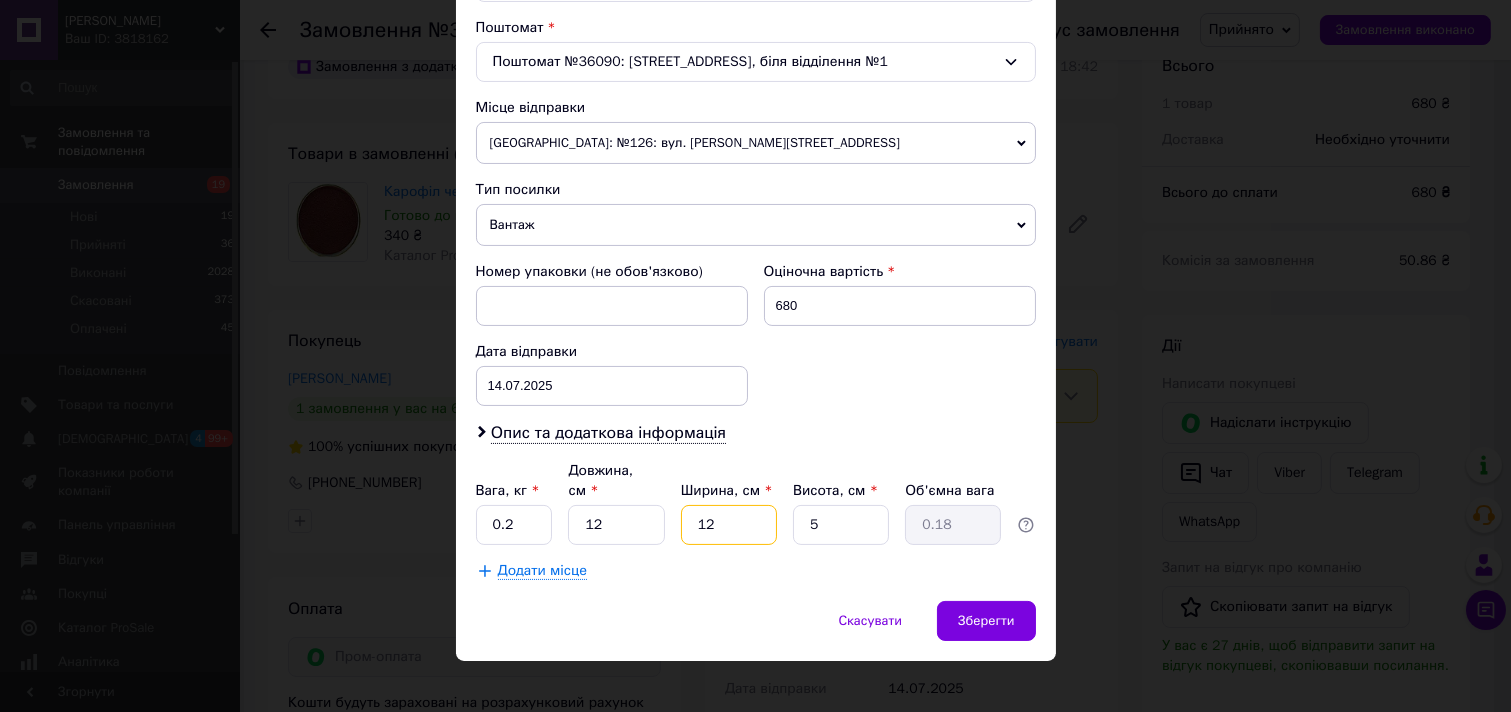 type on "12" 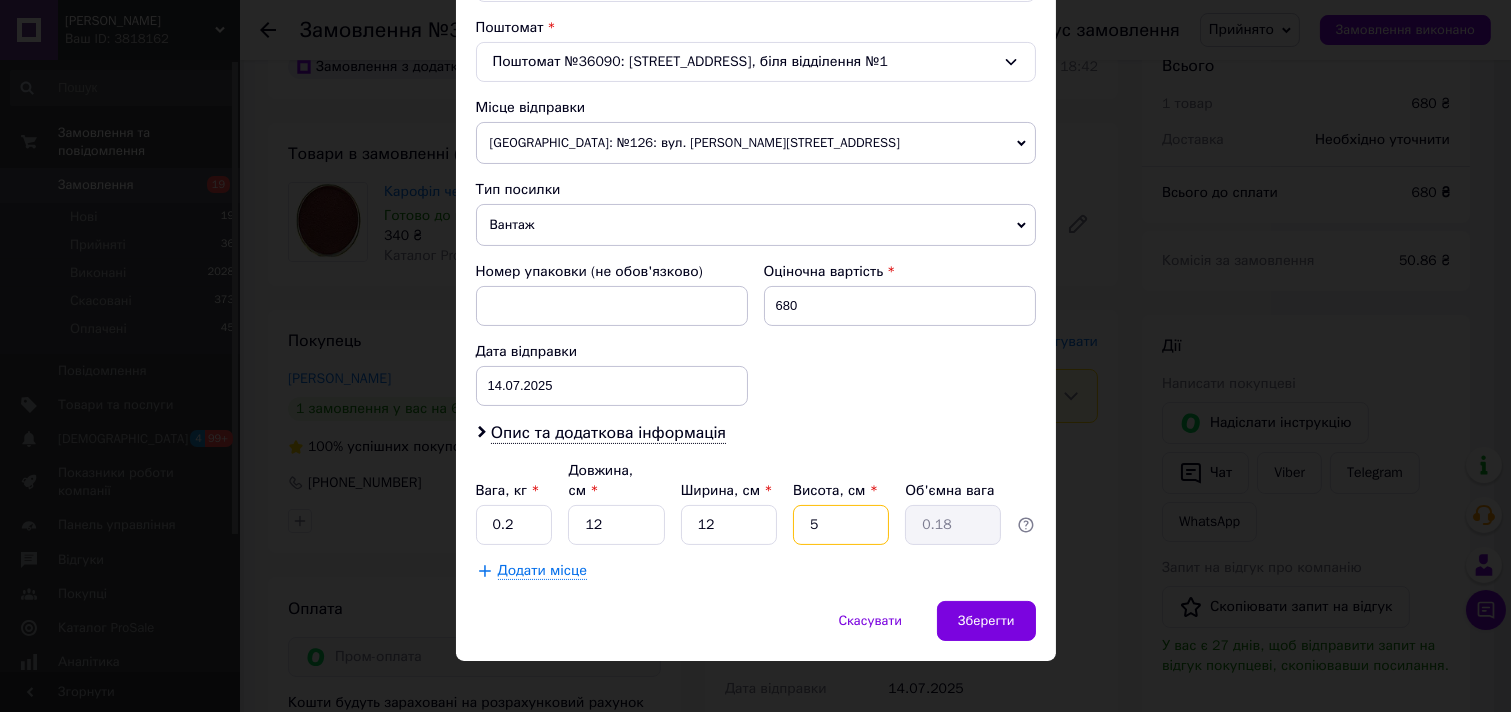 click on "Вага, кг   * 0.2 Довжина, см   * 12 Ширина, см   * 12 Висота, см   * 5 Об'ємна вага 0.18" at bounding box center [756, 503] 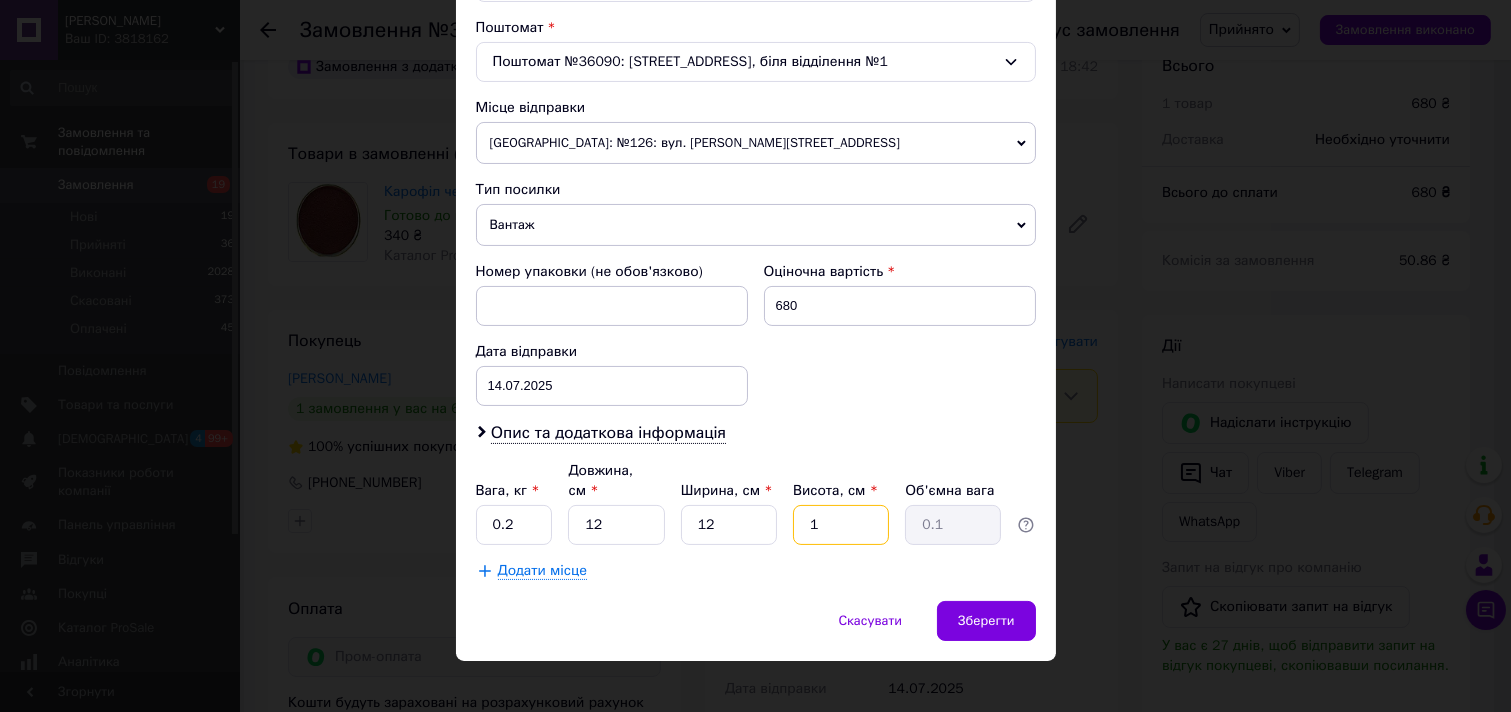 type on "12" 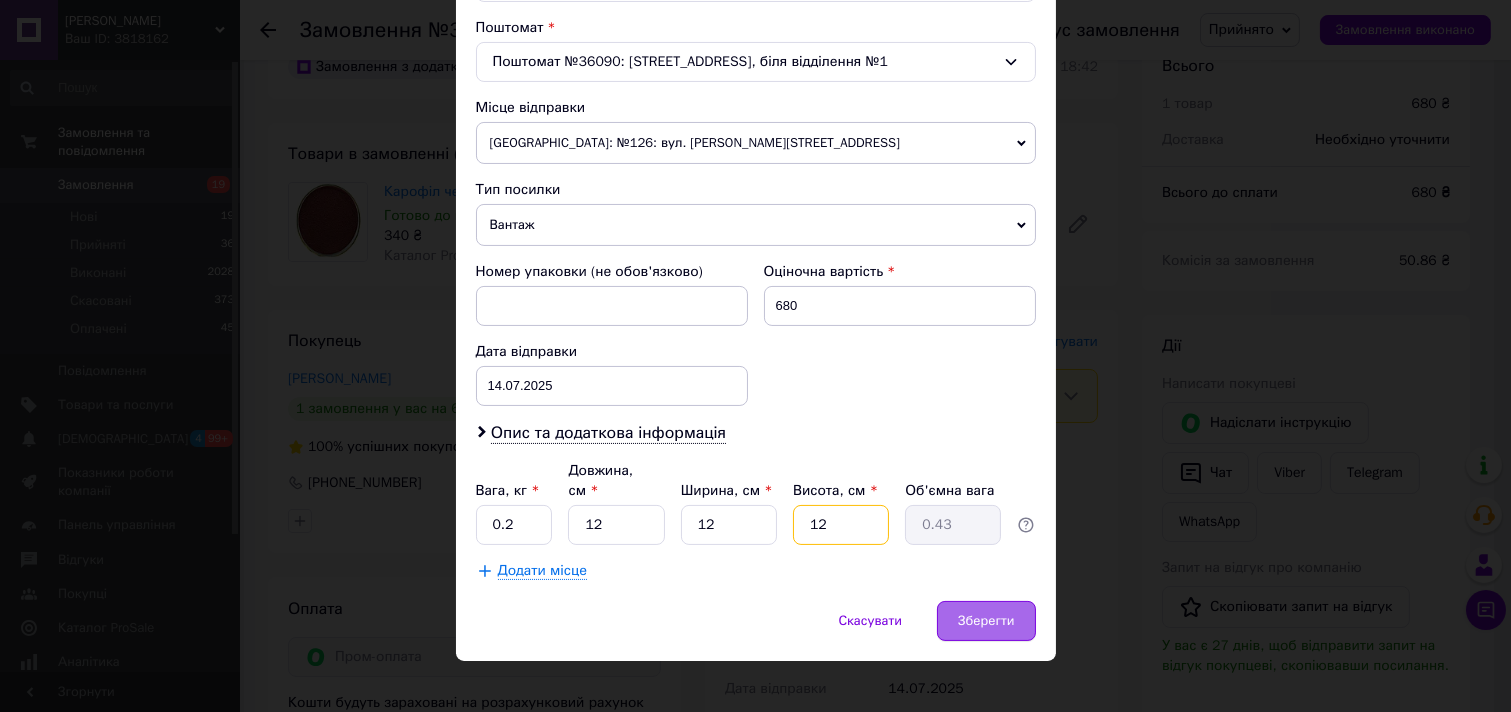 type on "12" 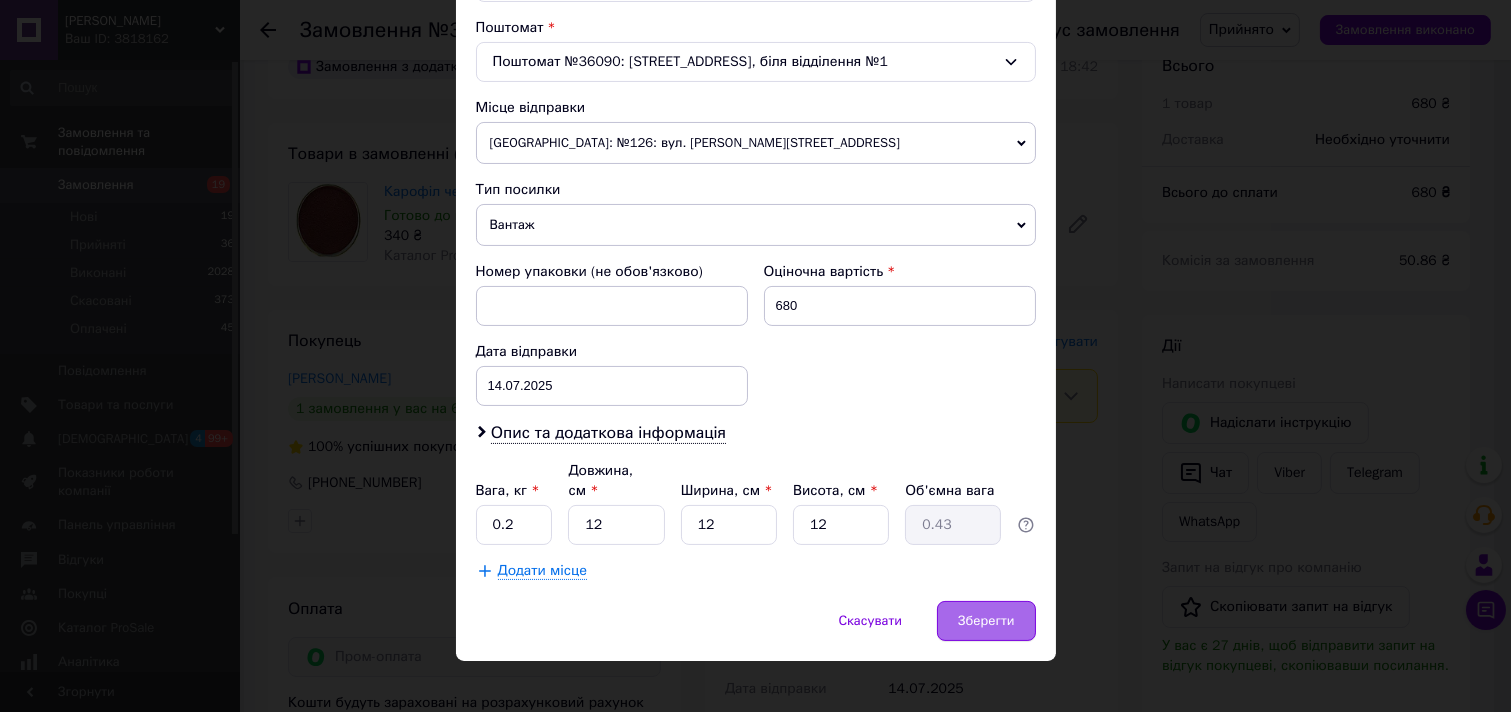 click on "Зберегти" at bounding box center [986, 621] 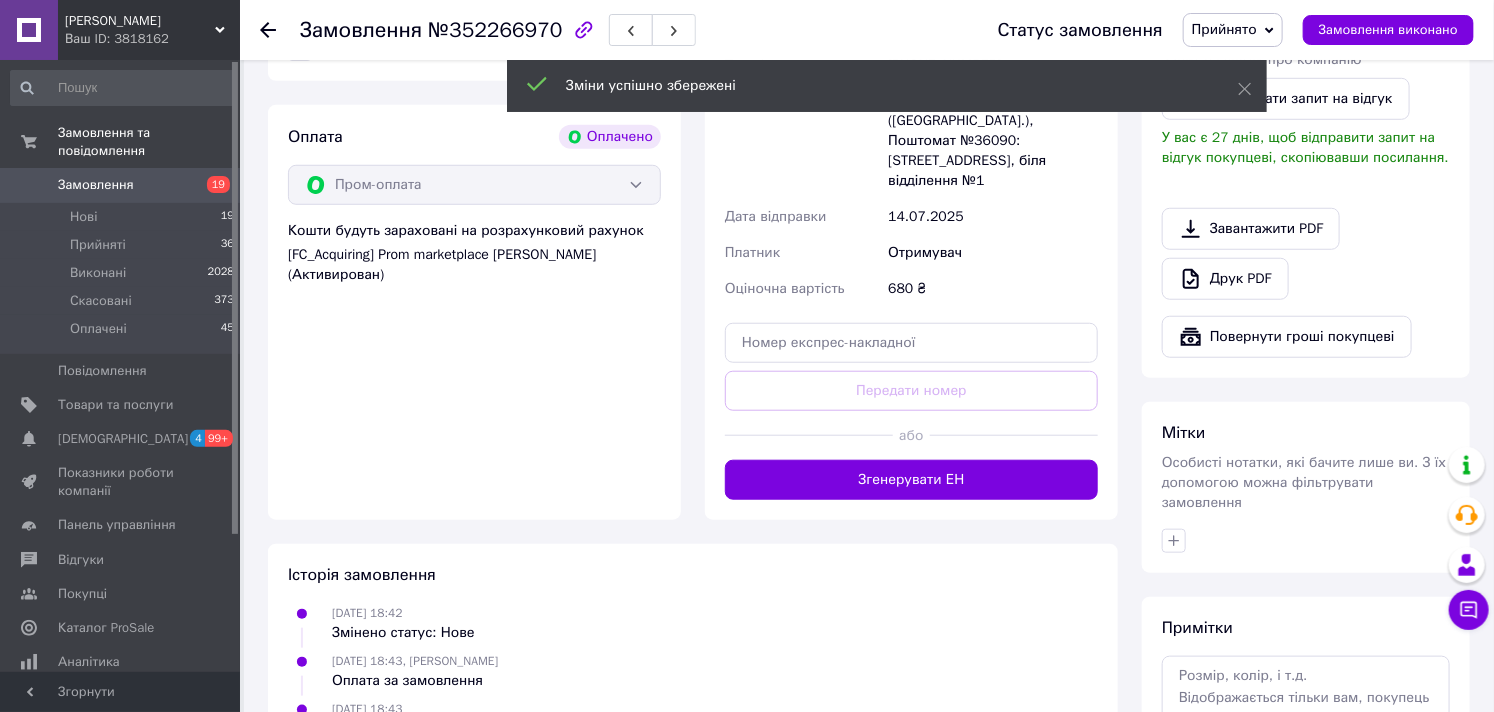 scroll, scrollTop: 777, scrollLeft: 0, axis: vertical 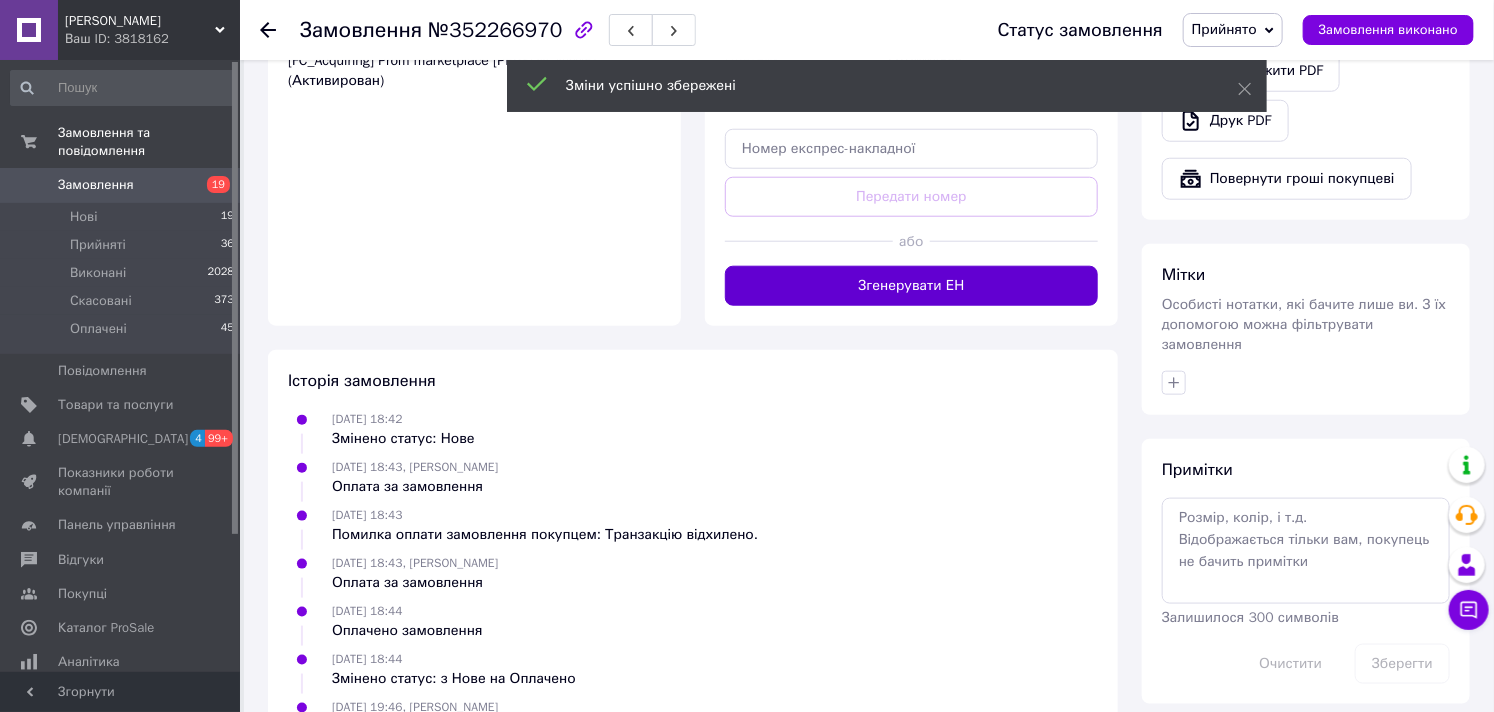 click on "Згенерувати ЕН" at bounding box center (911, 286) 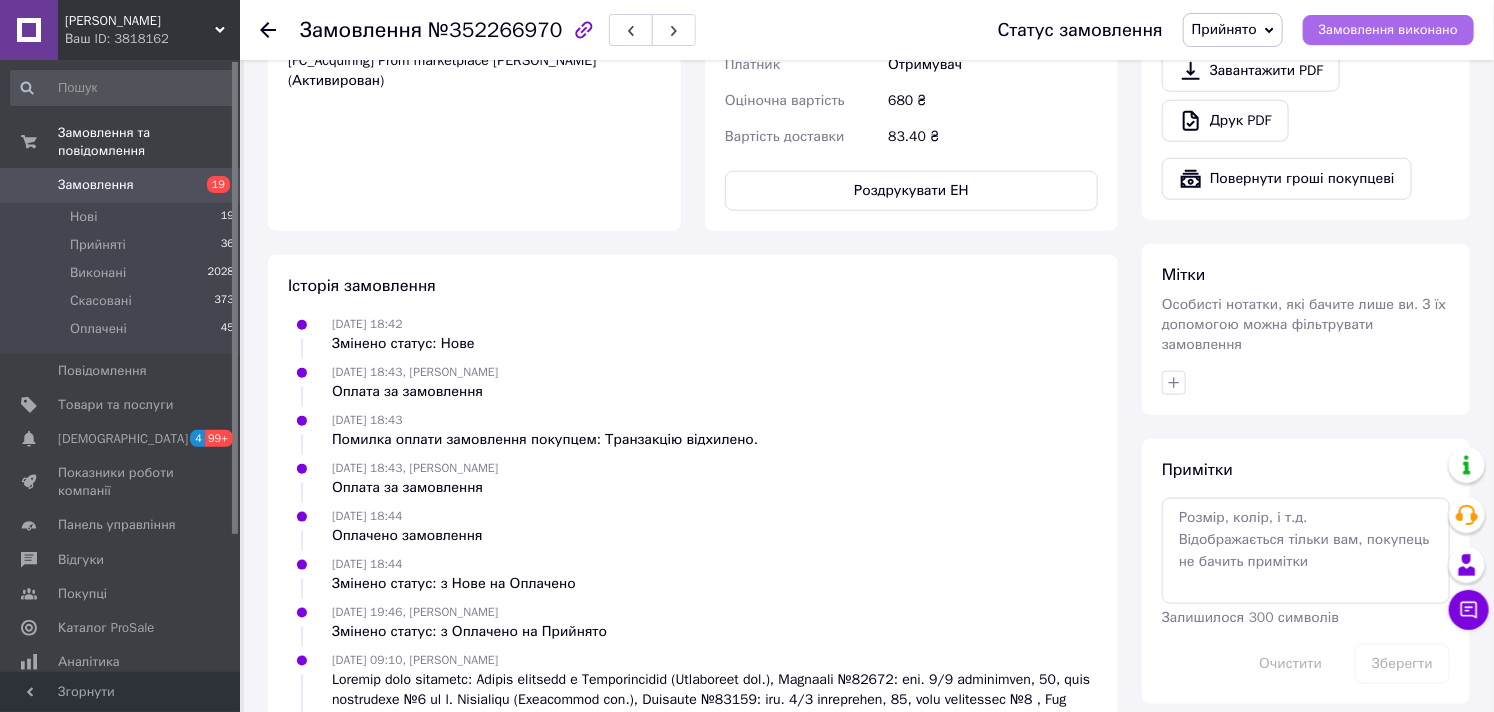 click on "Замовлення виконано" at bounding box center (1388, 30) 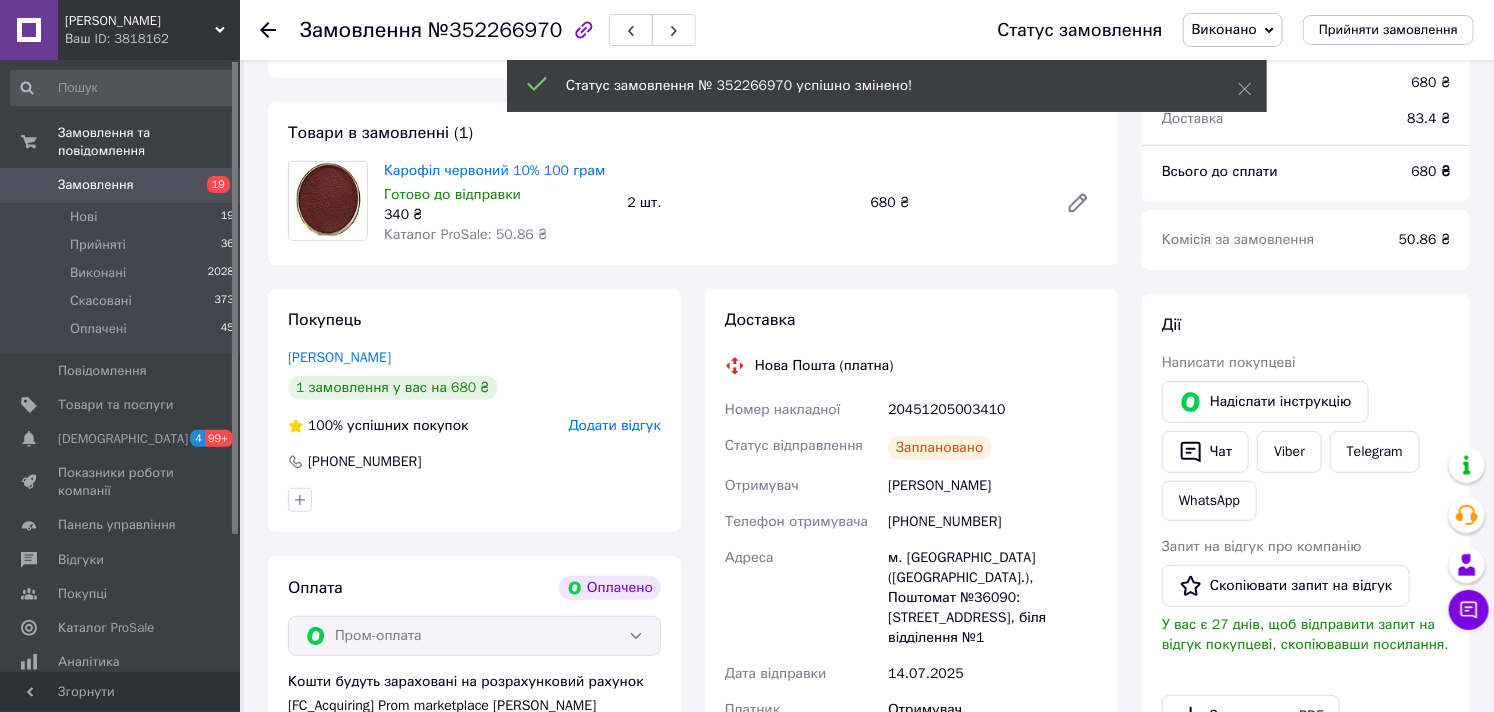 scroll, scrollTop: 0, scrollLeft: 0, axis: both 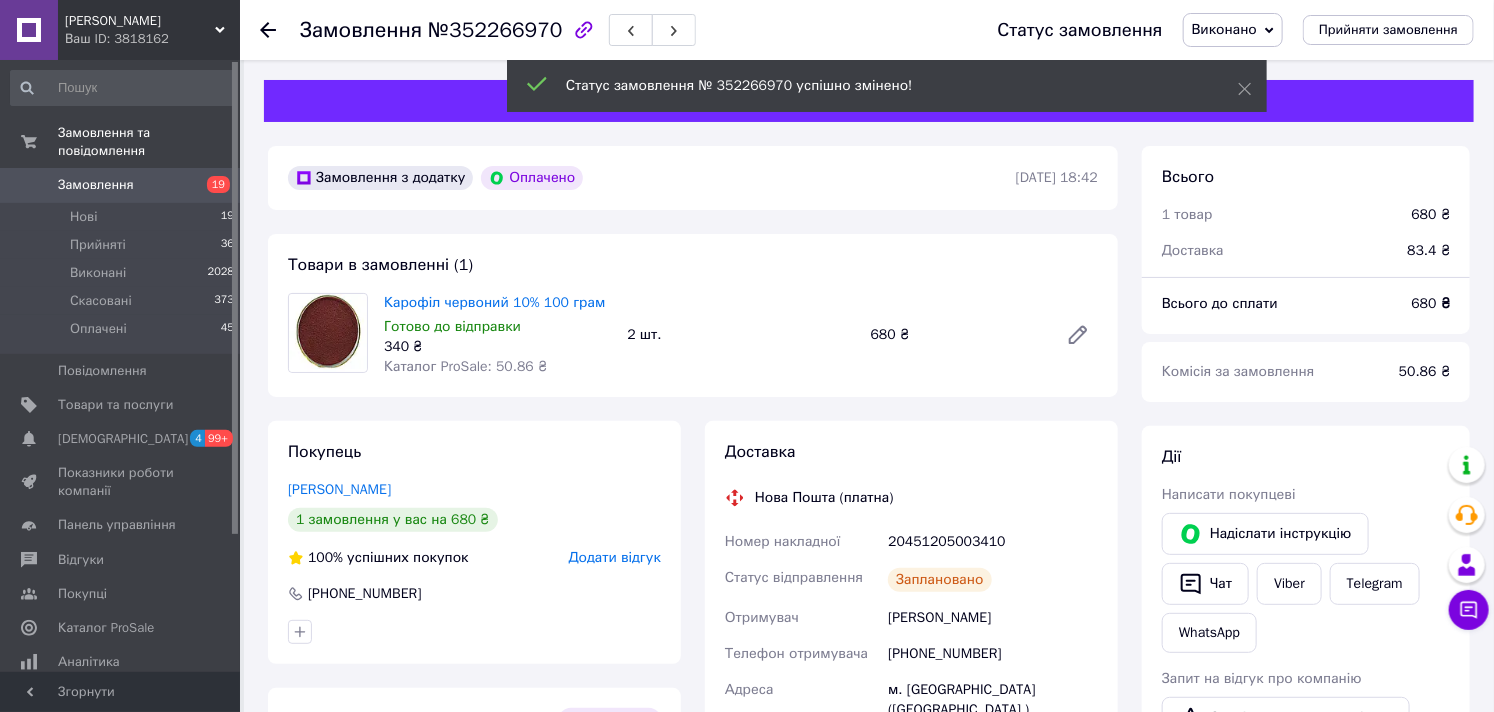 type 